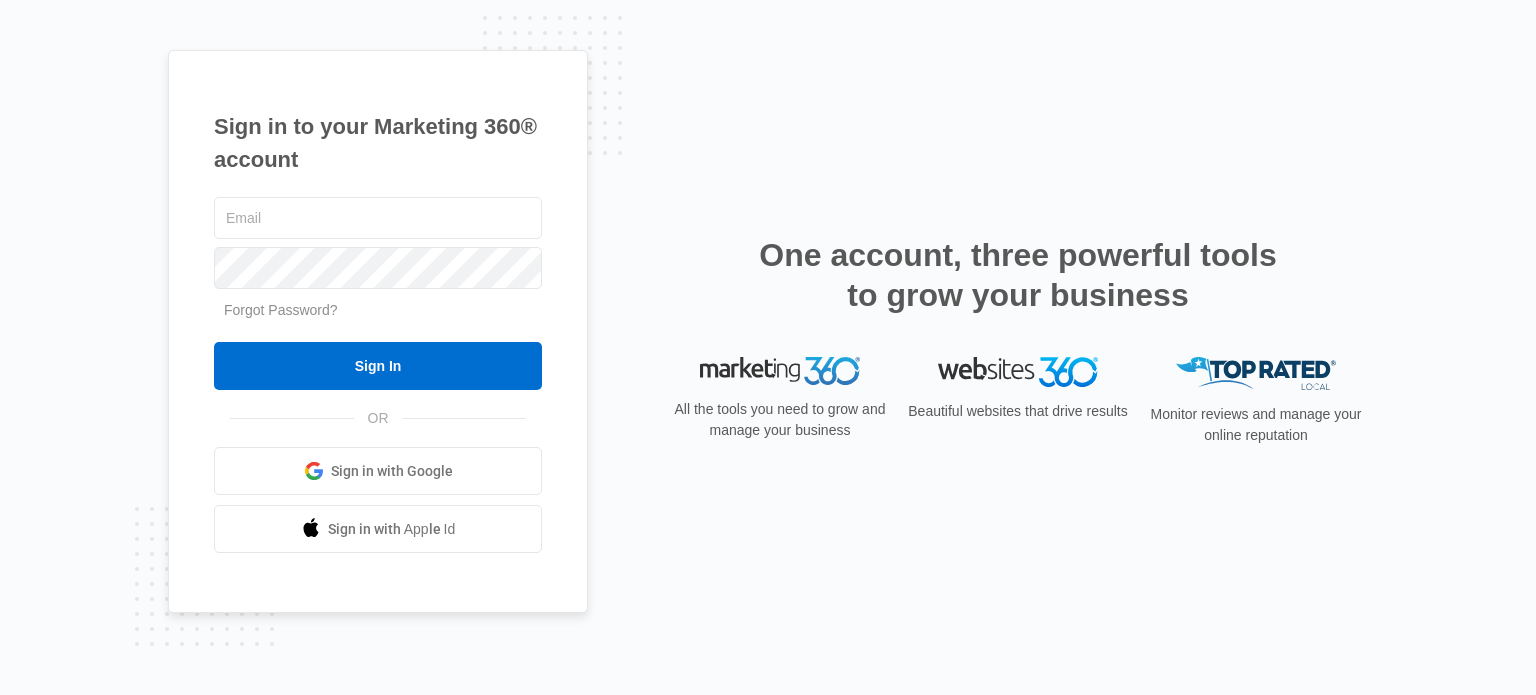 scroll, scrollTop: 0, scrollLeft: 0, axis: both 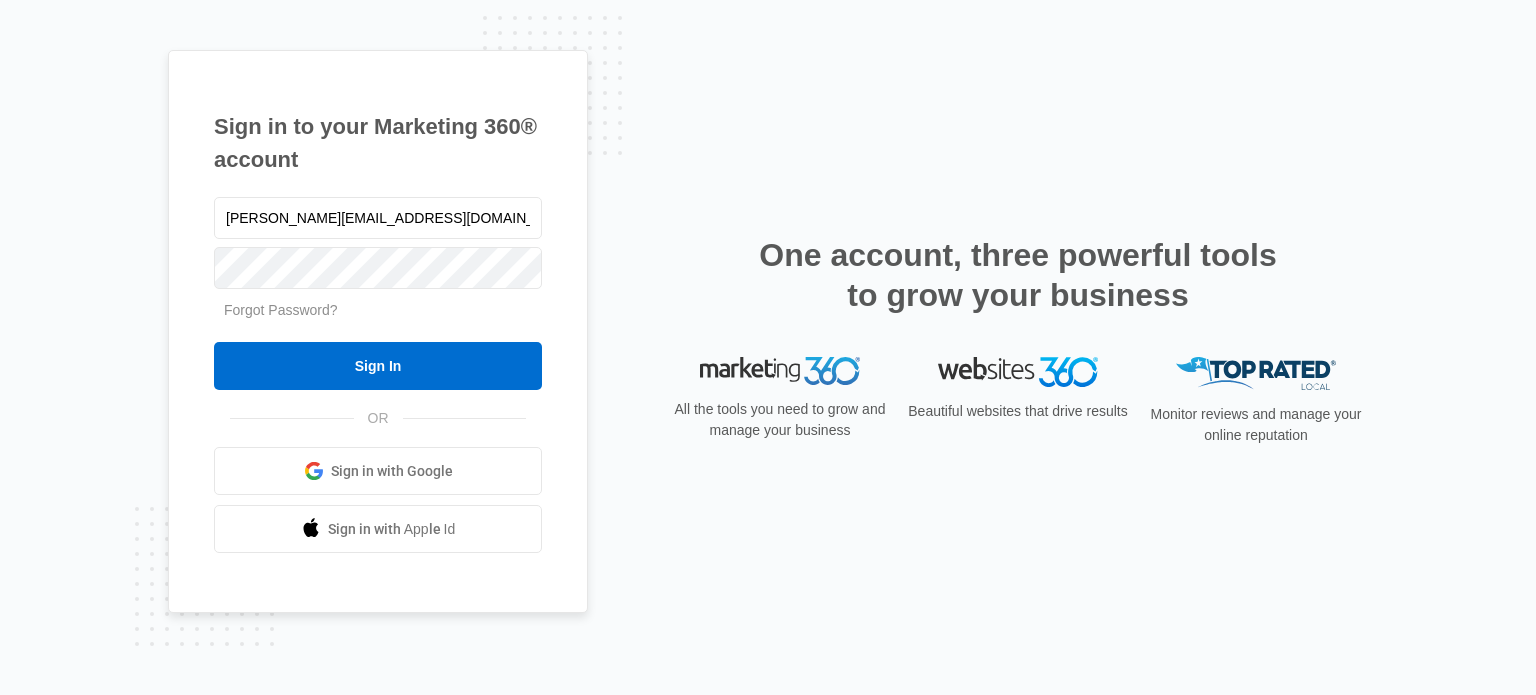 type on "[PERSON_NAME][EMAIL_ADDRESS][DOMAIN_NAME]" 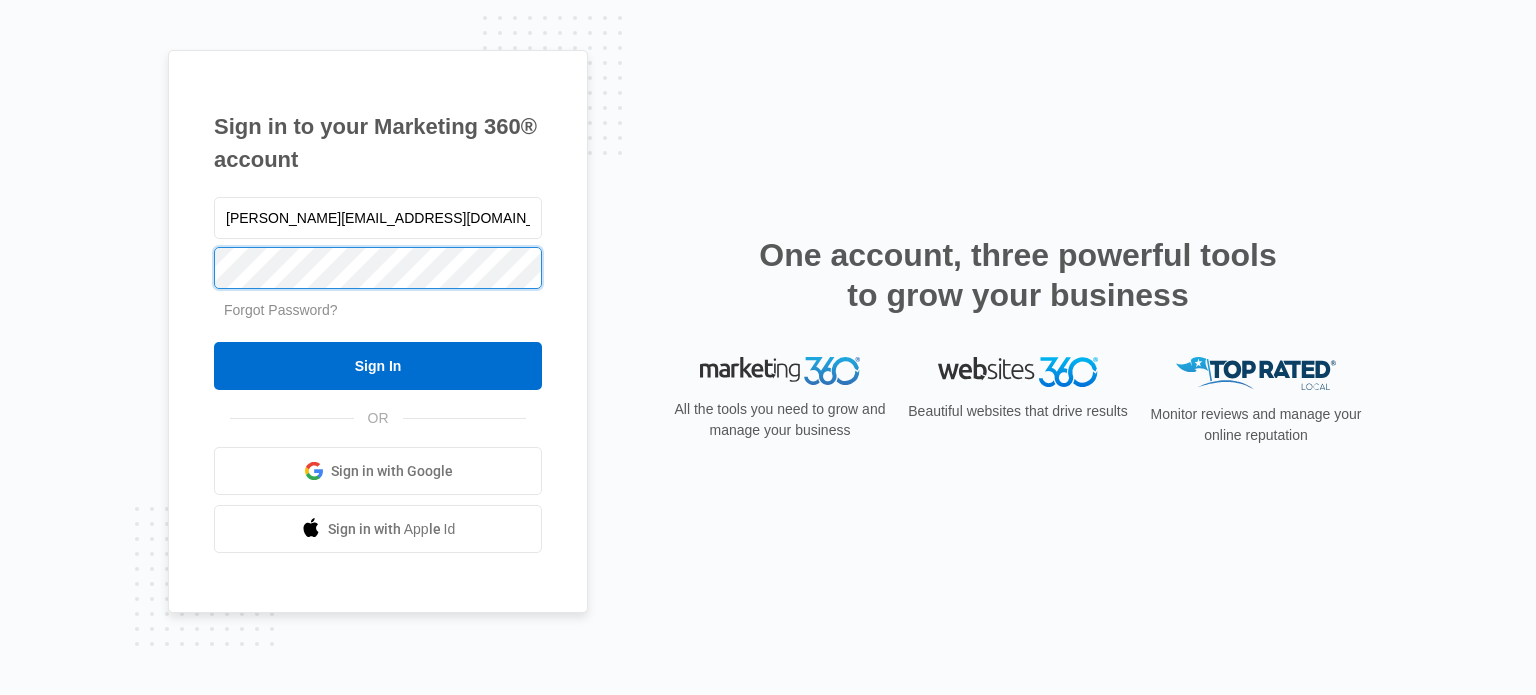 click on "Sign In" at bounding box center [378, 366] 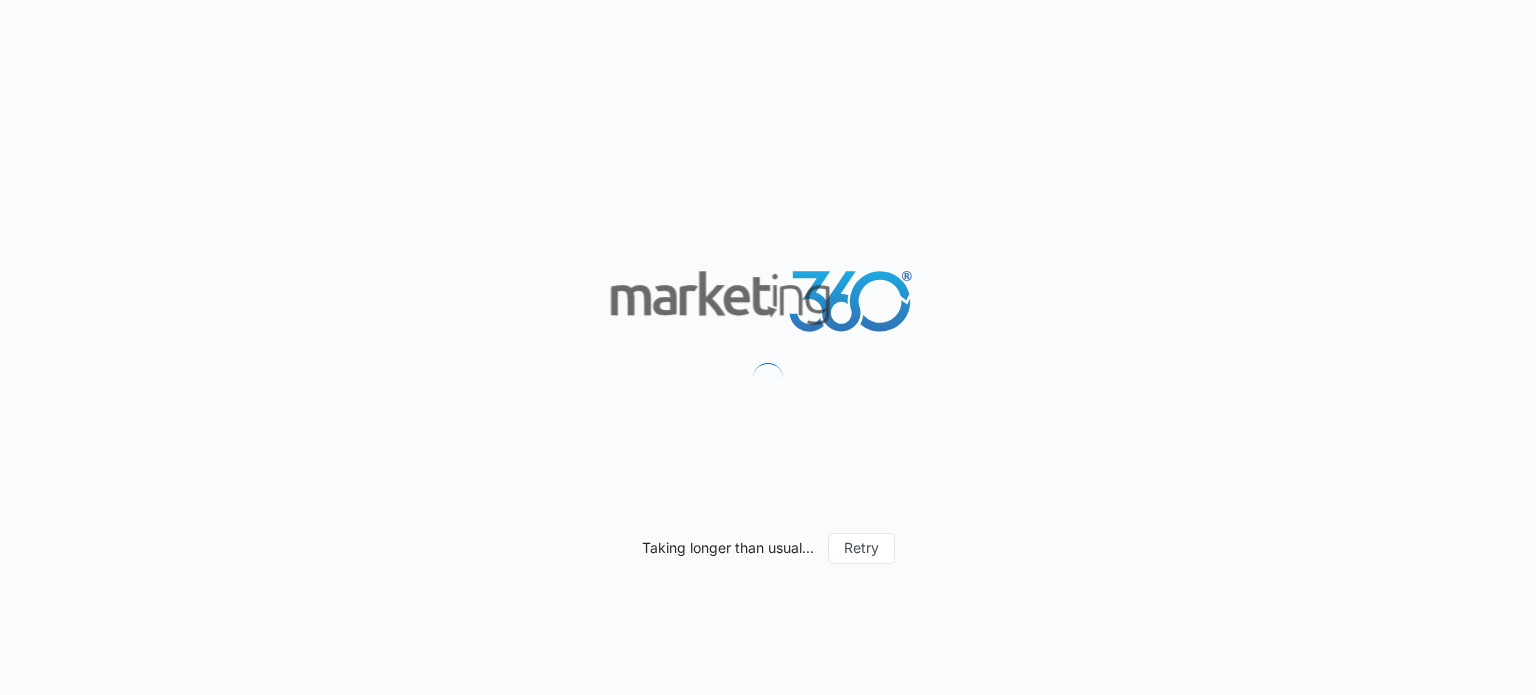 scroll, scrollTop: 0, scrollLeft: 0, axis: both 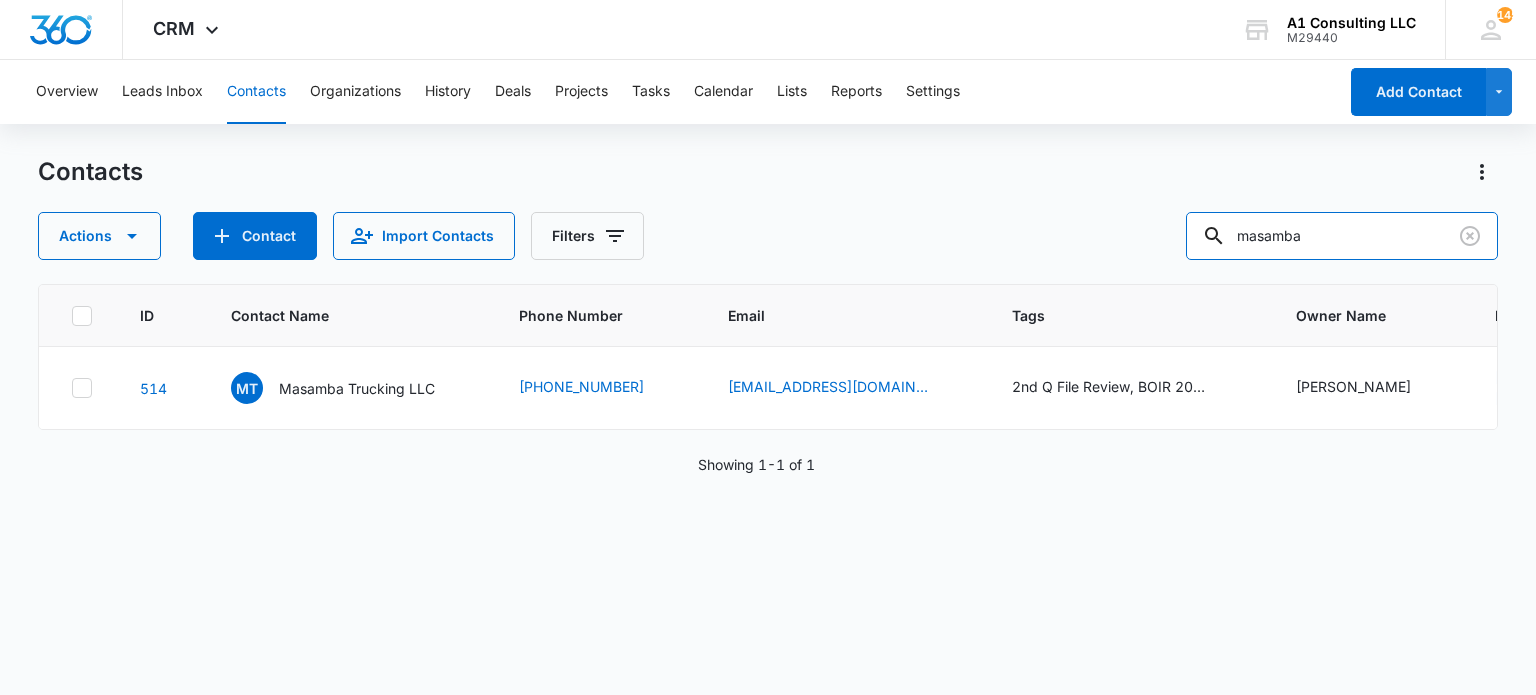 drag, startPoint x: 1341, startPoint y: 239, endPoint x: 1515, endPoint y: 275, distance: 177.68512 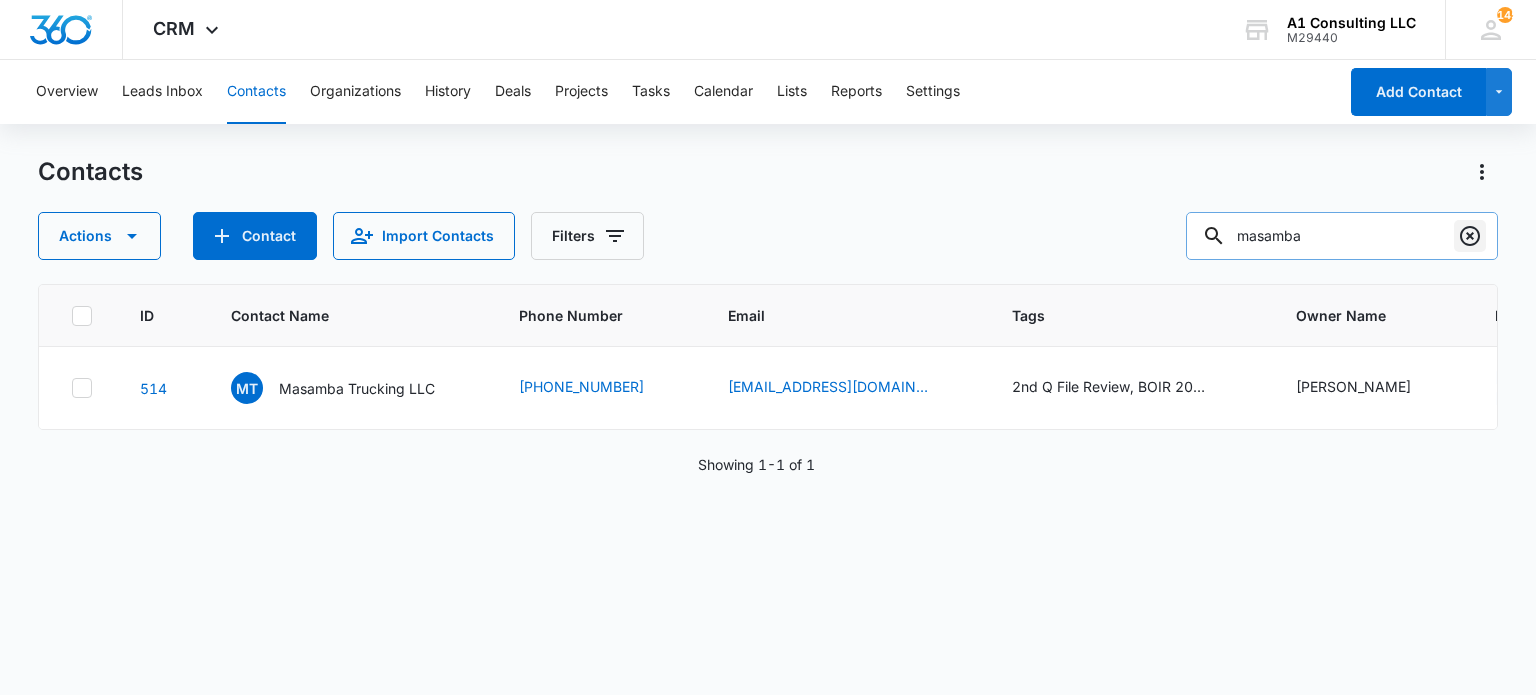 click 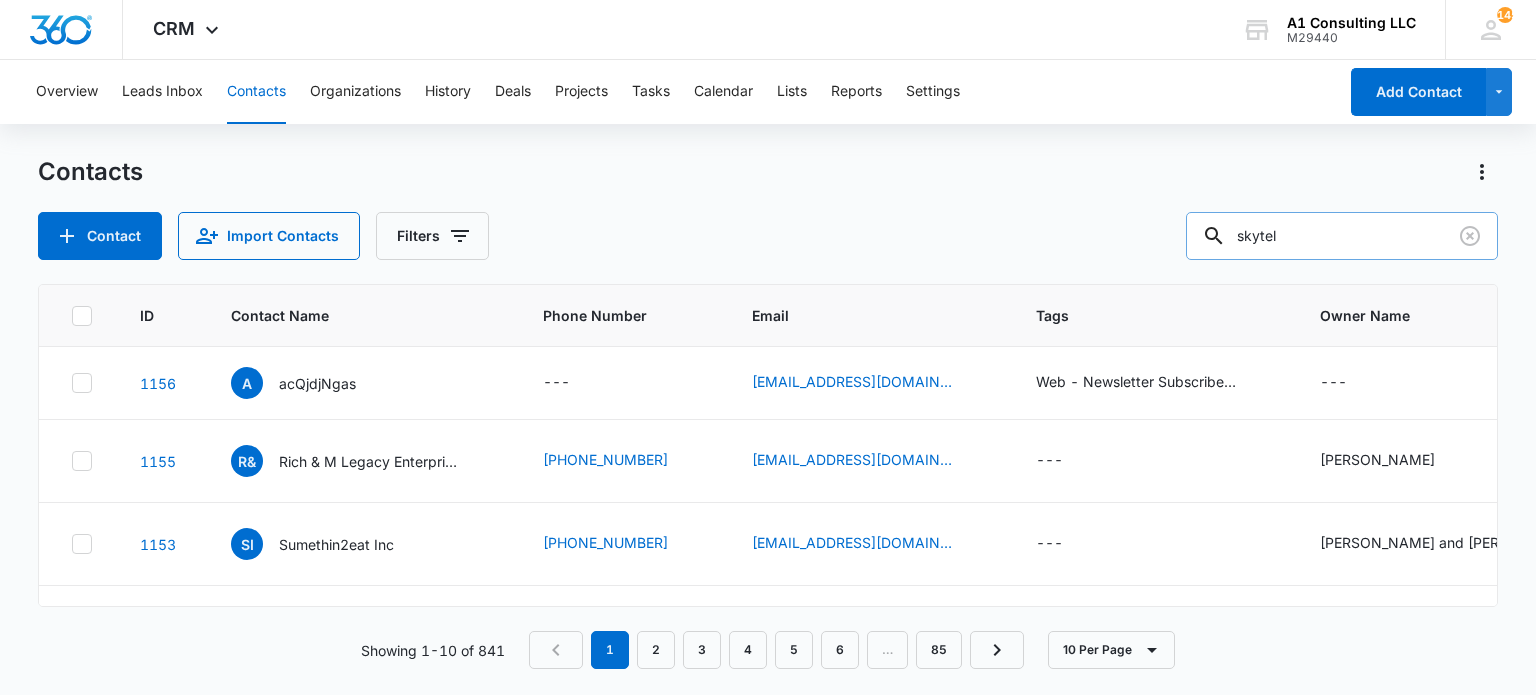 type on "skytel" 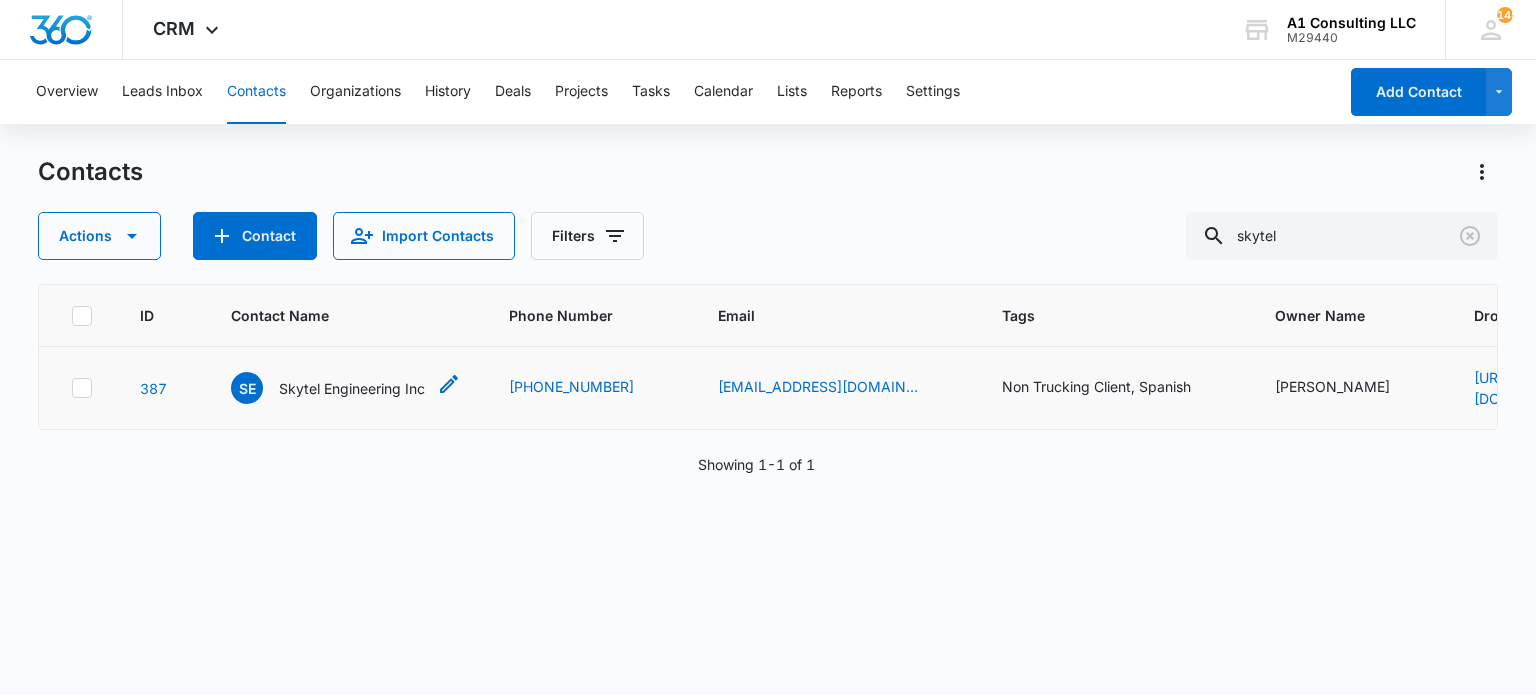 click on "Skytel Engineering Inc" at bounding box center [352, 388] 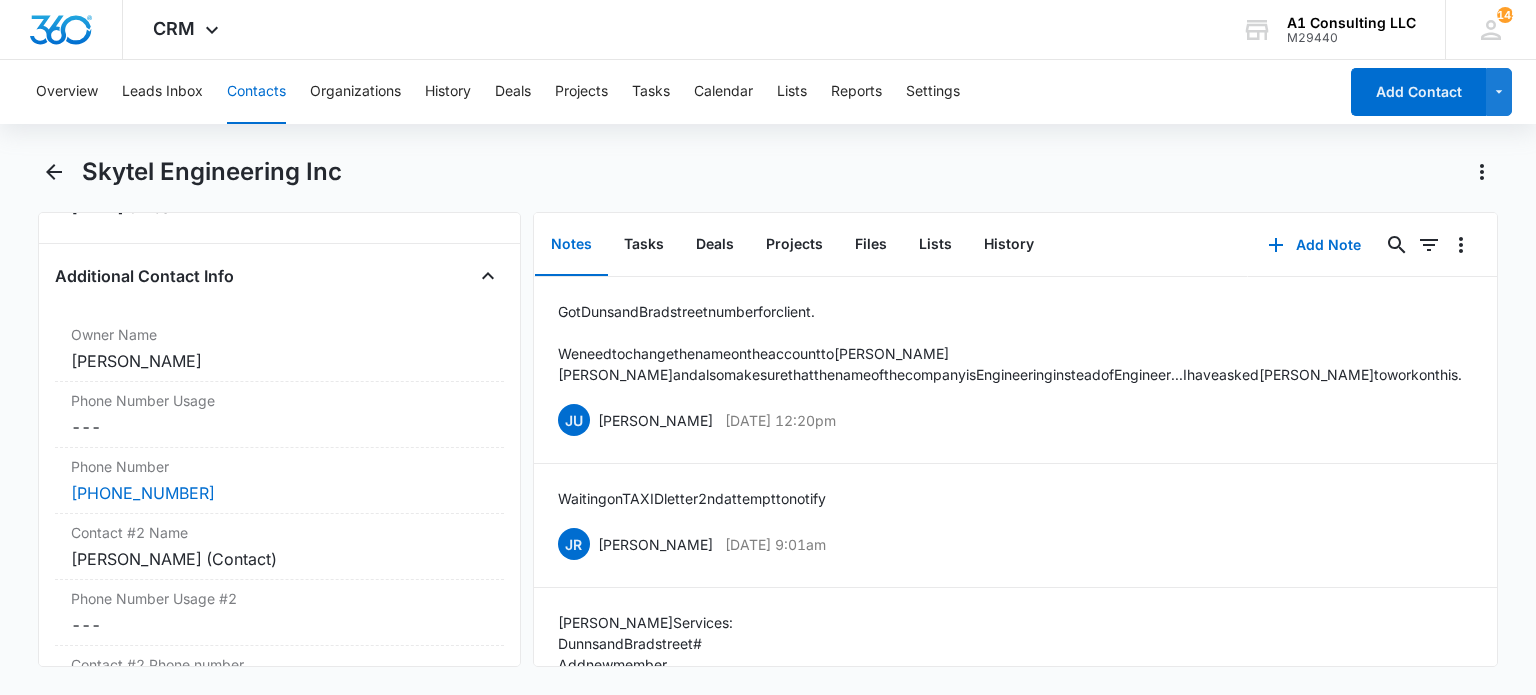 scroll, scrollTop: 1600, scrollLeft: 0, axis: vertical 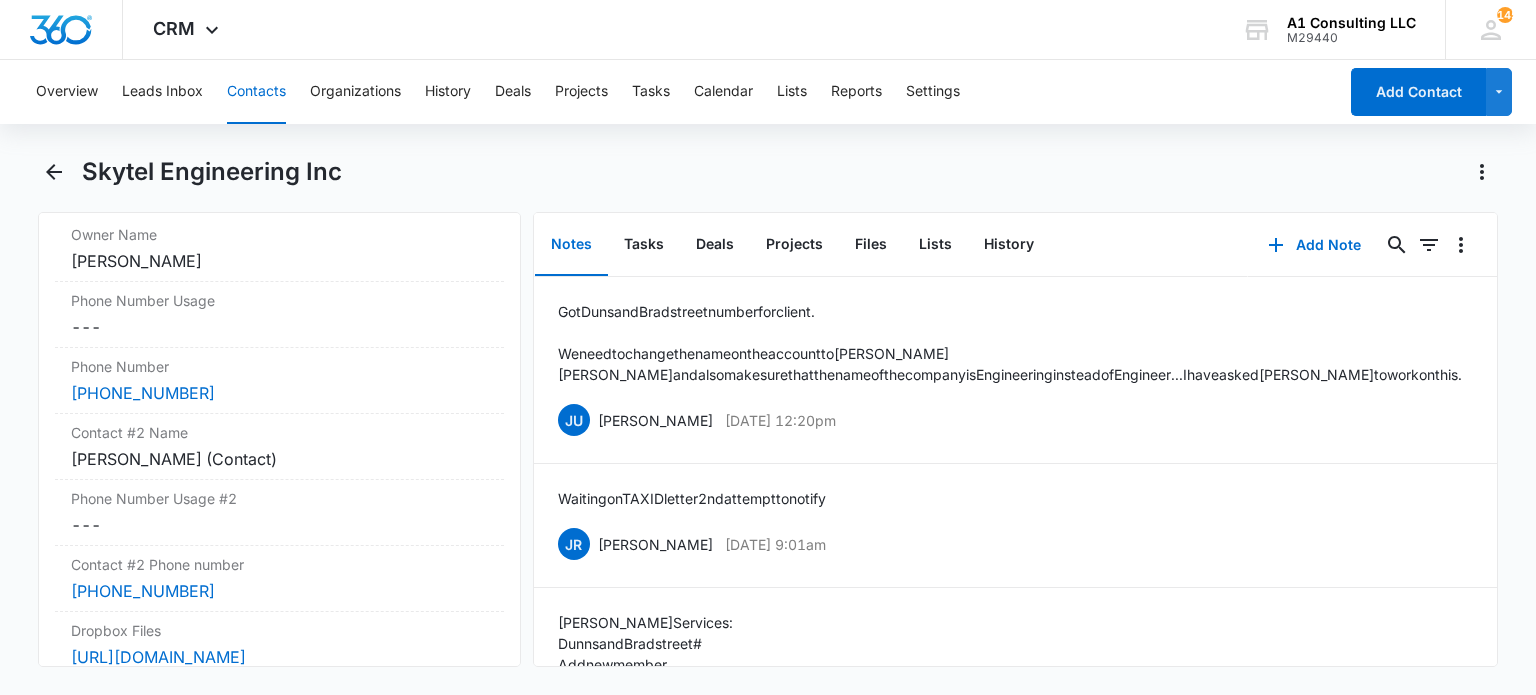 click on "Contacts" at bounding box center (256, 92) 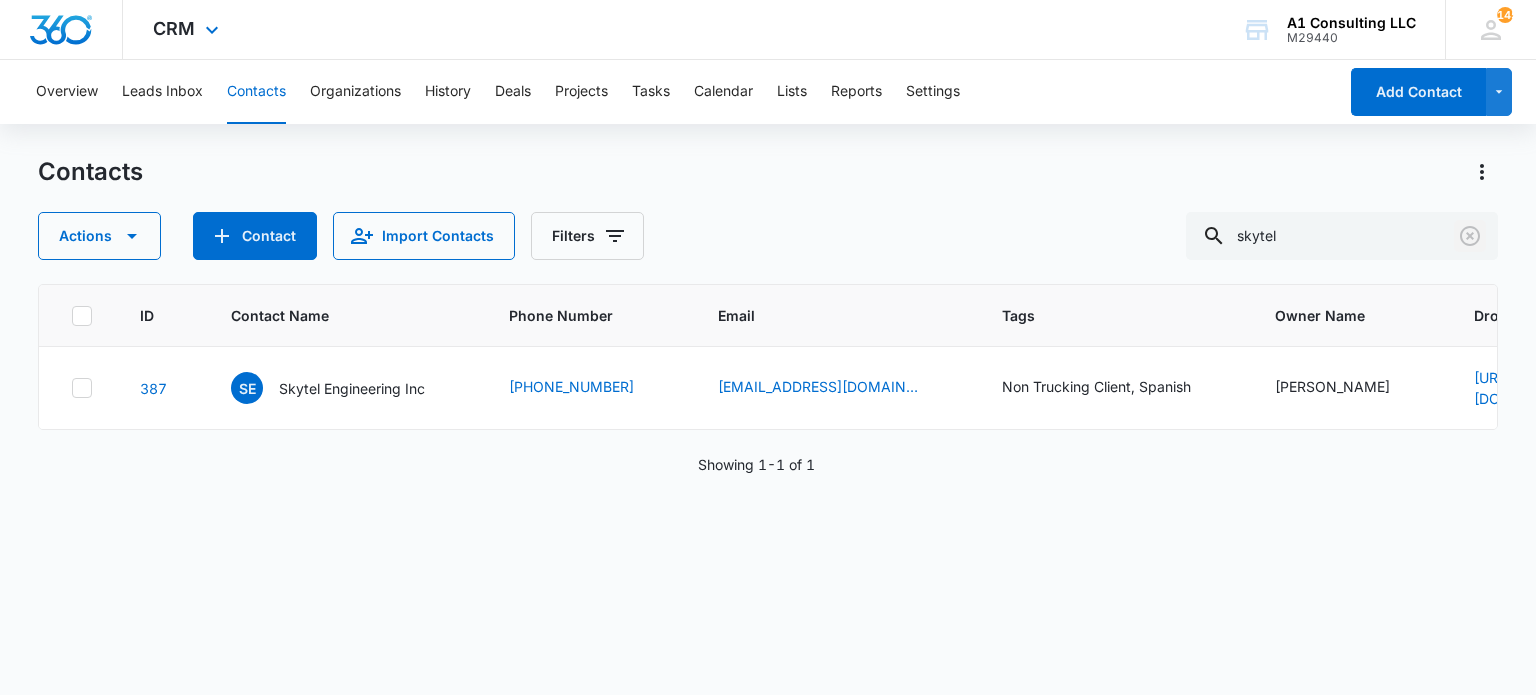 click 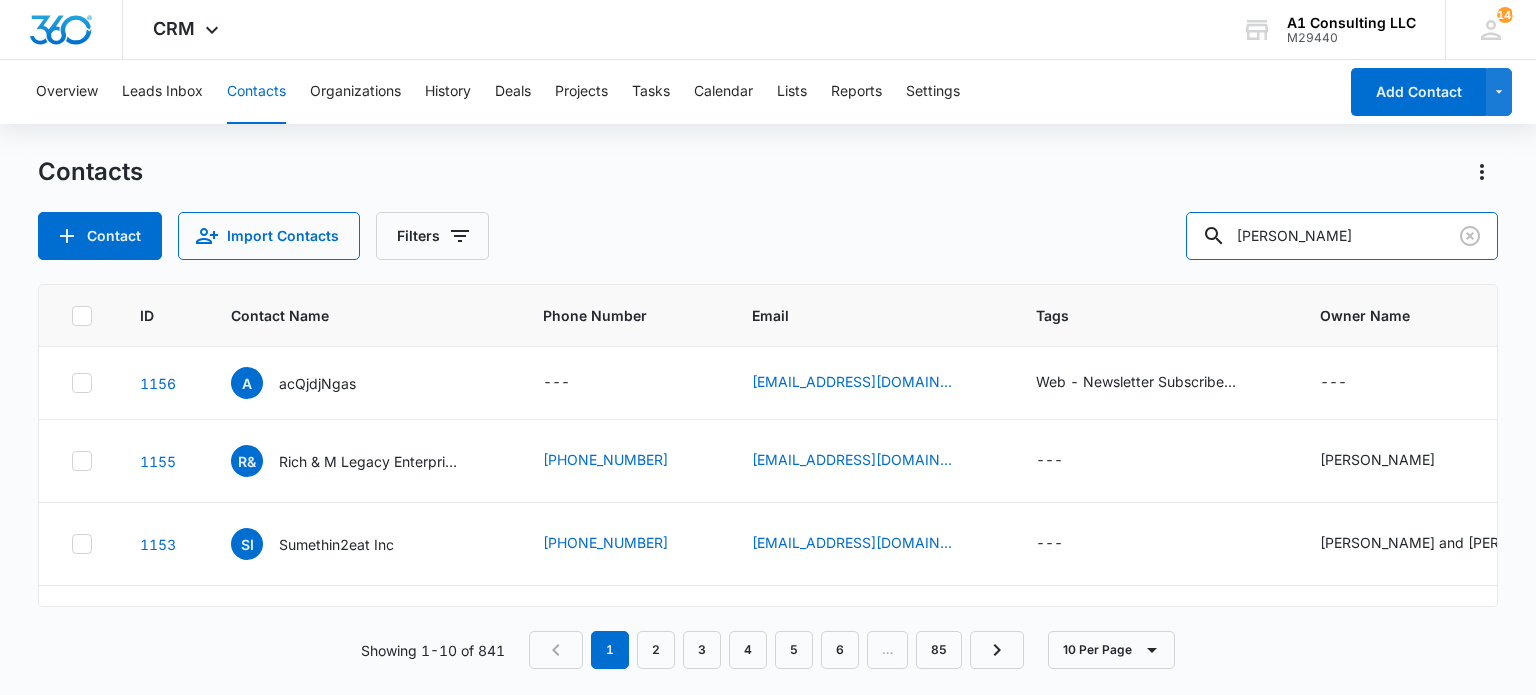 type on "[PERSON_NAME]" 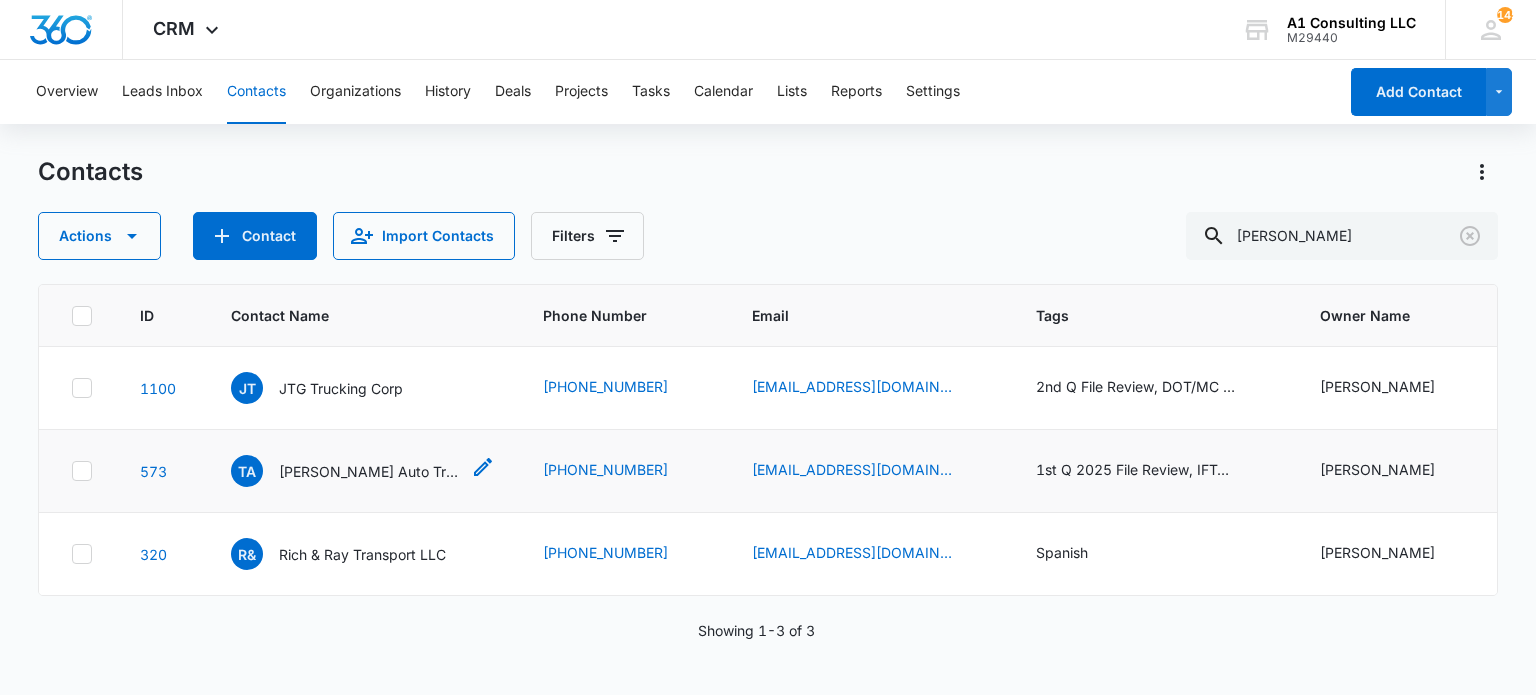 click on "[PERSON_NAME] Auto Trucking LLC" at bounding box center [369, 471] 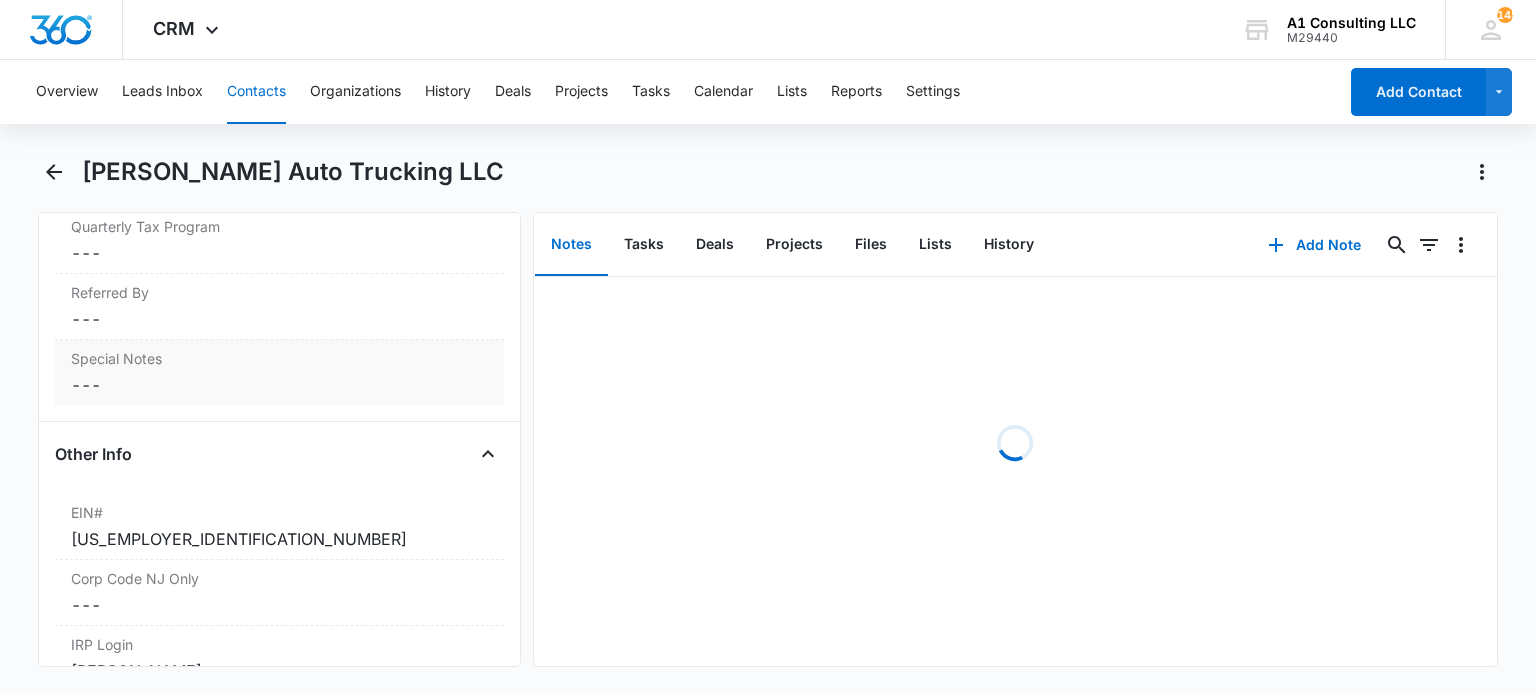 scroll, scrollTop: 2600, scrollLeft: 0, axis: vertical 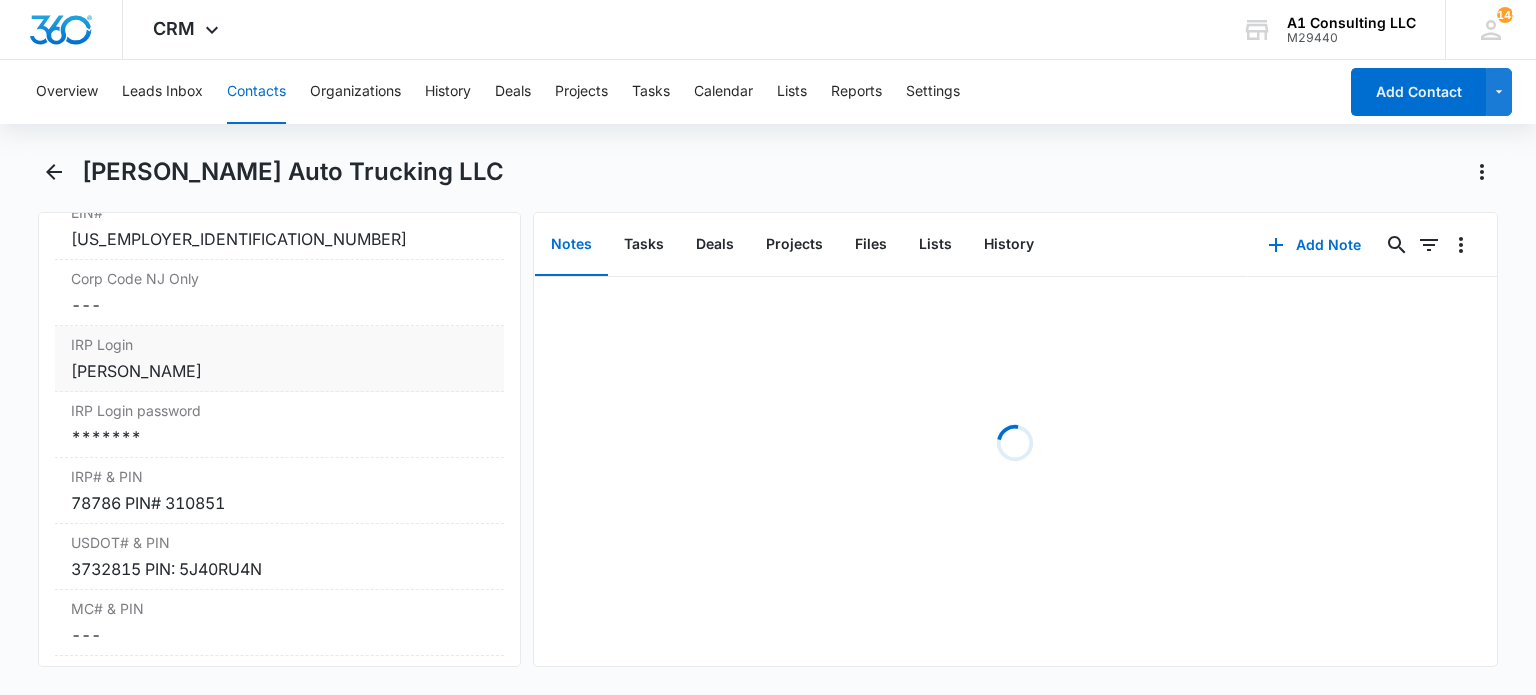click on "[PERSON_NAME]" at bounding box center (279, 371) 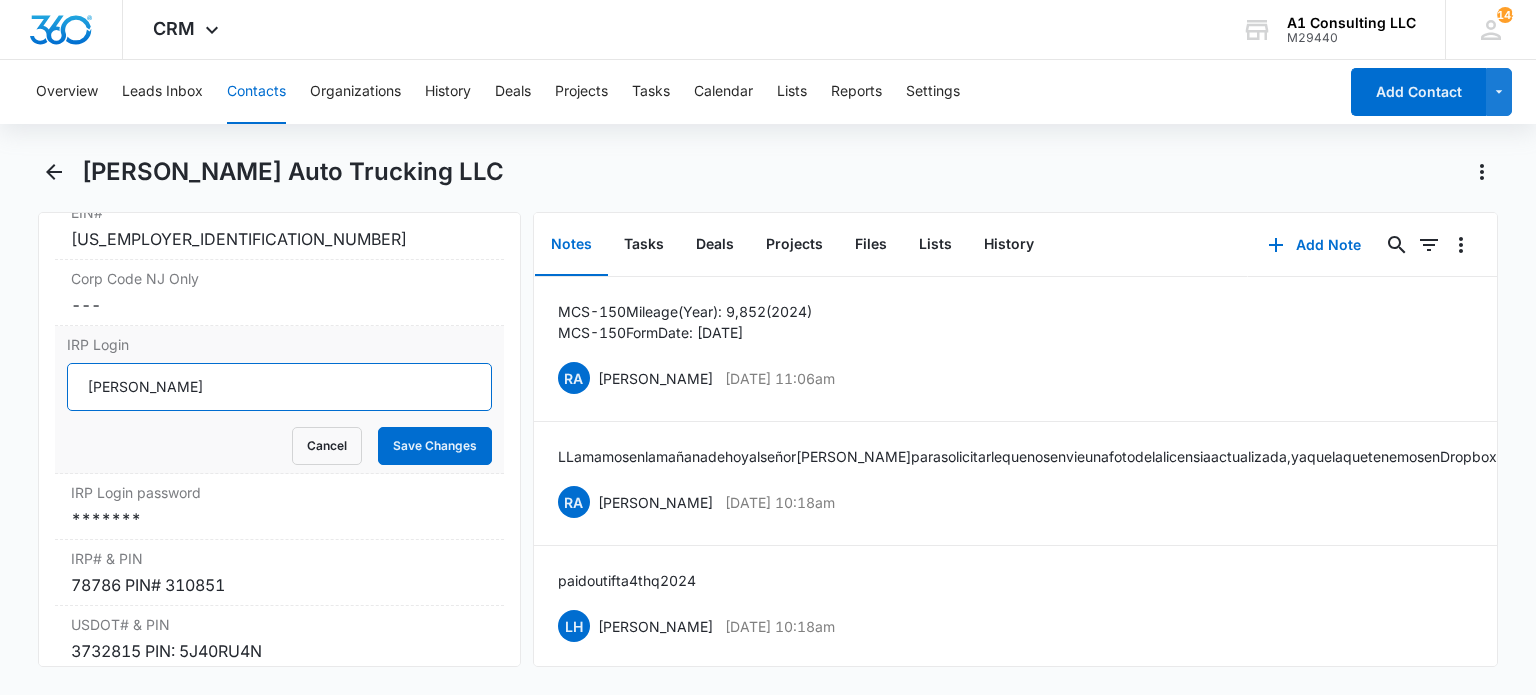 click on "[PERSON_NAME]" at bounding box center [279, 387] 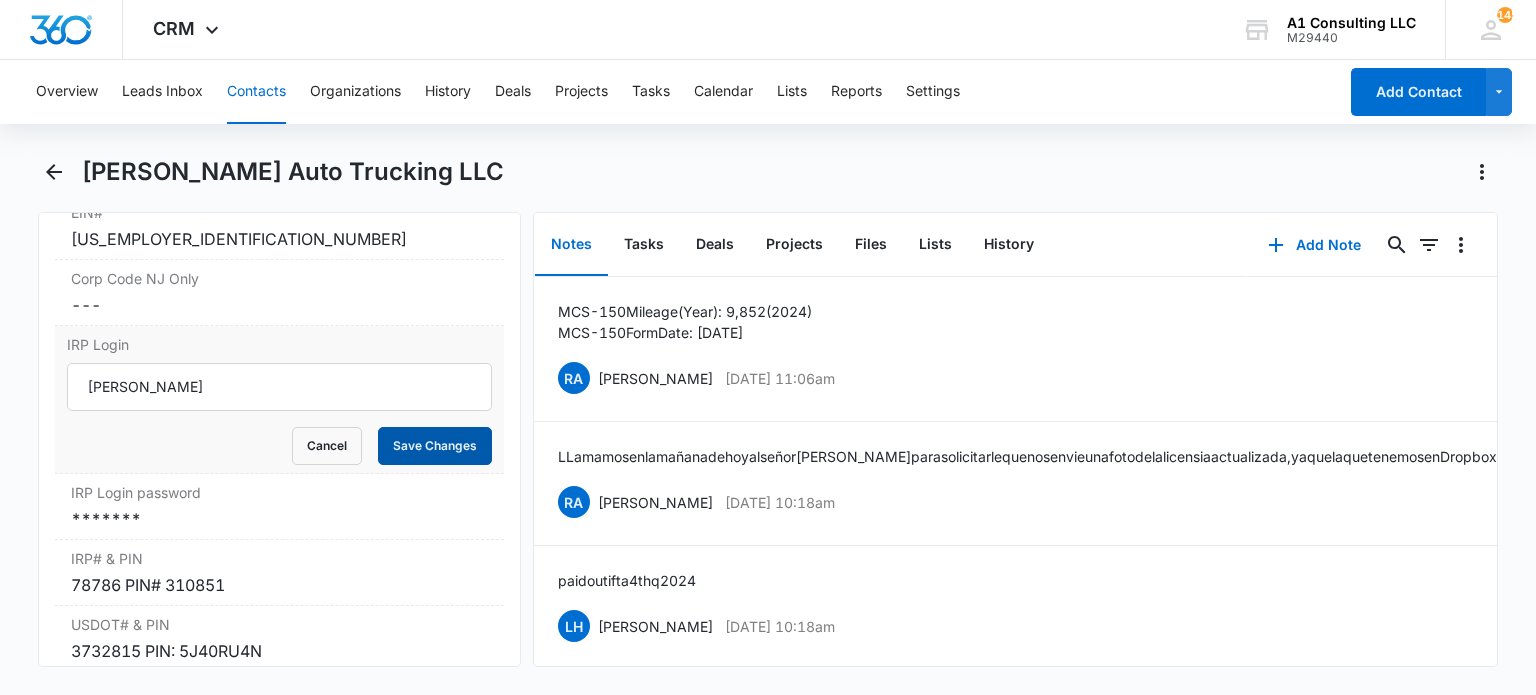 click on "Save Changes" at bounding box center [435, 446] 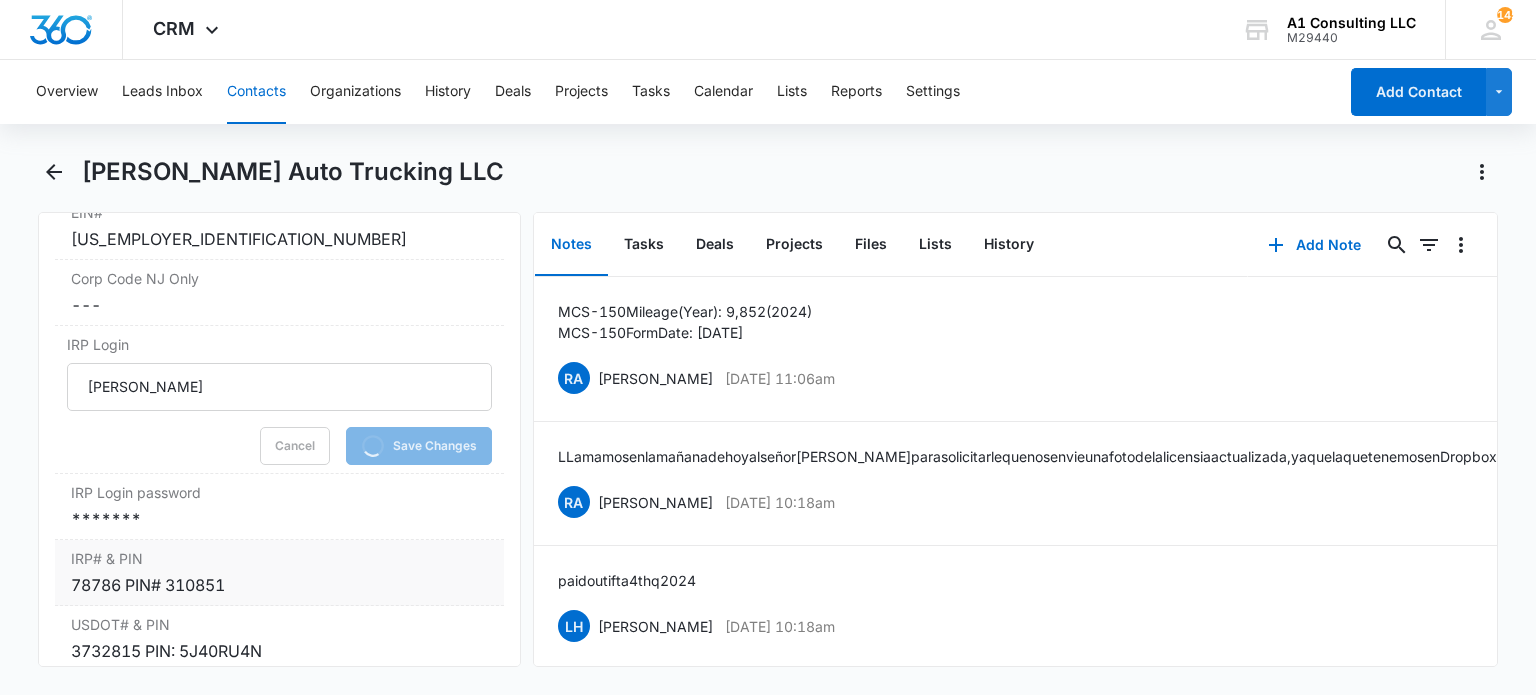click on "*******" at bounding box center (279, 519) 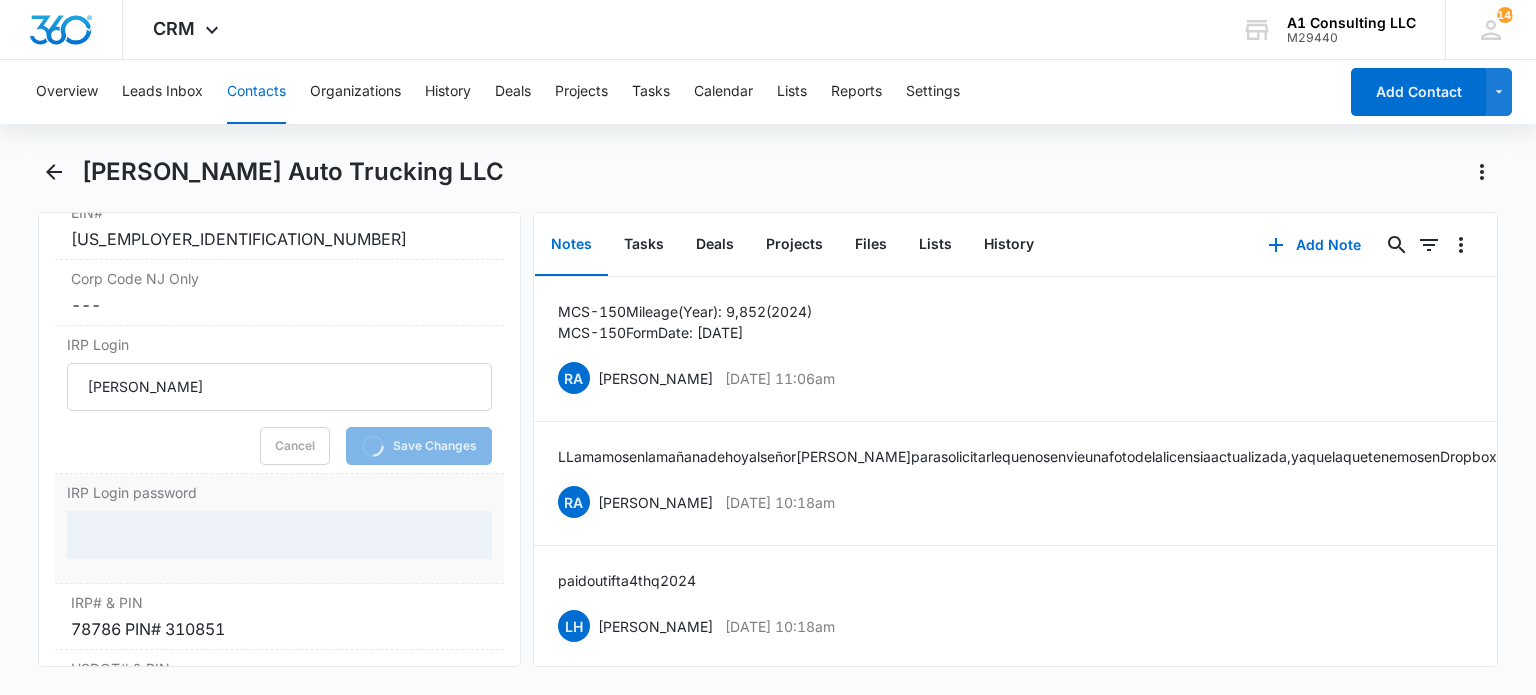 scroll, scrollTop: 2700, scrollLeft: 0, axis: vertical 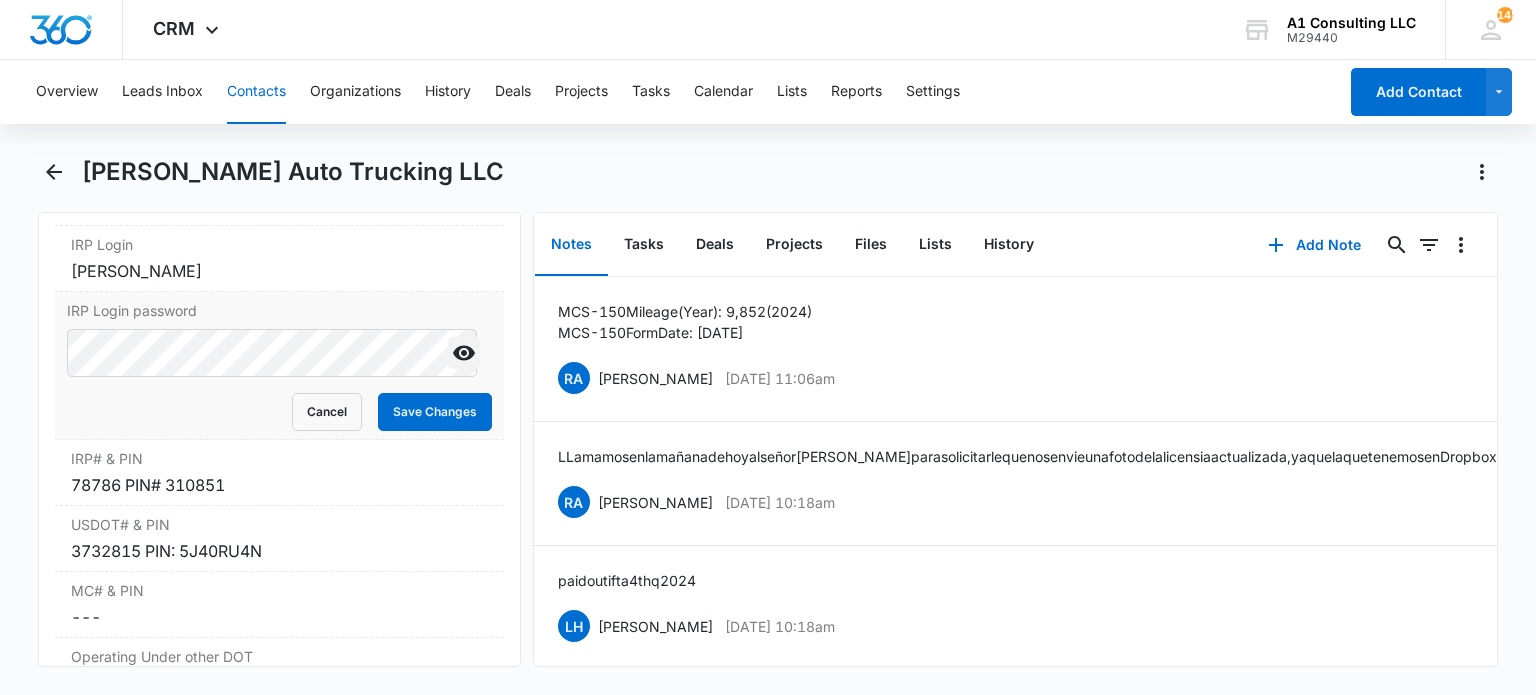 click 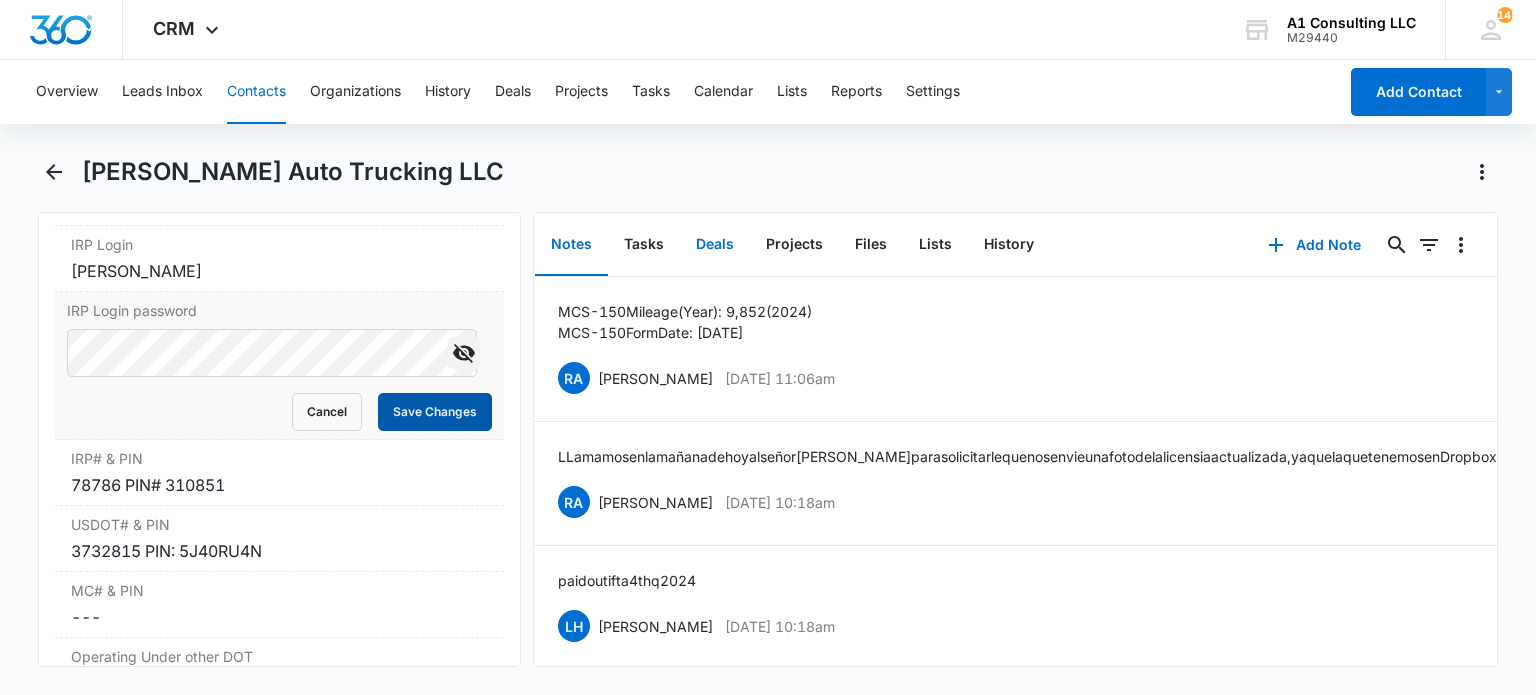 click on "Save Changes" at bounding box center [435, 412] 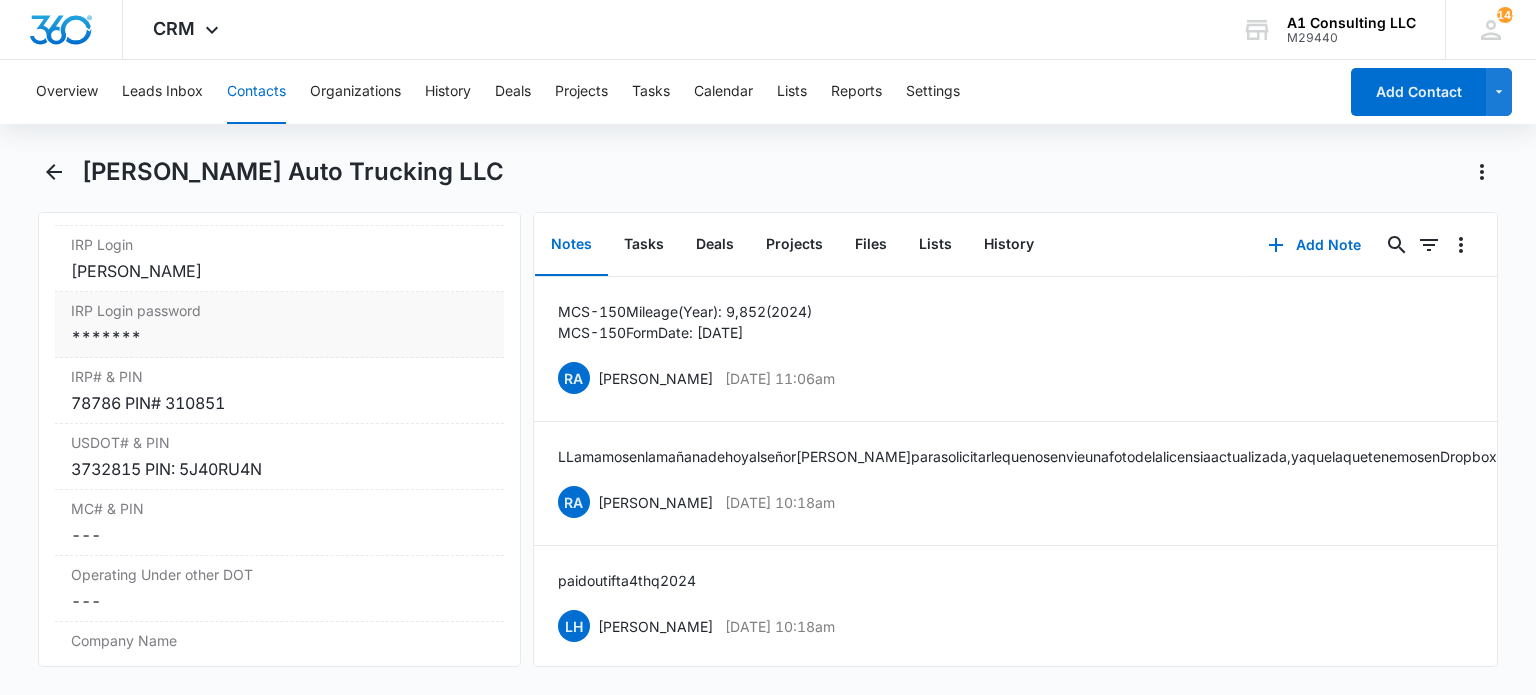 drag, startPoint x: 210, startPoint y: 352, endPoint x: 236, endPoint y: 353, distance: 26.019224 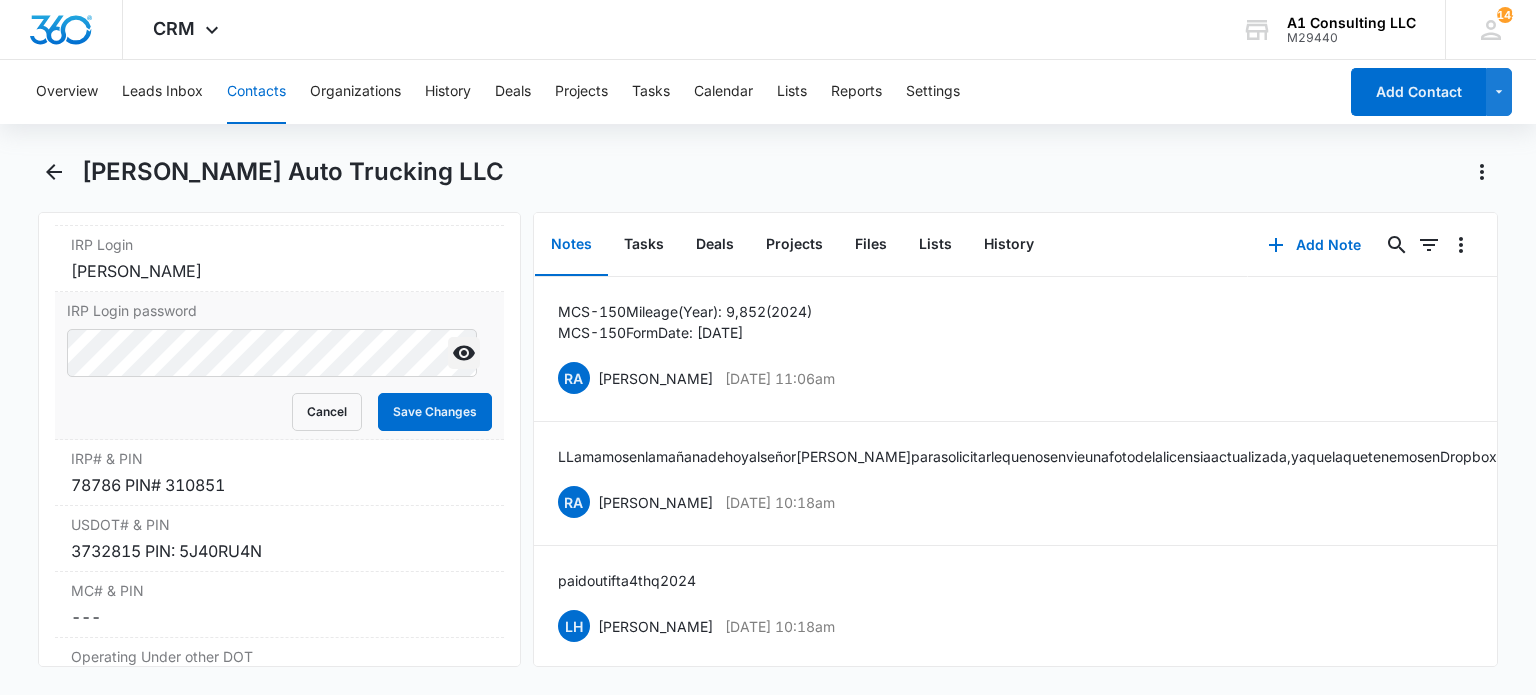 click 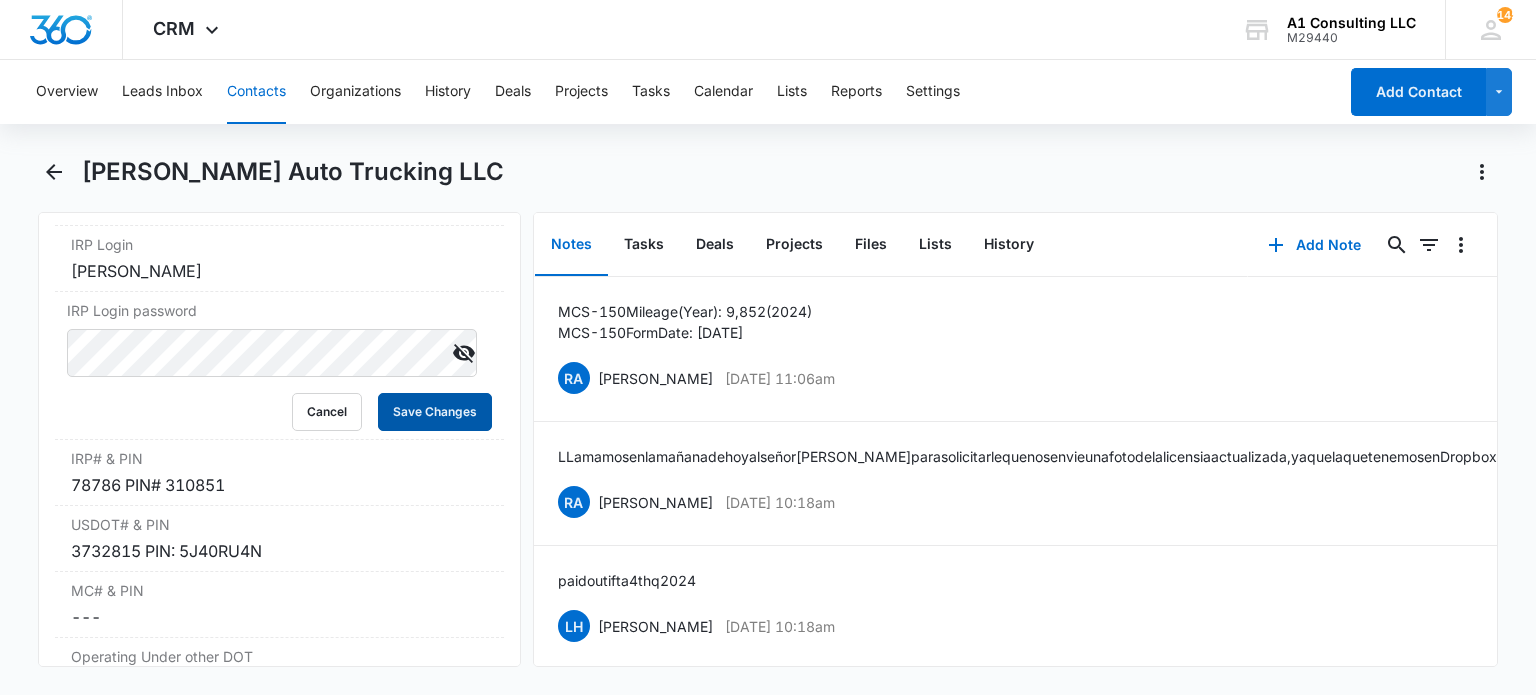 drag, startPoint x: 408, startPoint y: 417, endPoint x: 500, endPoint y: 348, distance: 115 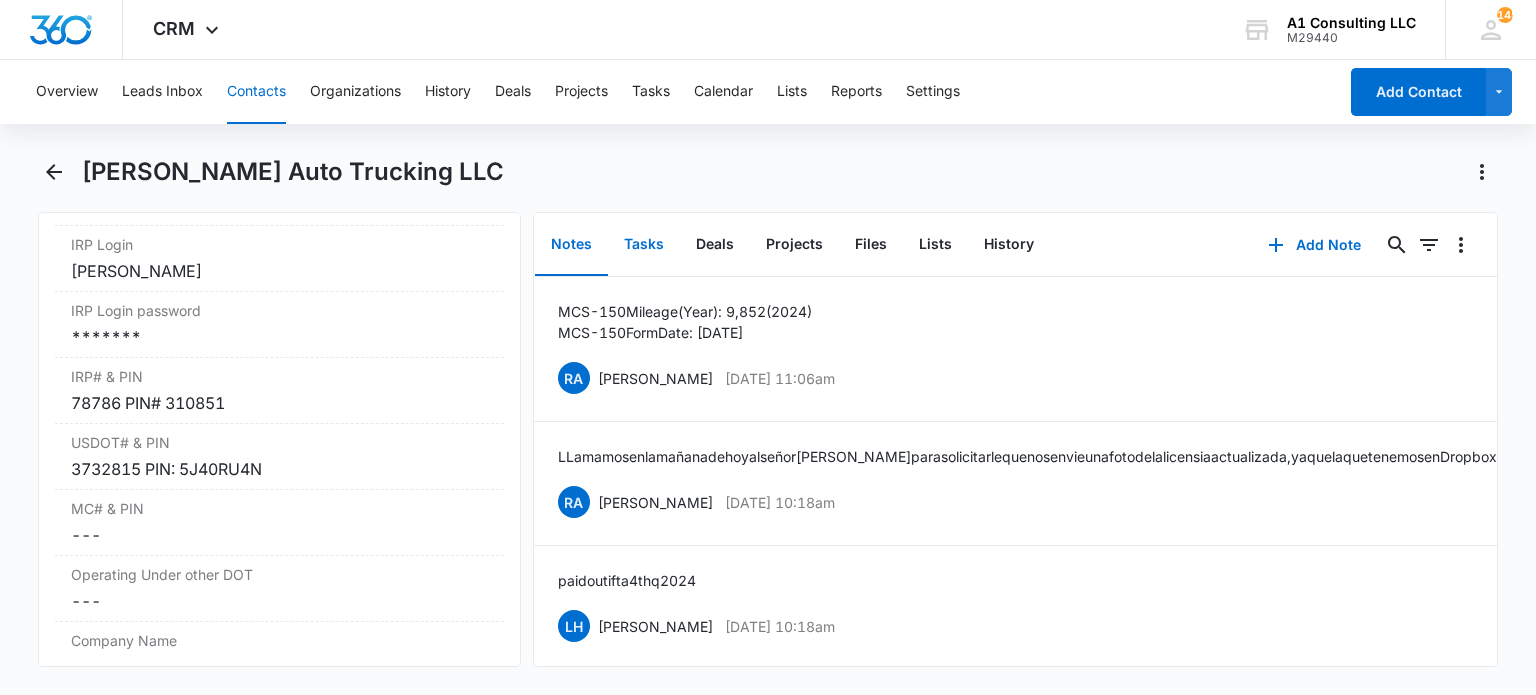 click on "Tasks" at bounding box center [644, 245] 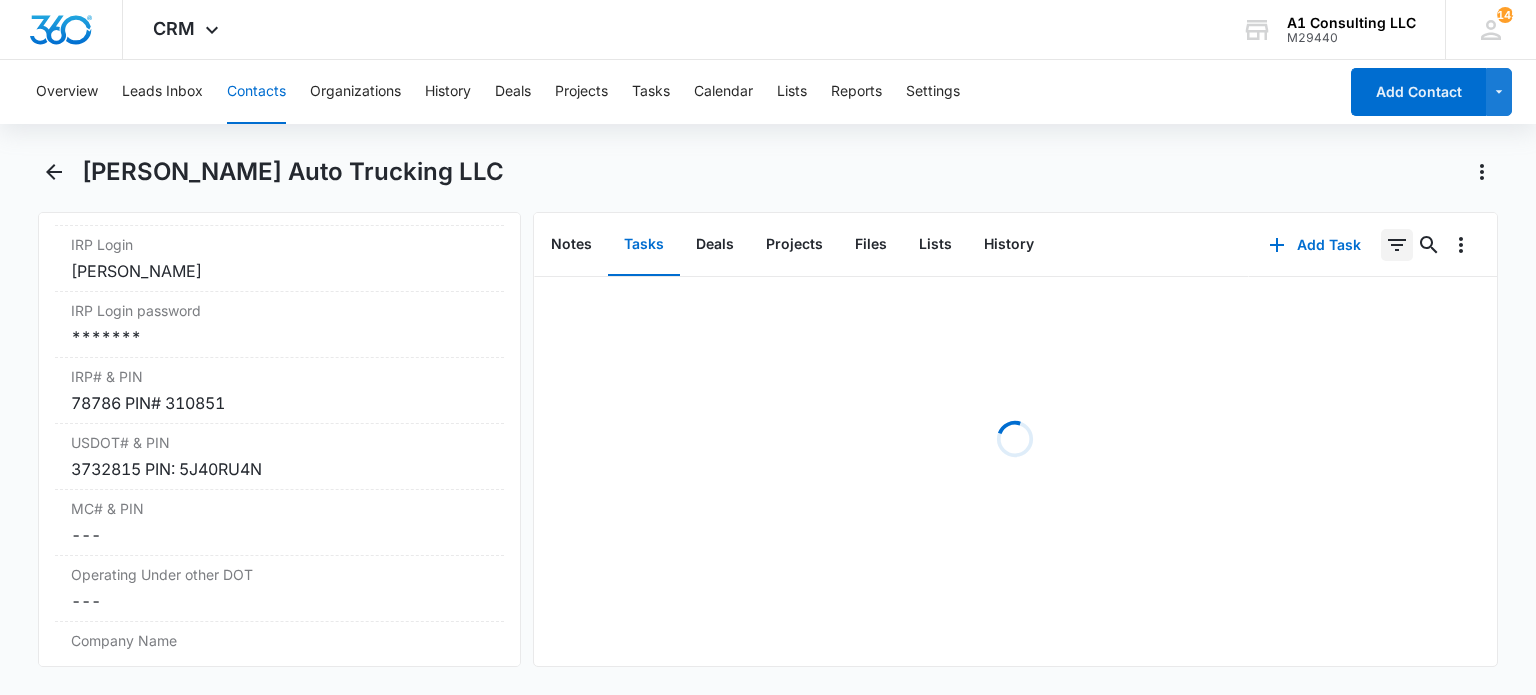 click 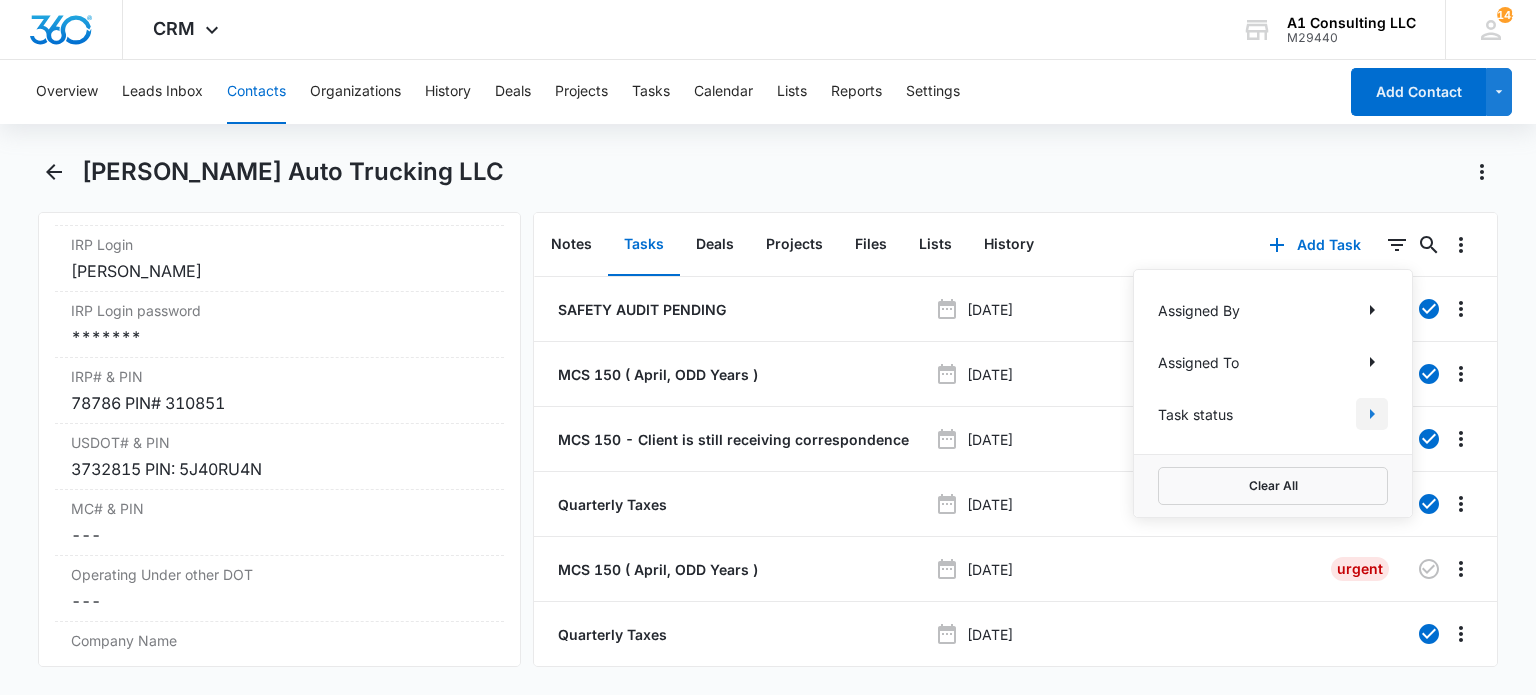 click 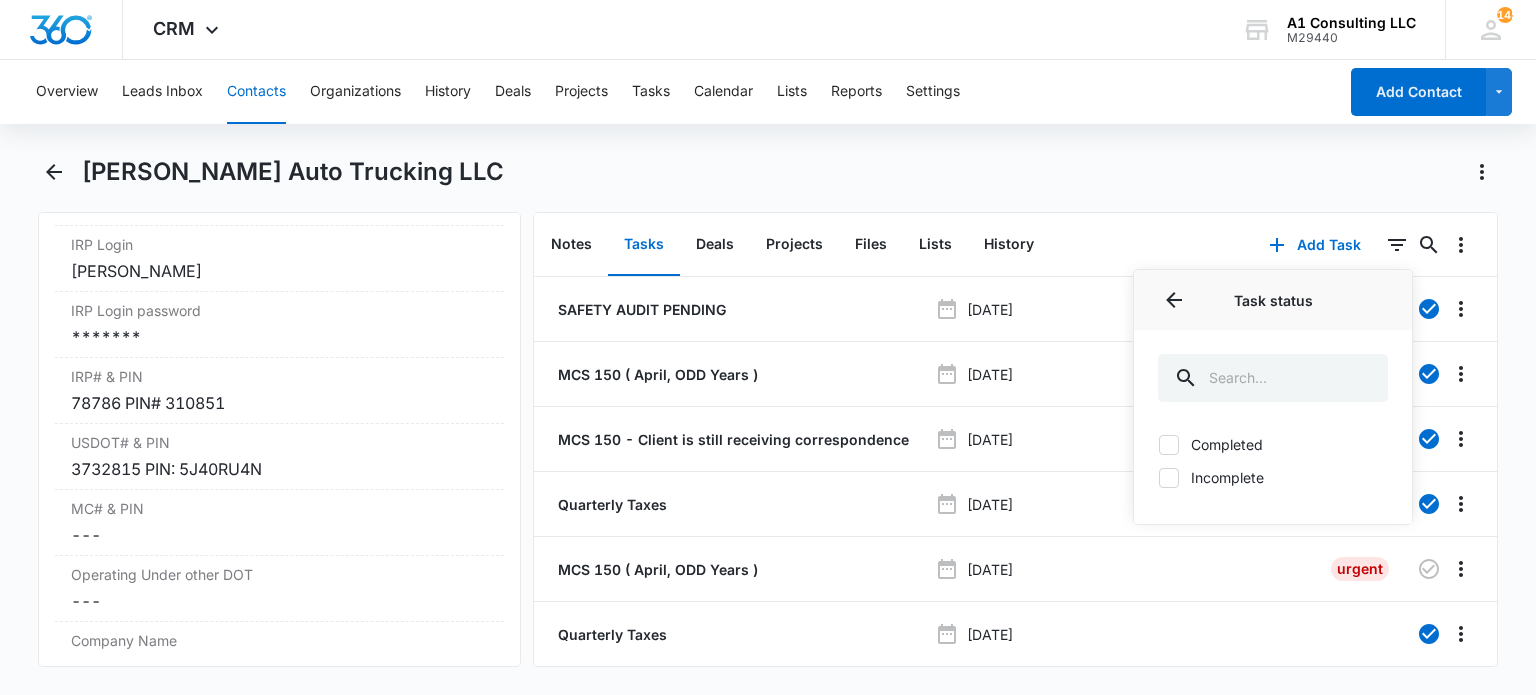 click on "Incomplete" at bounding box center [1273, 477] 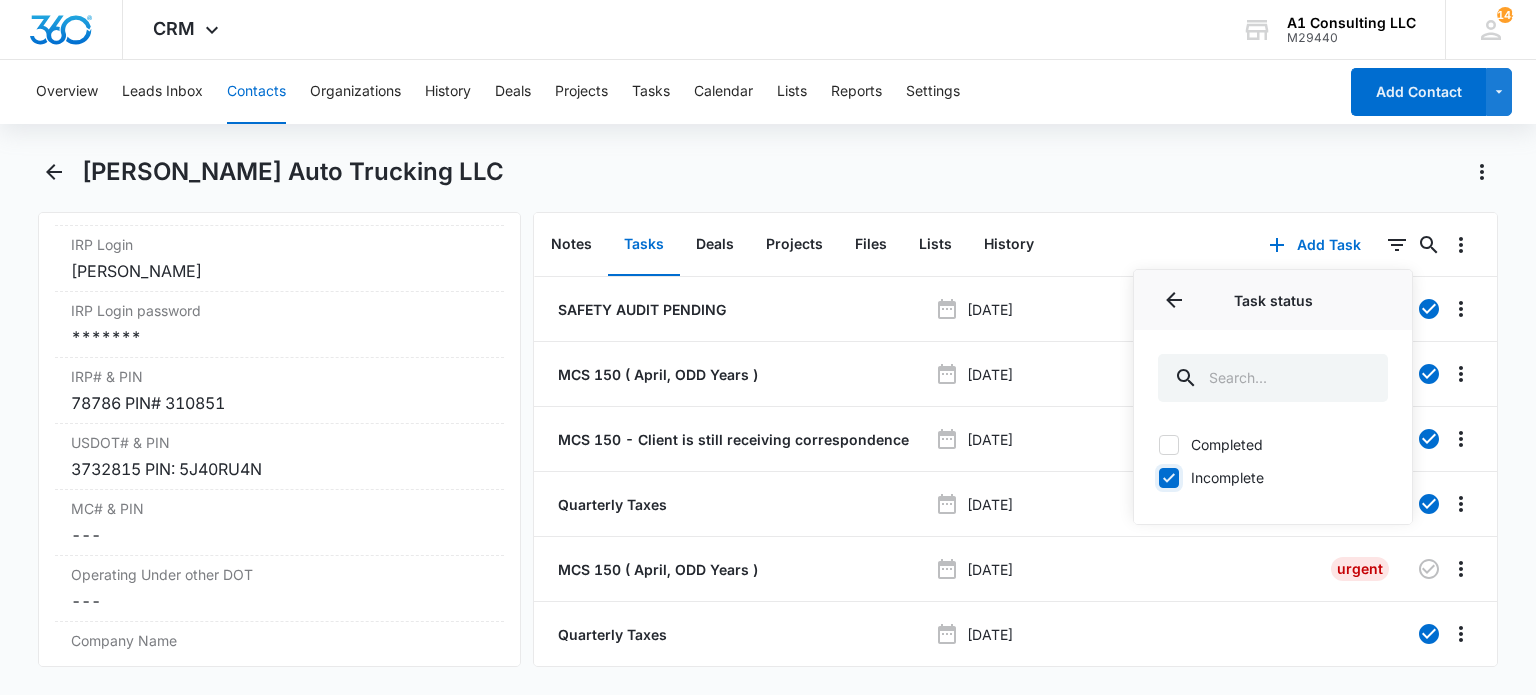 checkbox on "true" 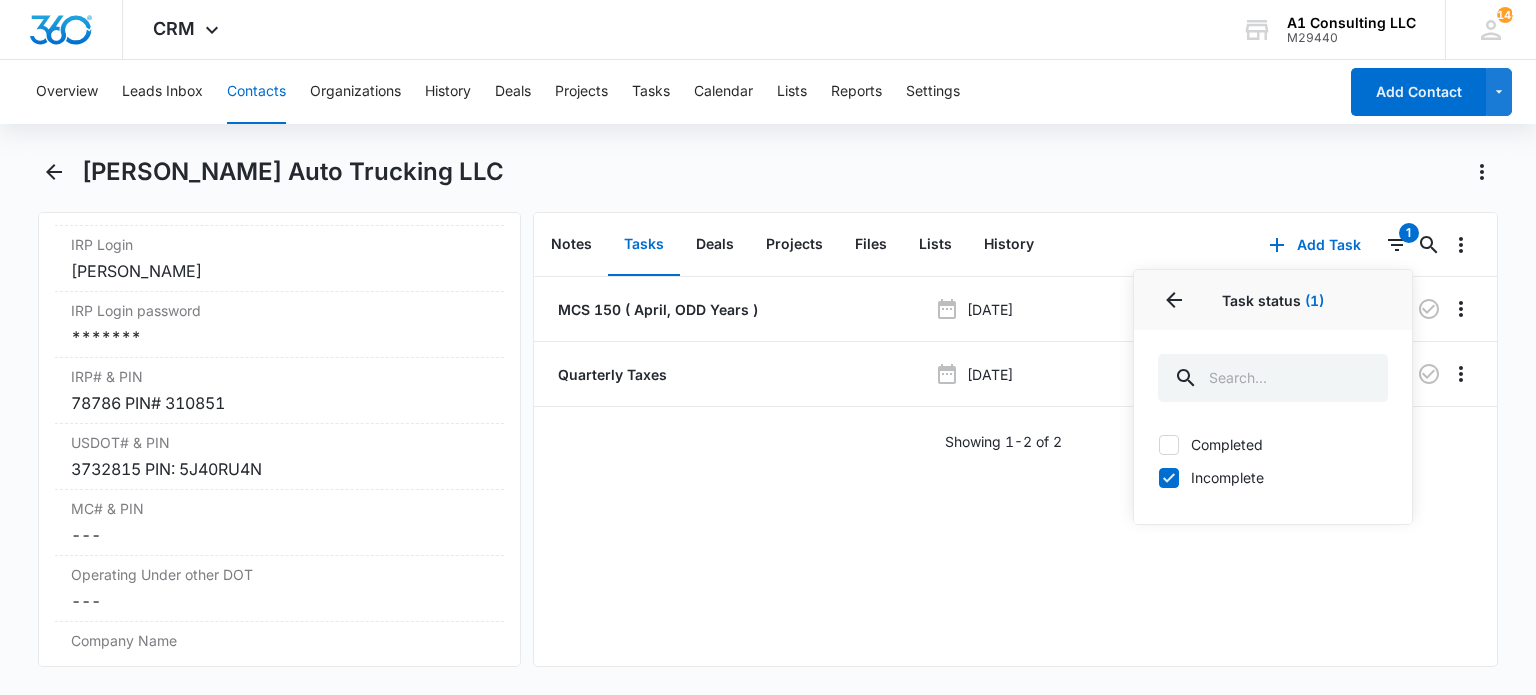 click on "MCS 150 ( April,  ODD Years ) [DATE] Urgent Quarterly Taxes  [DATE] Urgent Showing   1-2   of   2" at bounding box center [1015, 471] 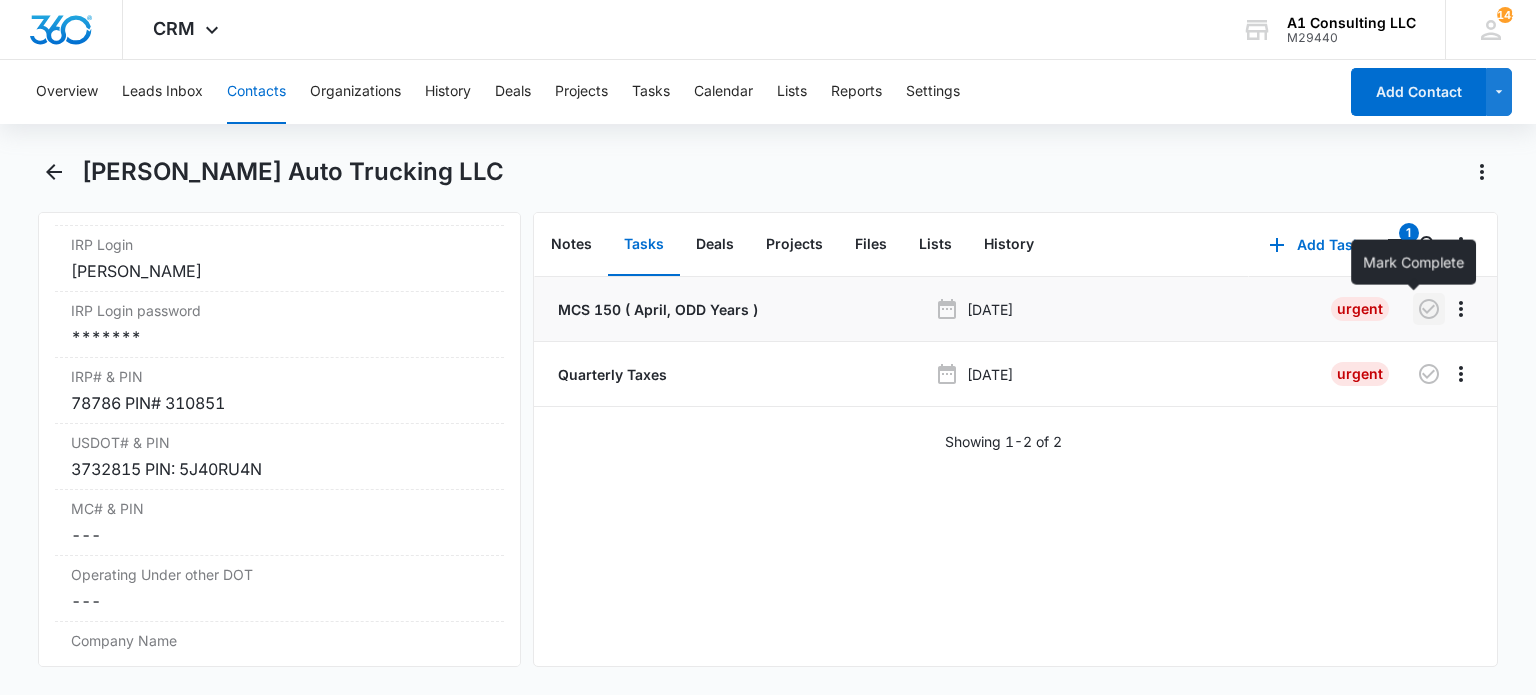 click 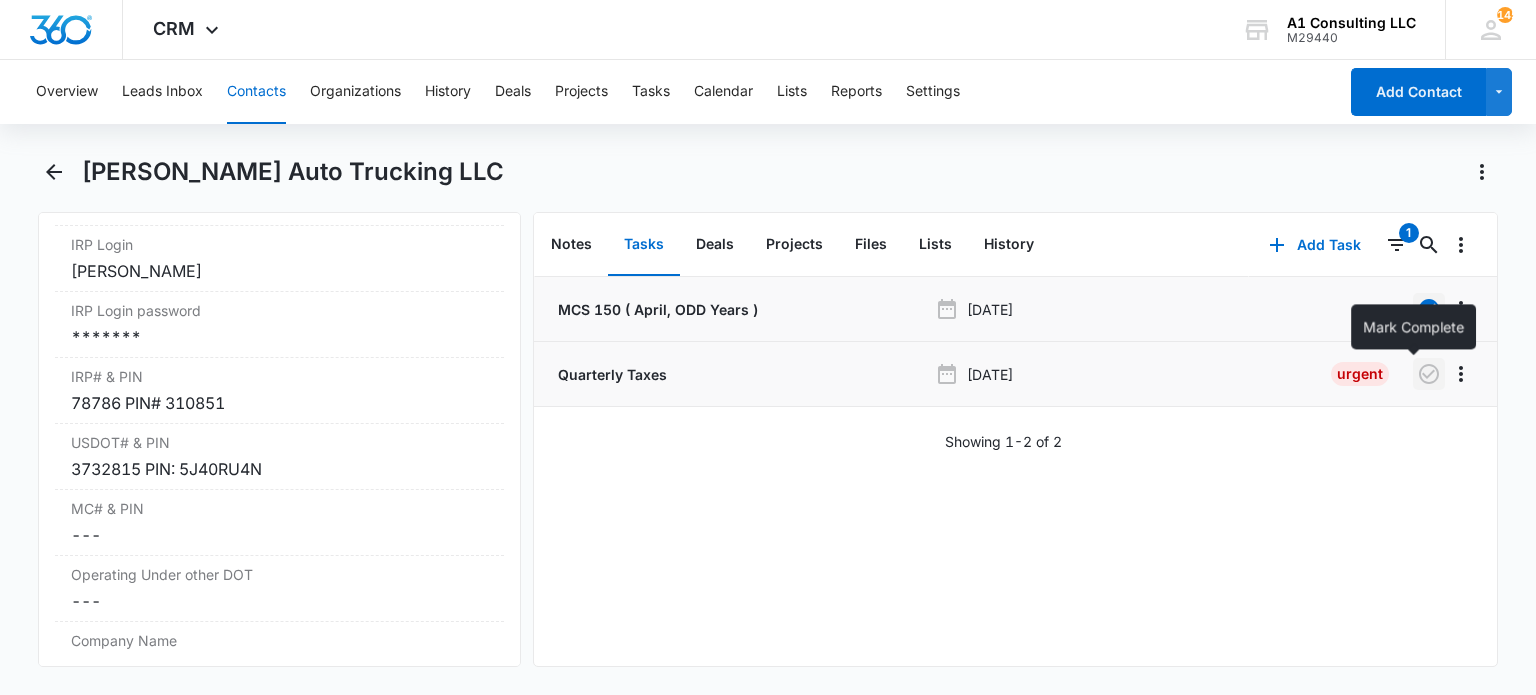 click 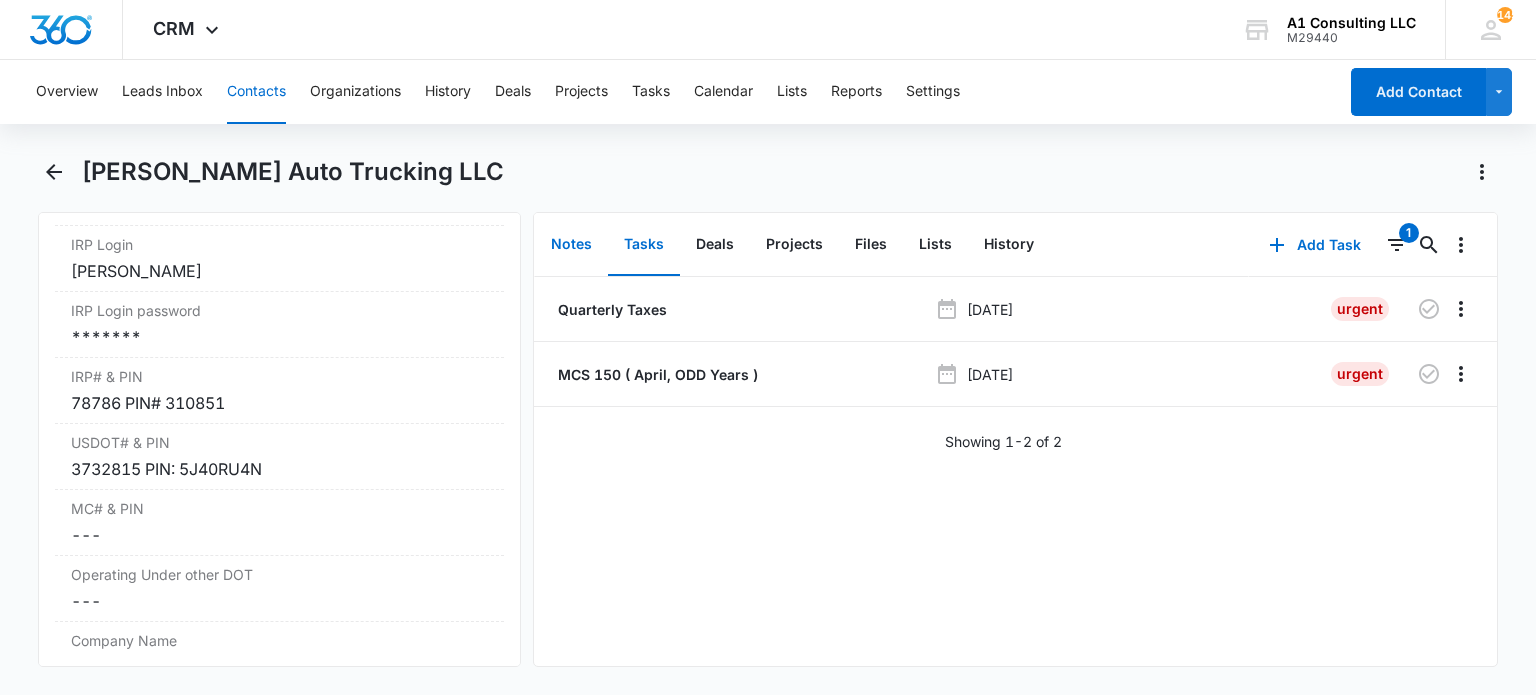 click on "Notes" at bounding box center [571, 245] 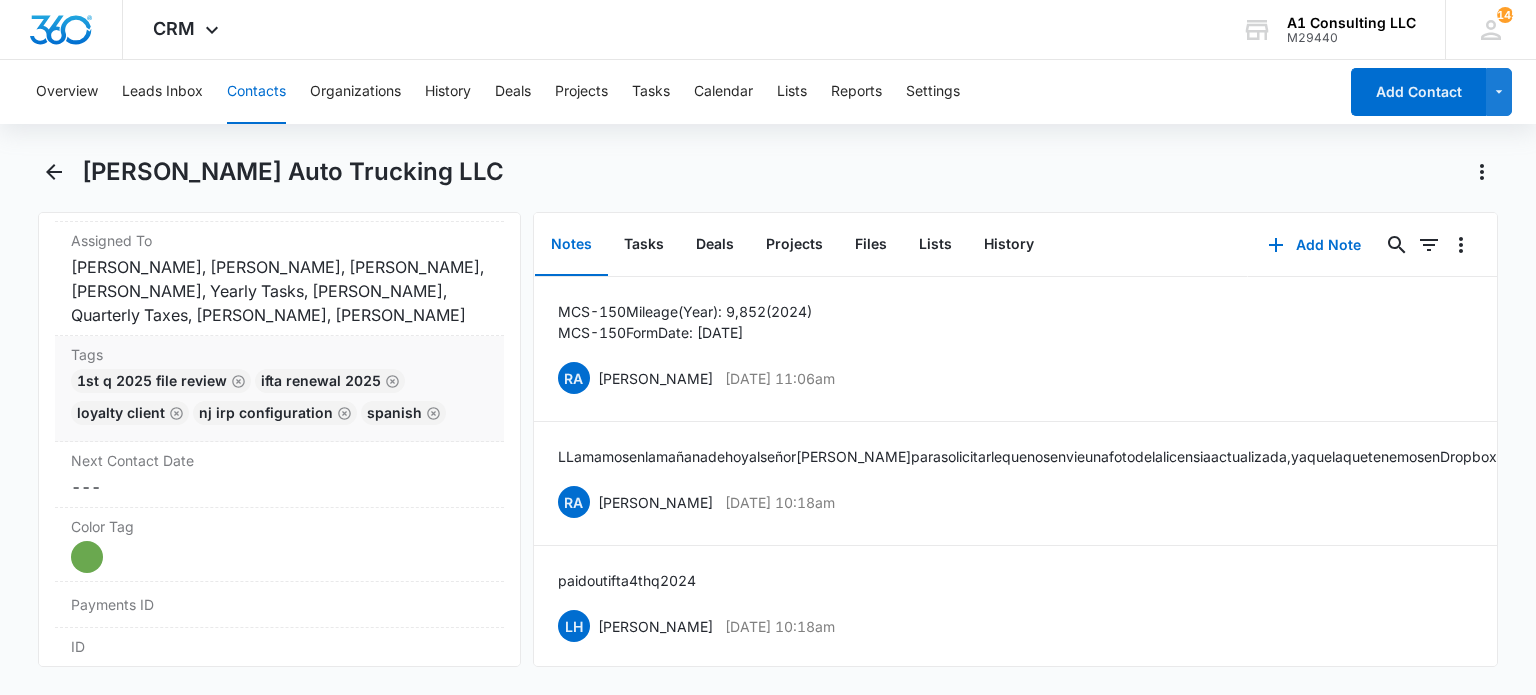 scroll, scrollTop: 1100, scrollLeft: 0, axis: vertical 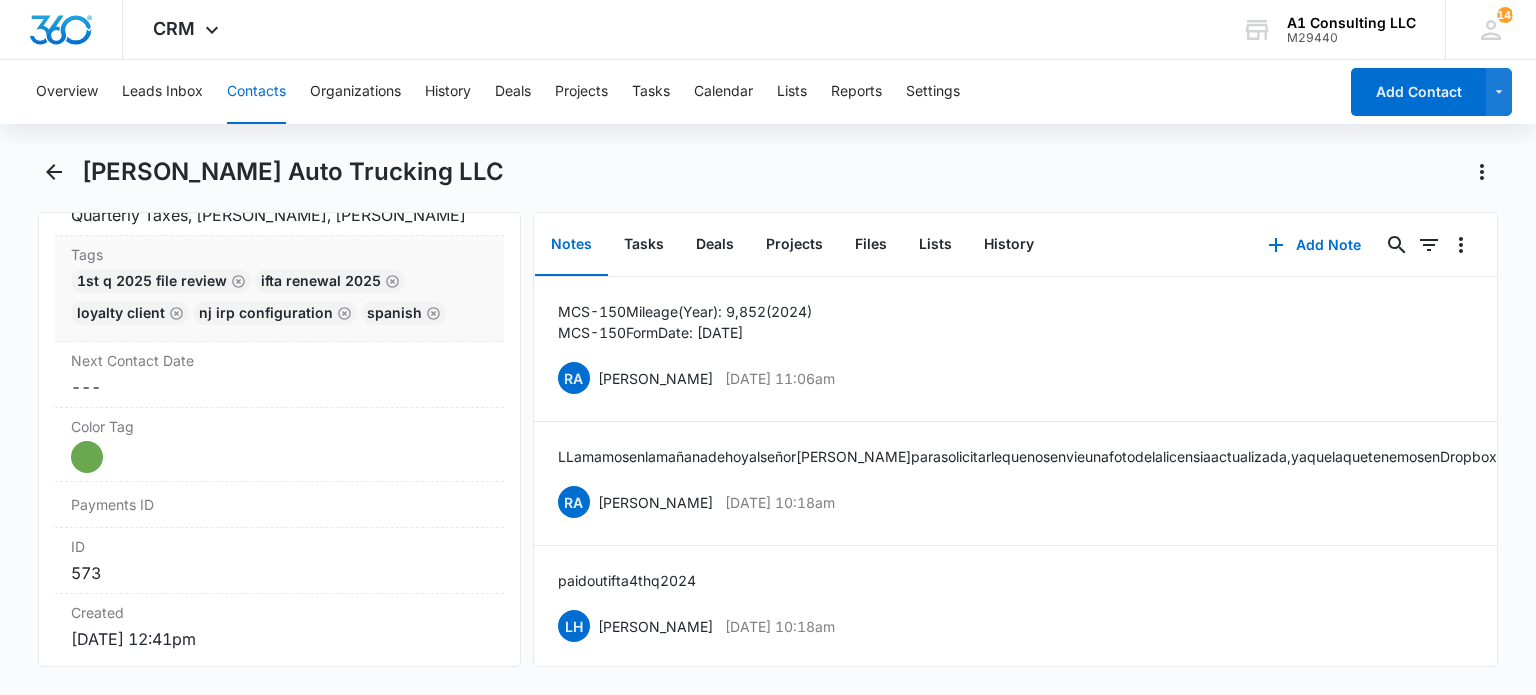 click on "1st Q 2025 File Review IFTA renewal 2025 LOYALTY CLIENT NJ IRP CONFIGURATION Spanish" at bounding box center [279, 301] 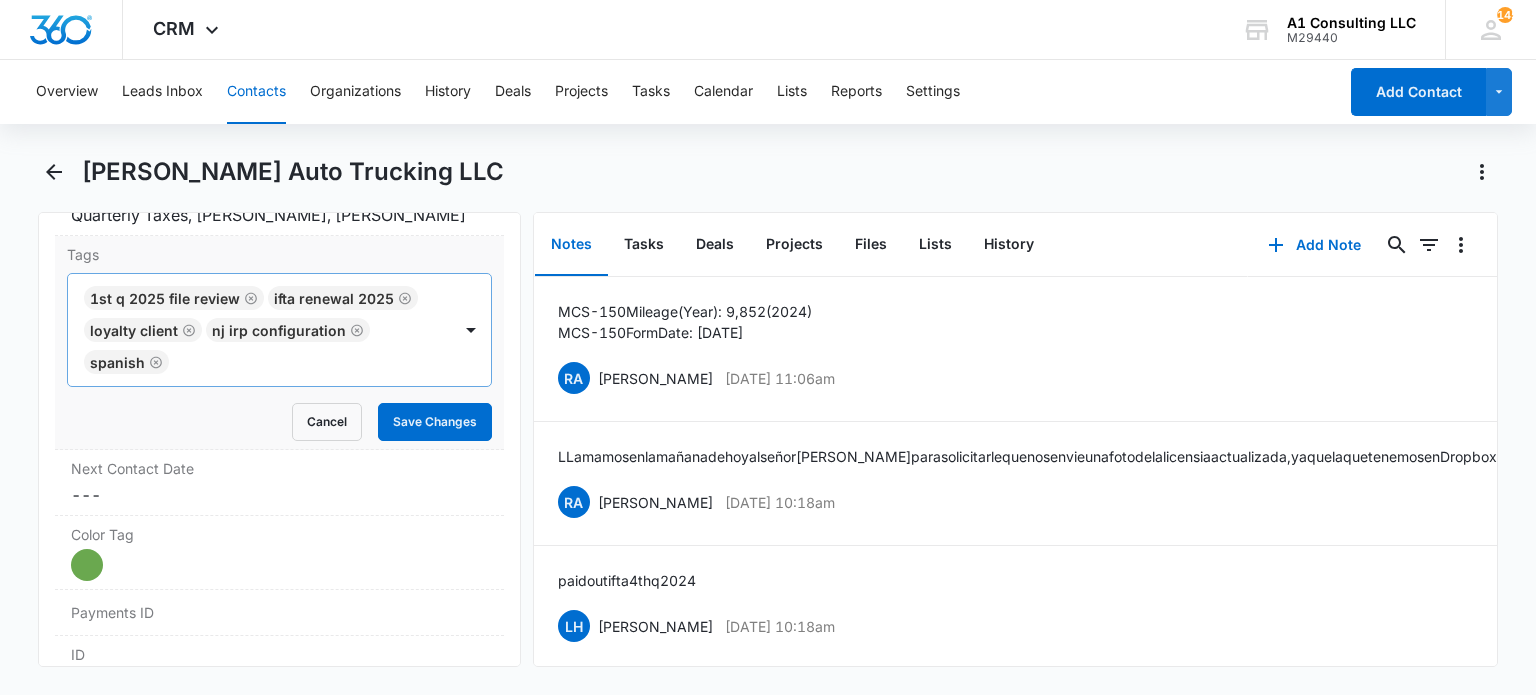 click 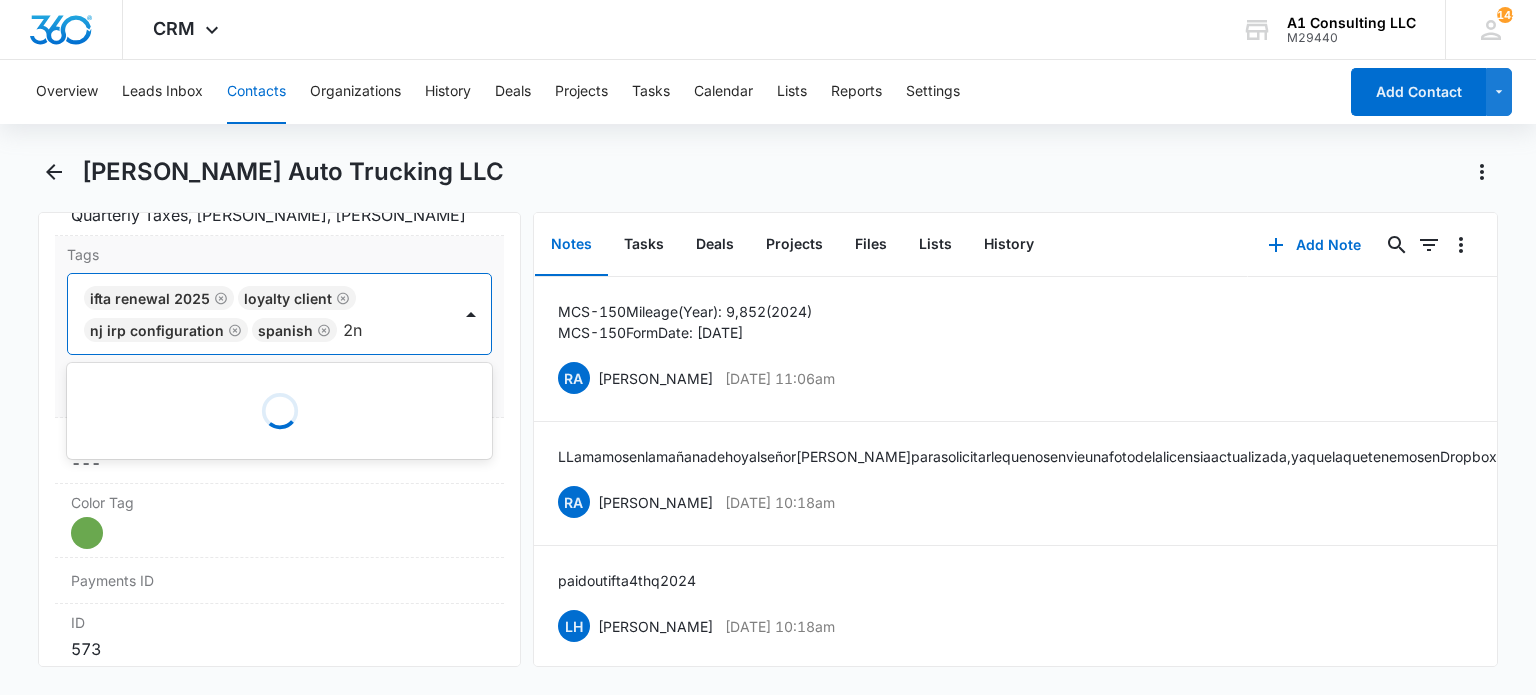 type on "2nd" 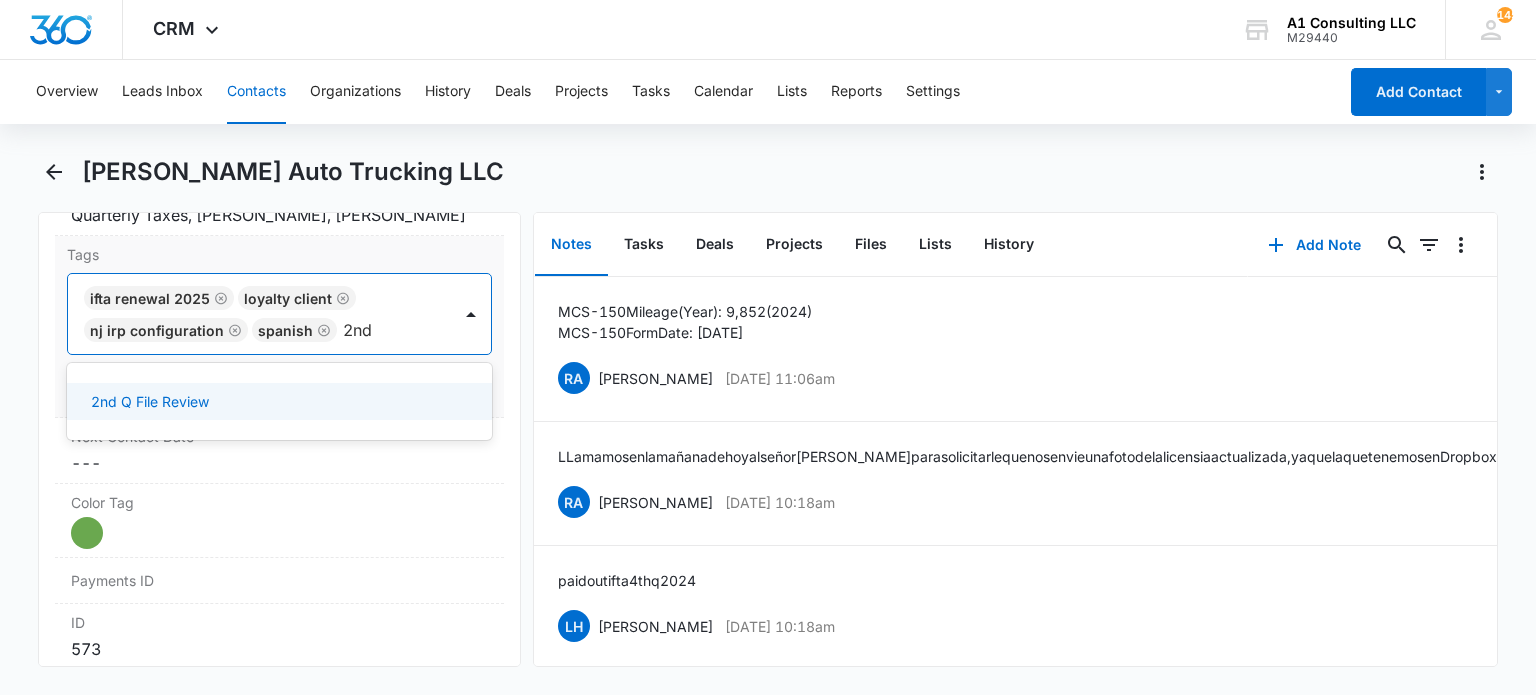 click on "2nd Q File Review" at bounding box center (150, 401) 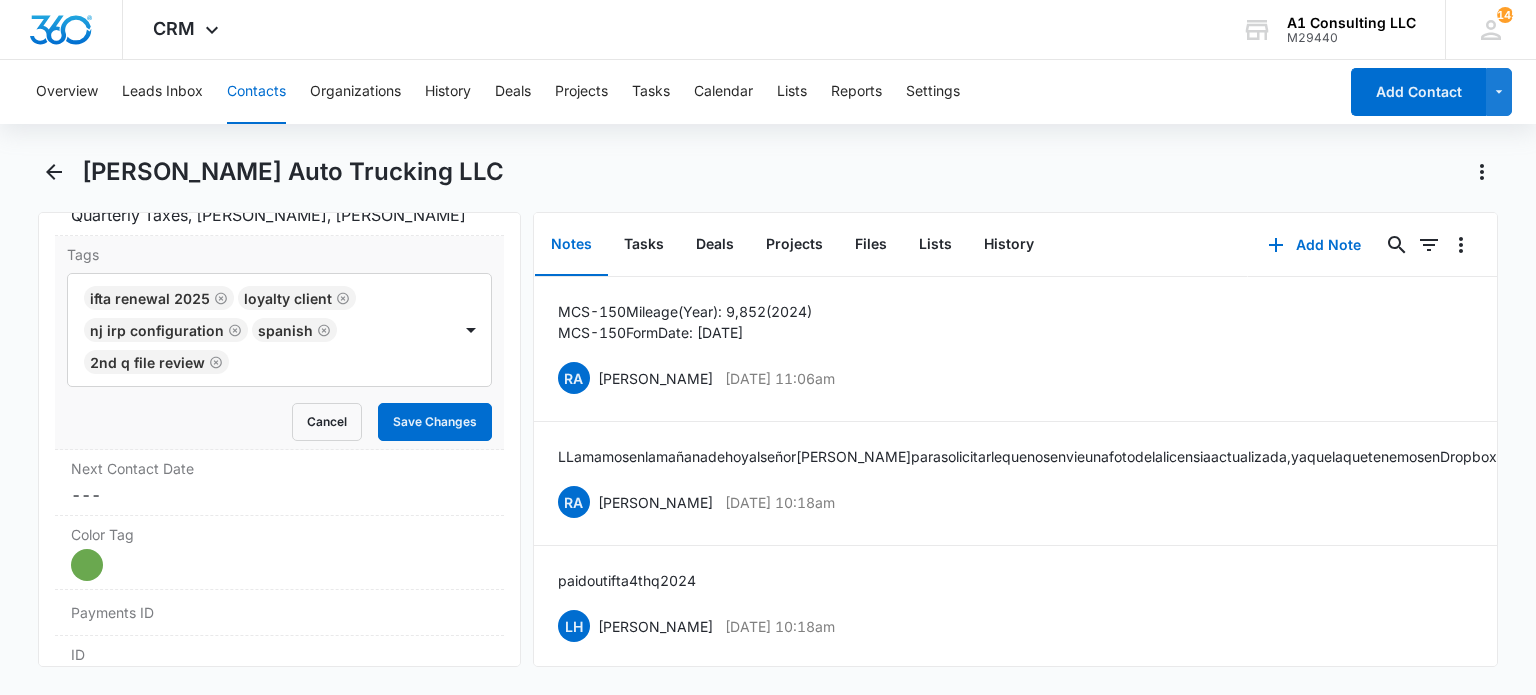 click on "Tags IFTA renewal 2025 LOYALTY CLIENT NJ IRP CONFIGURATION Spanish  2nd Q File Review Cancel Save Changes" at bounding box center [279, 343] 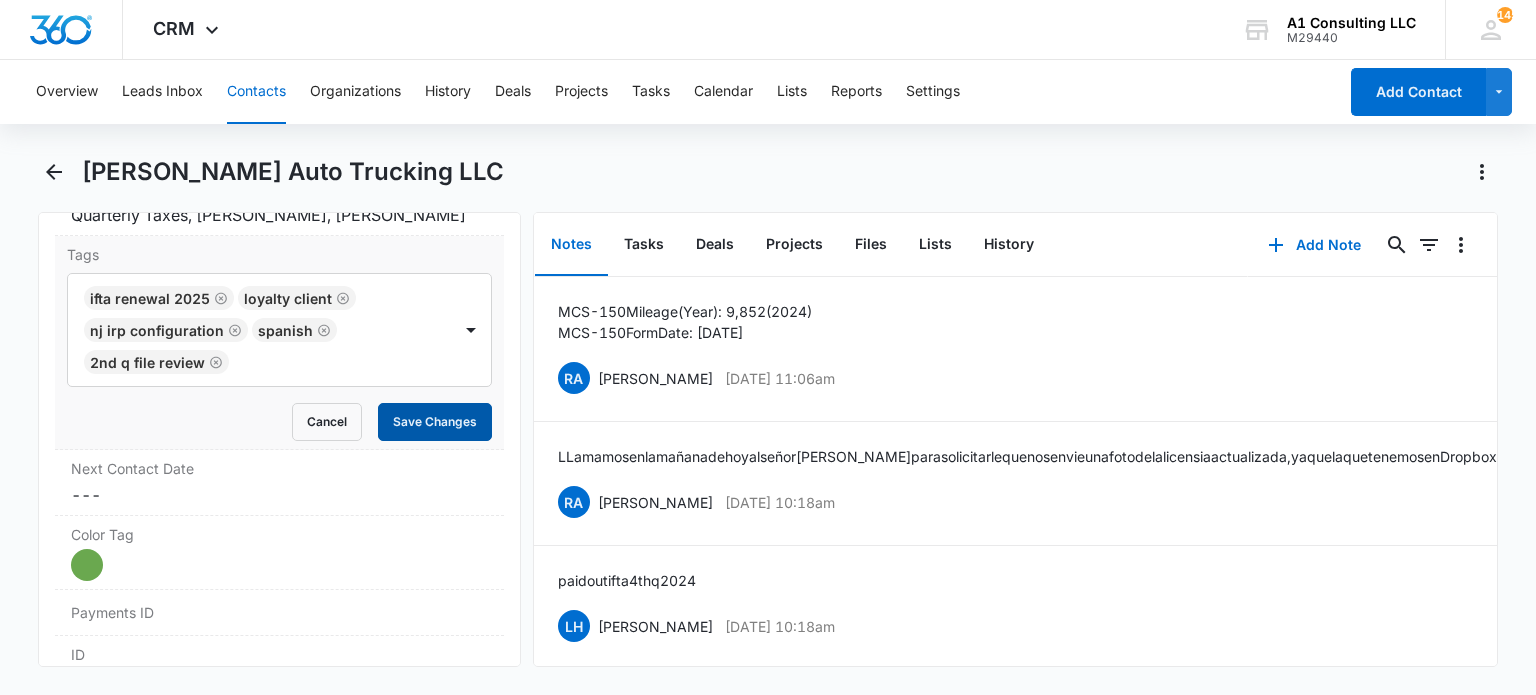 click on "Save Changes" at bounding box center (435, 422) 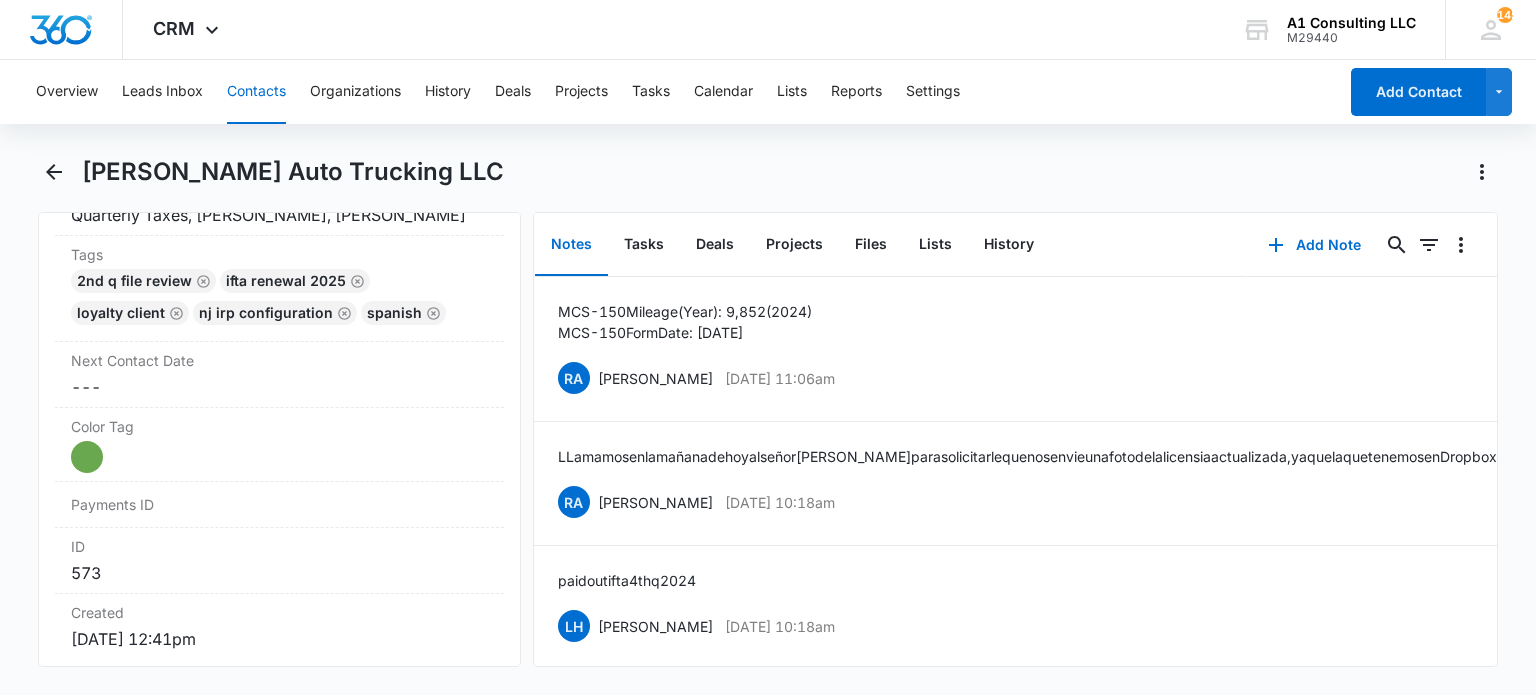 click on "Contacts" at bounding box center (256, 92) 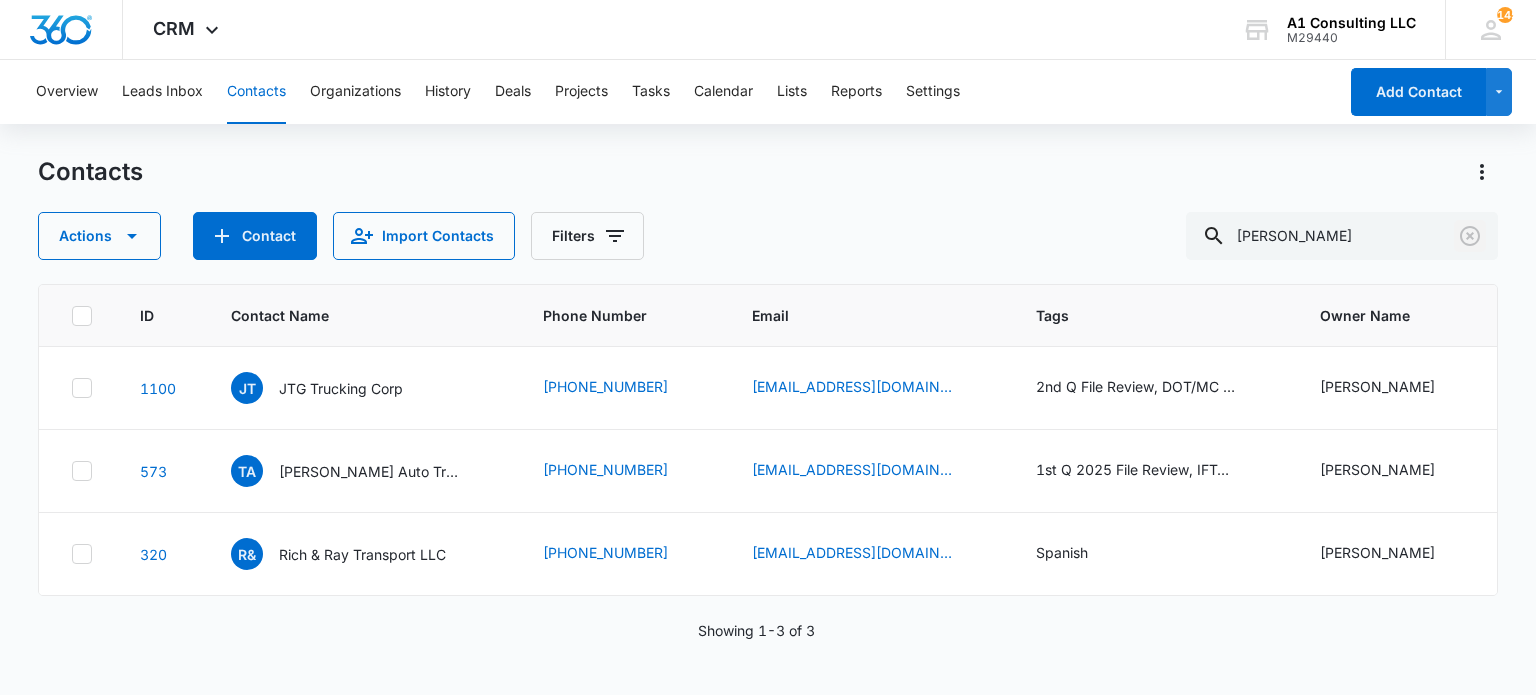 drag, startPoint x: 1465, startPoint y: 232, endPoint x: 1044, endPoint y: 655, distance: 596.7998 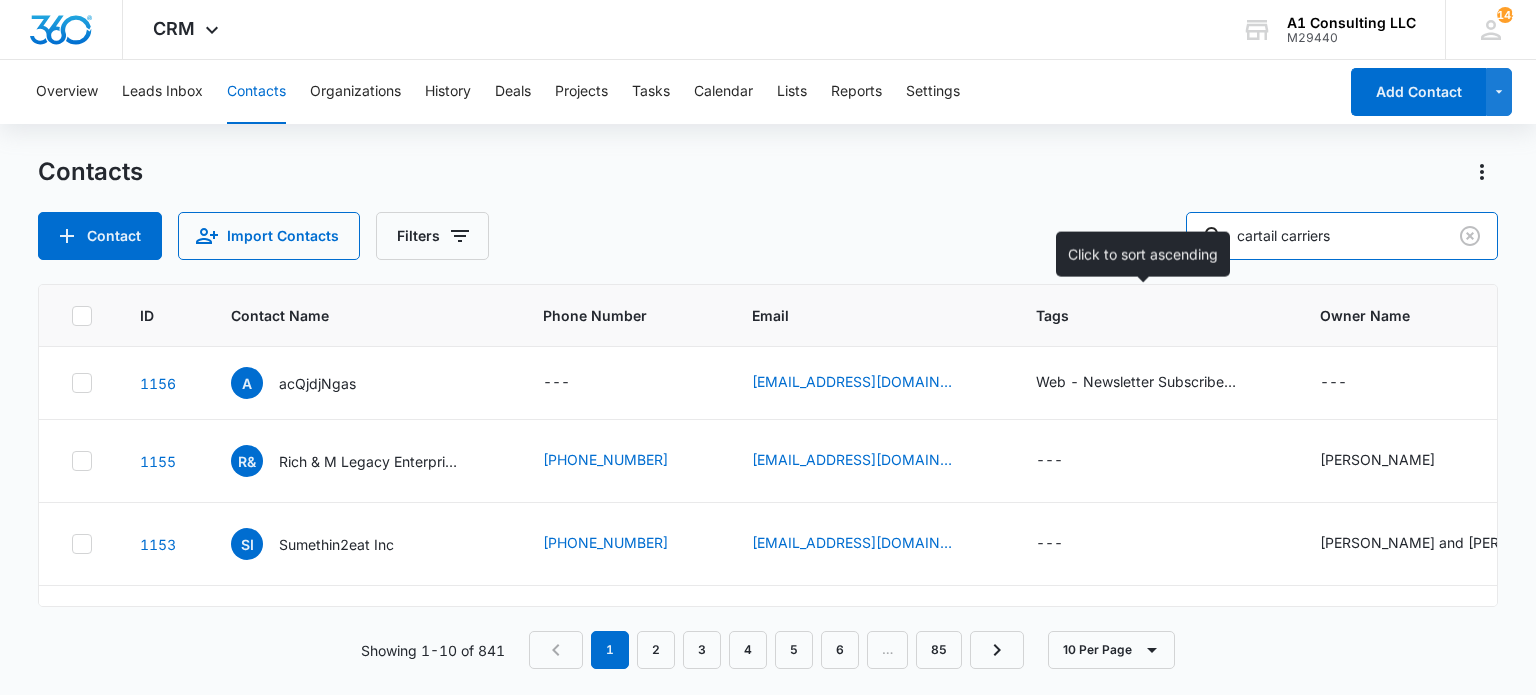 type on "cartail carriers" 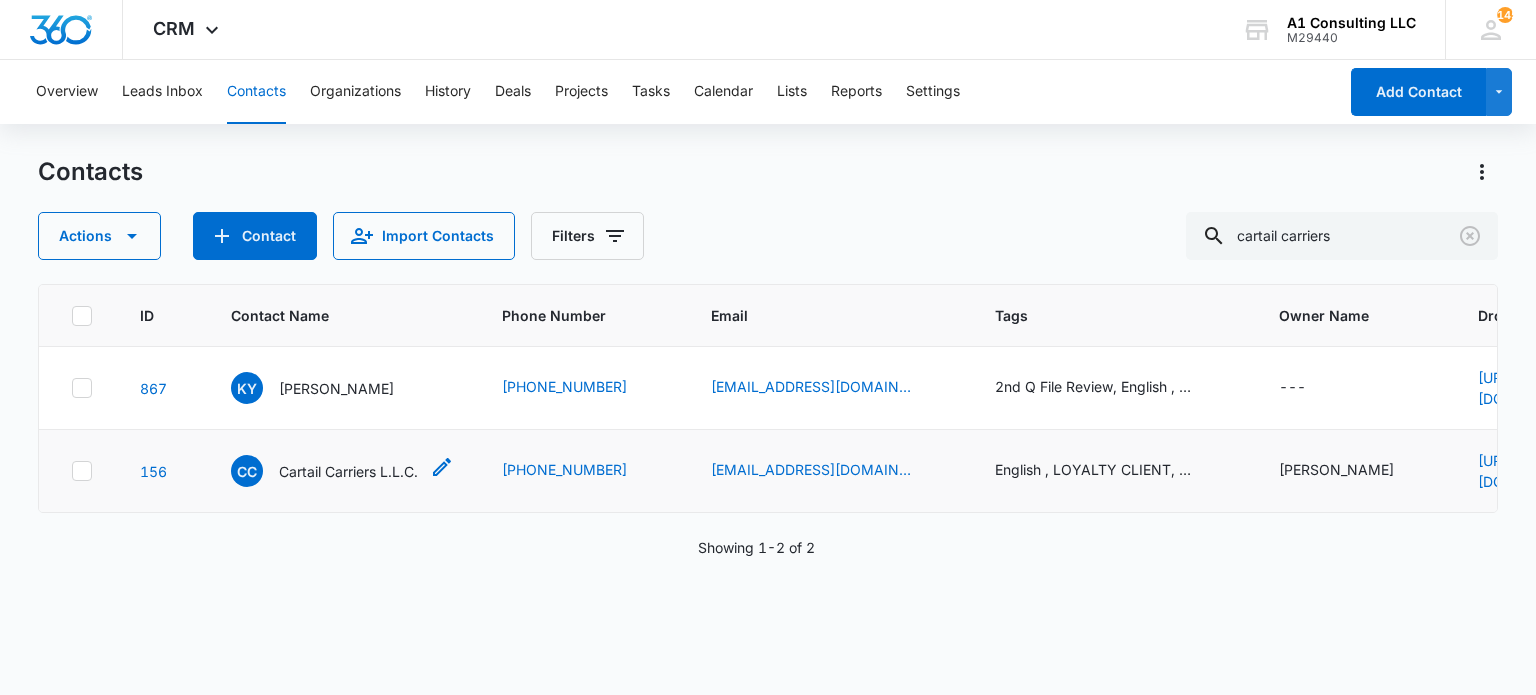click on "Cartail Carriers L.L.C." at bounding box center [348, 471] 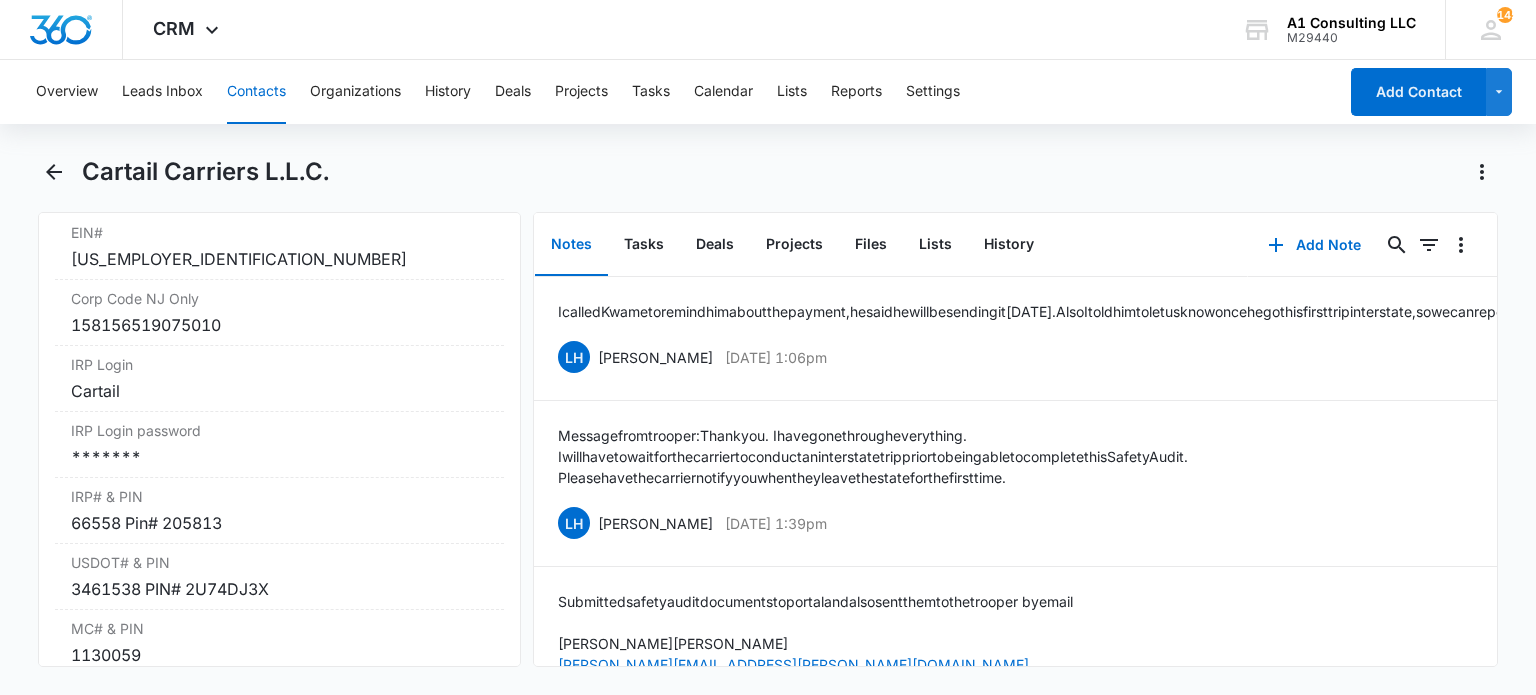 scroll, scrollTop: 2600, scrollLeft: 0, axis: vertical 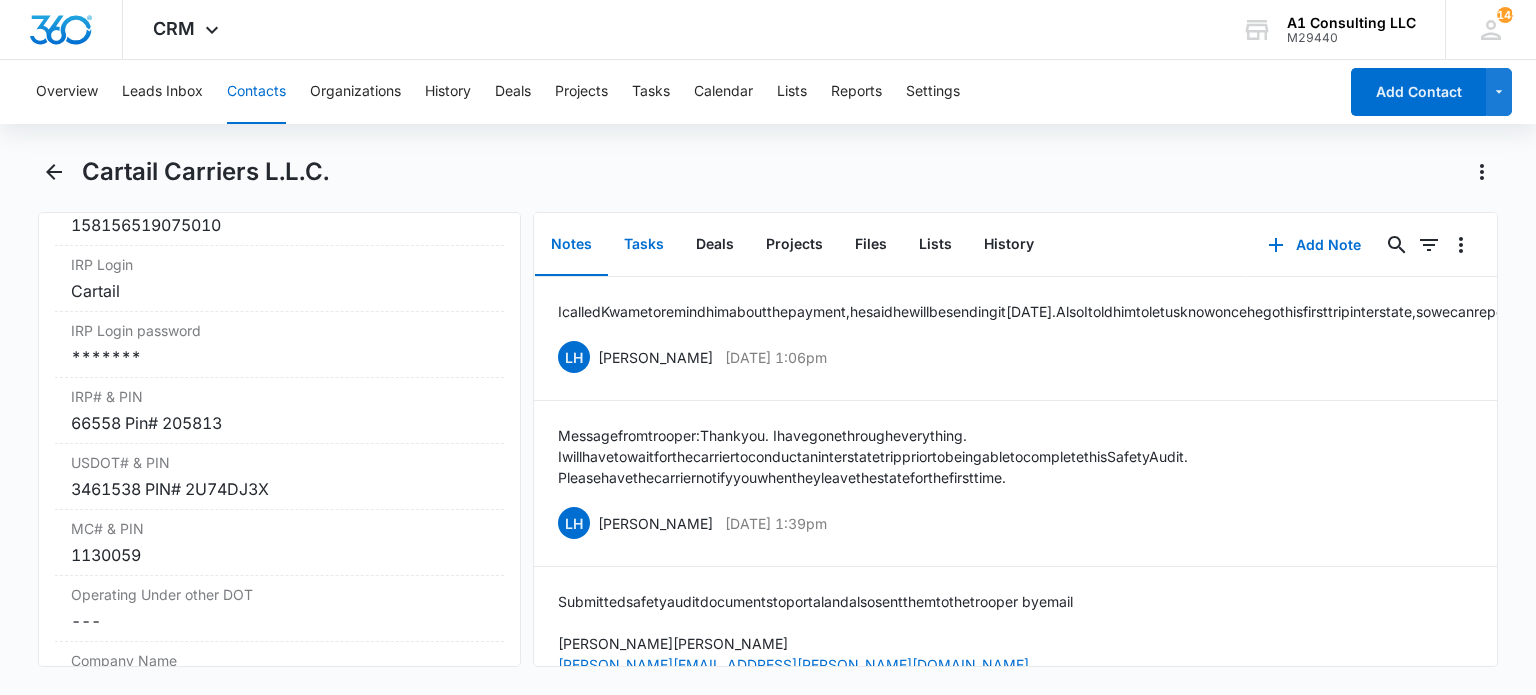 click on "Tasks" at bounding box center (644, 245) 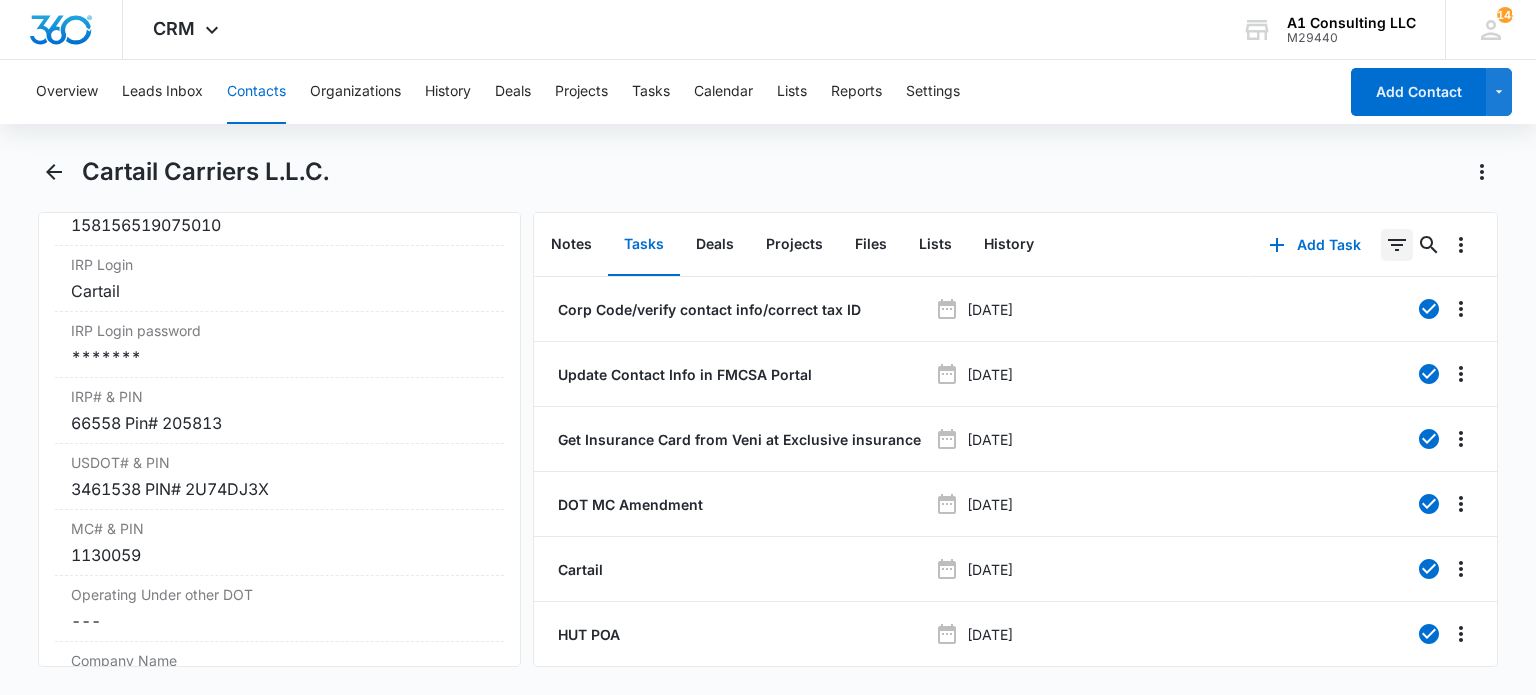click 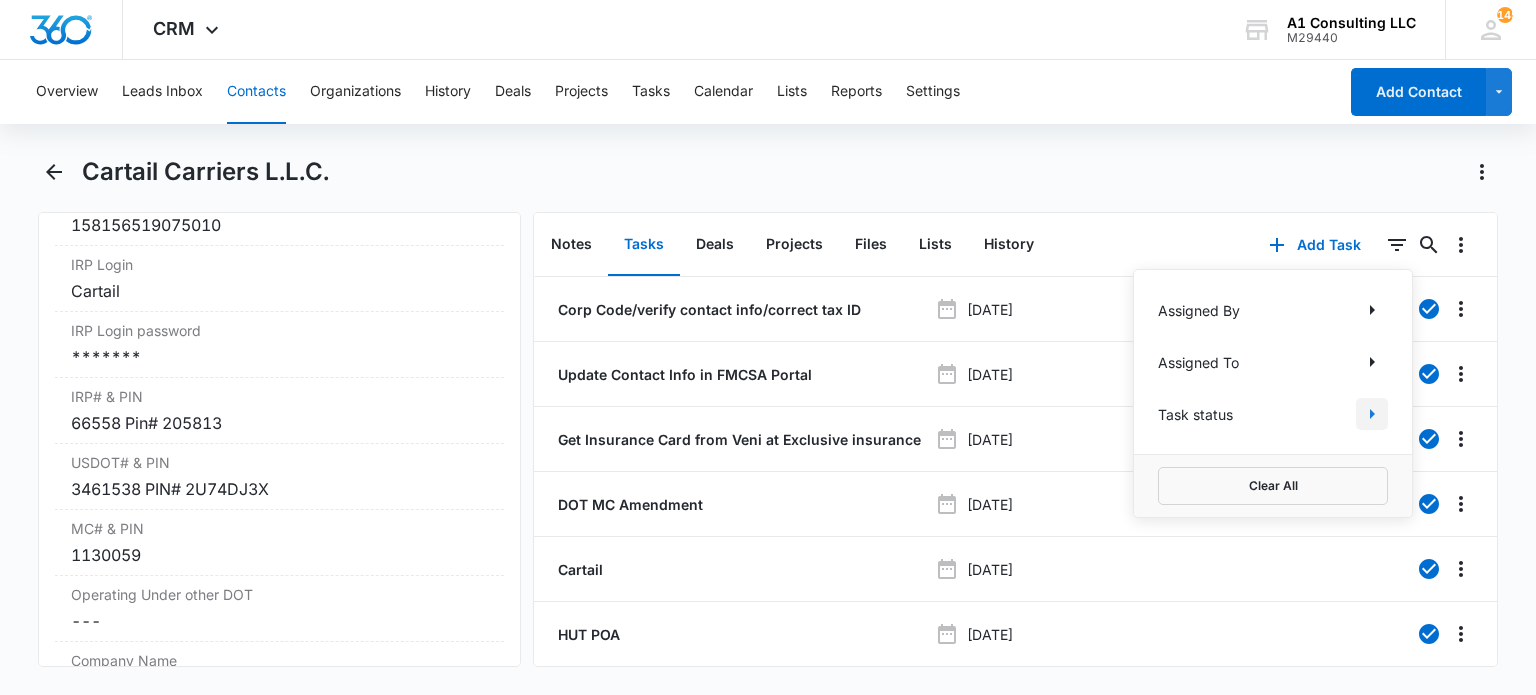 click 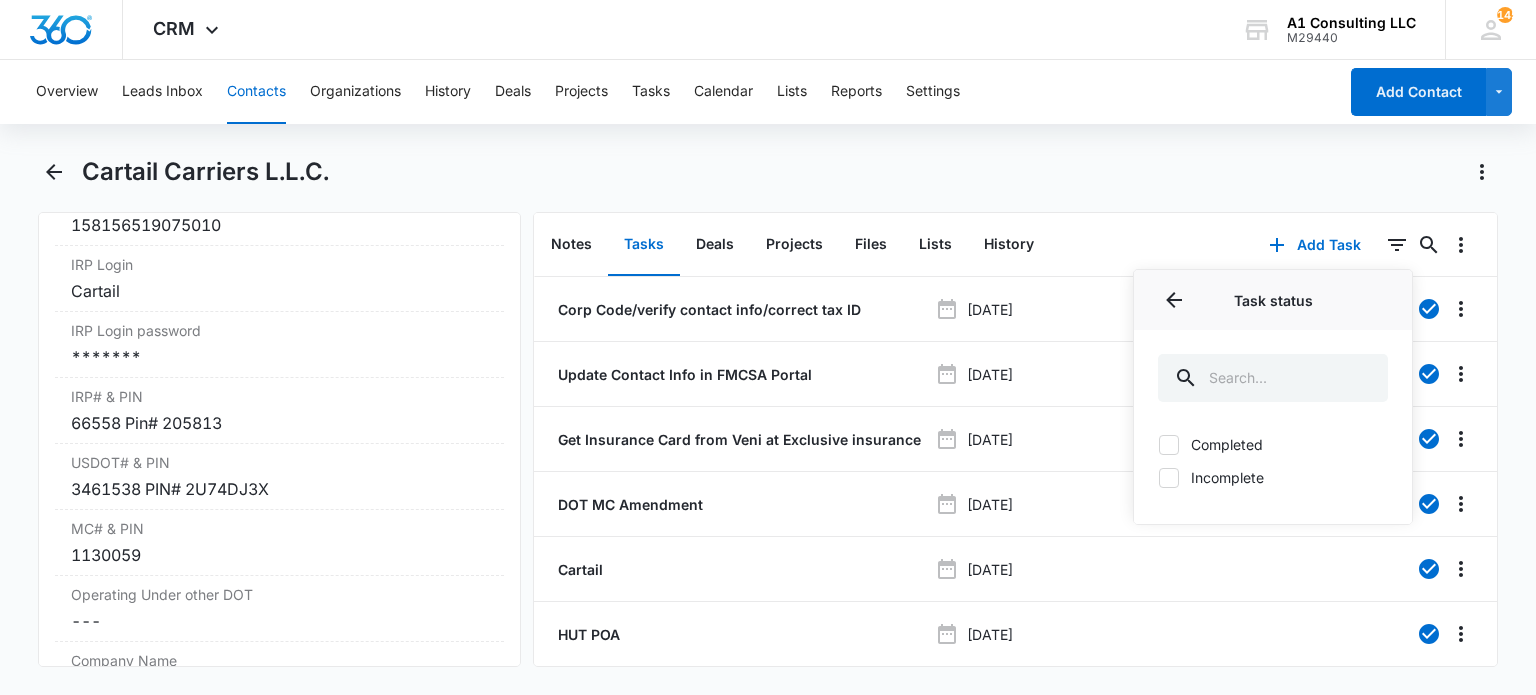click on "Completed Incomplete" at bounding box center (1273, 473) 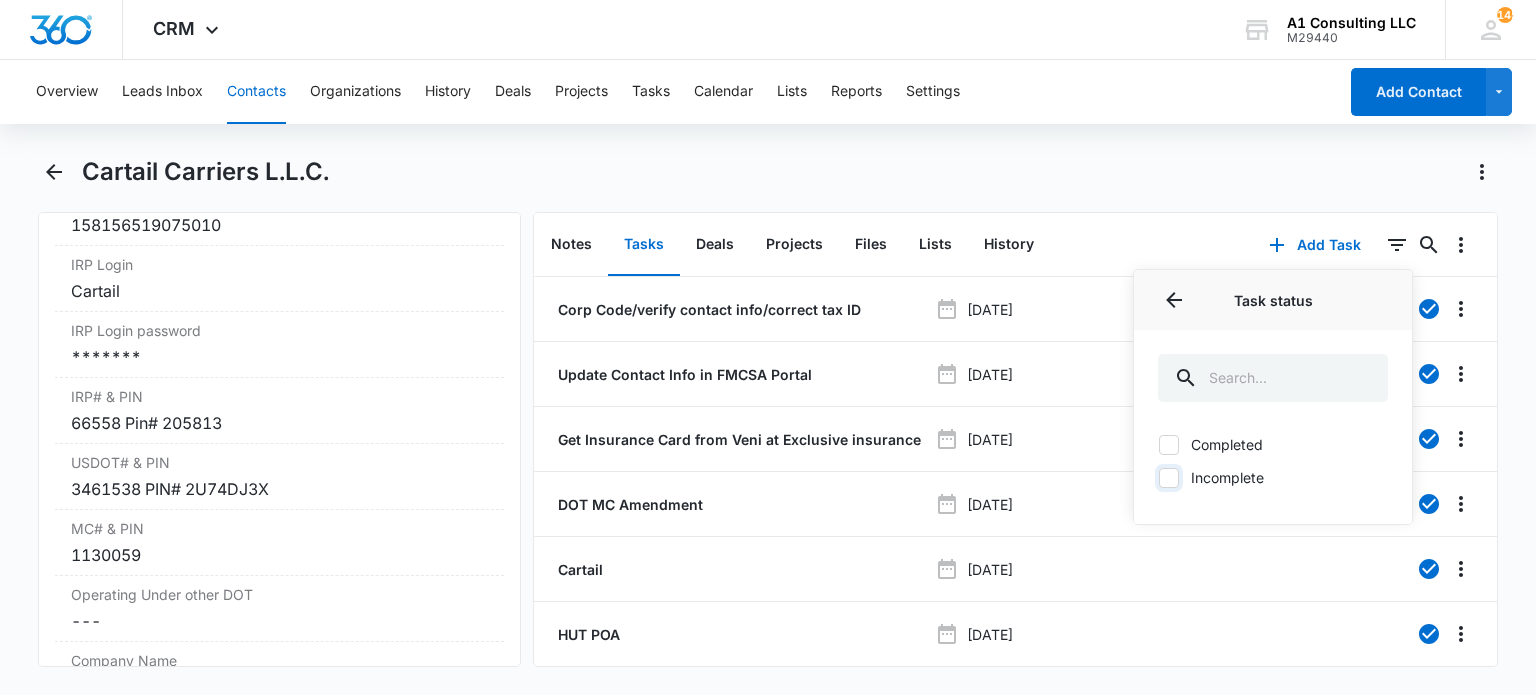 click on "Incomplete" at bounding box center (1158, 477) 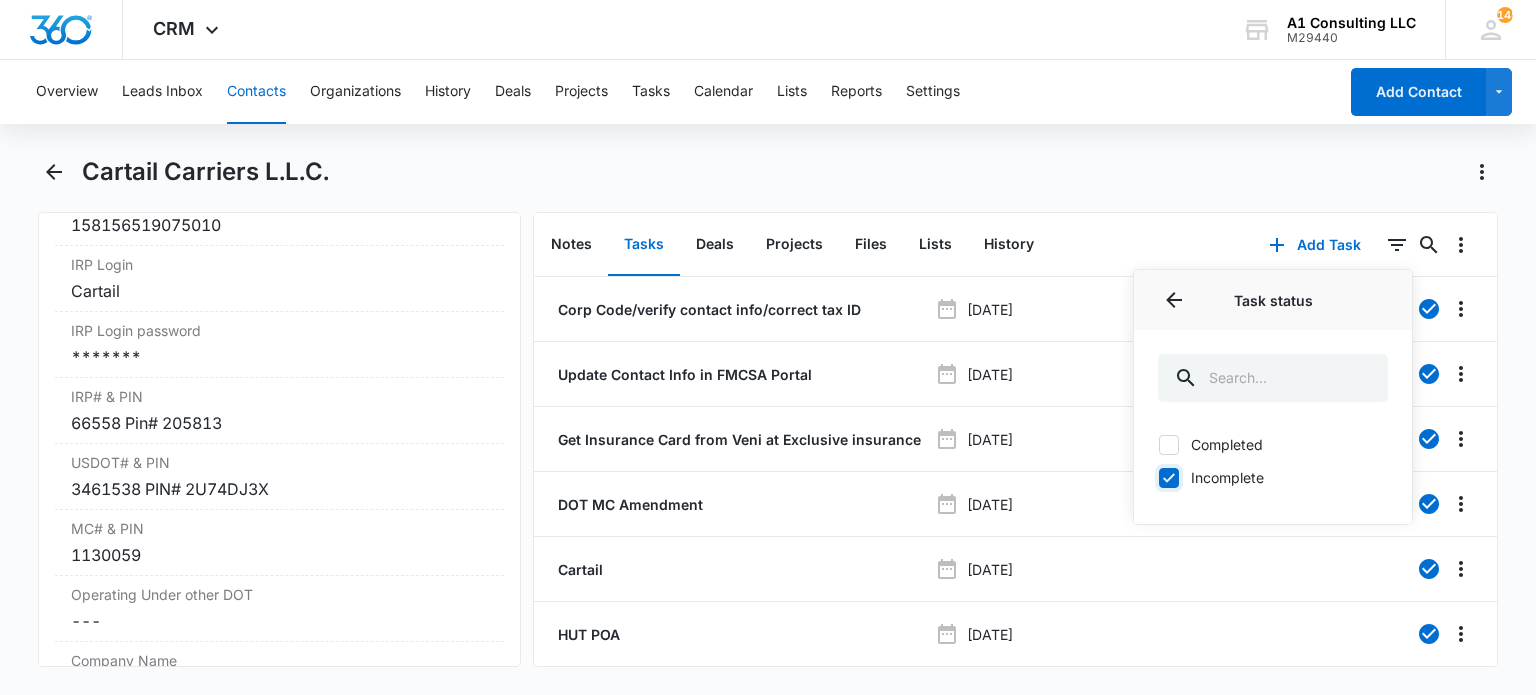 checkbox on "true" 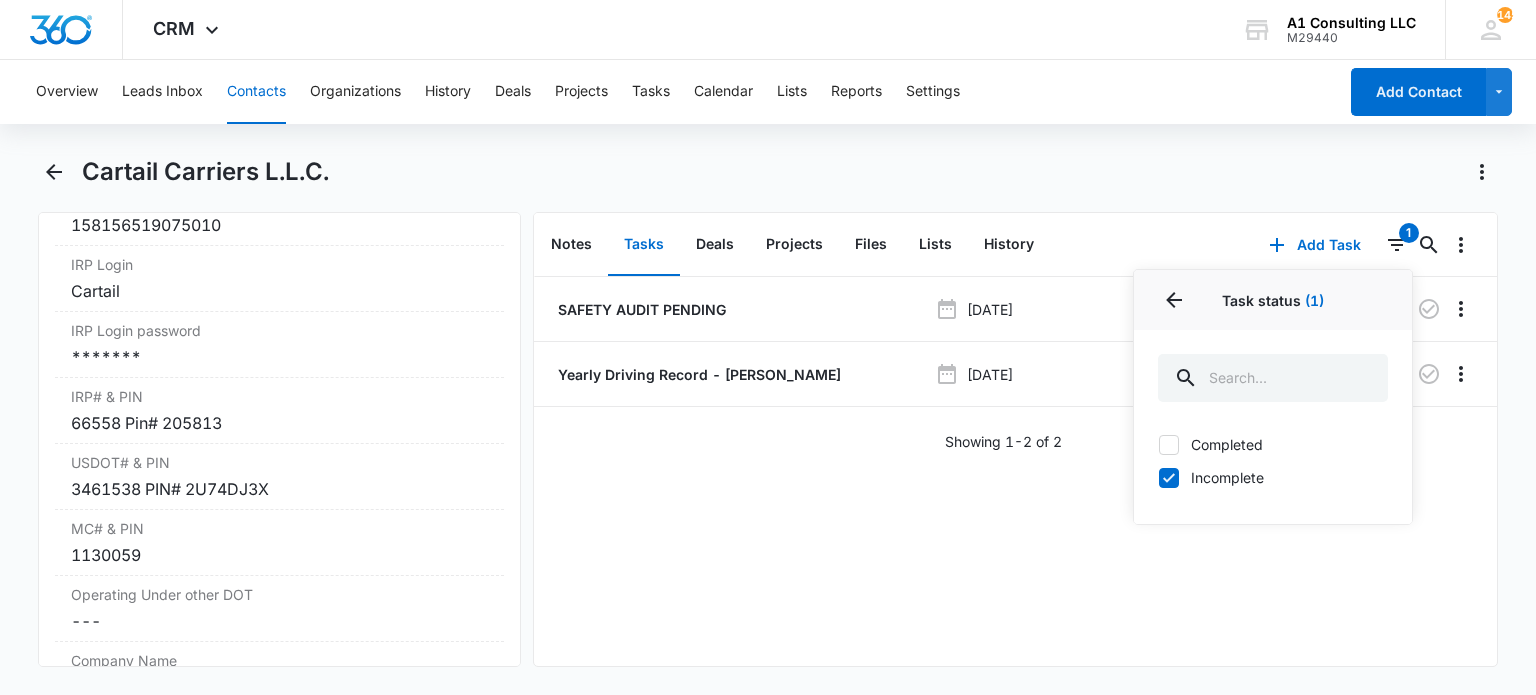 click on "Cartail Carriers L.L.C." at bounding box center (790, 172) 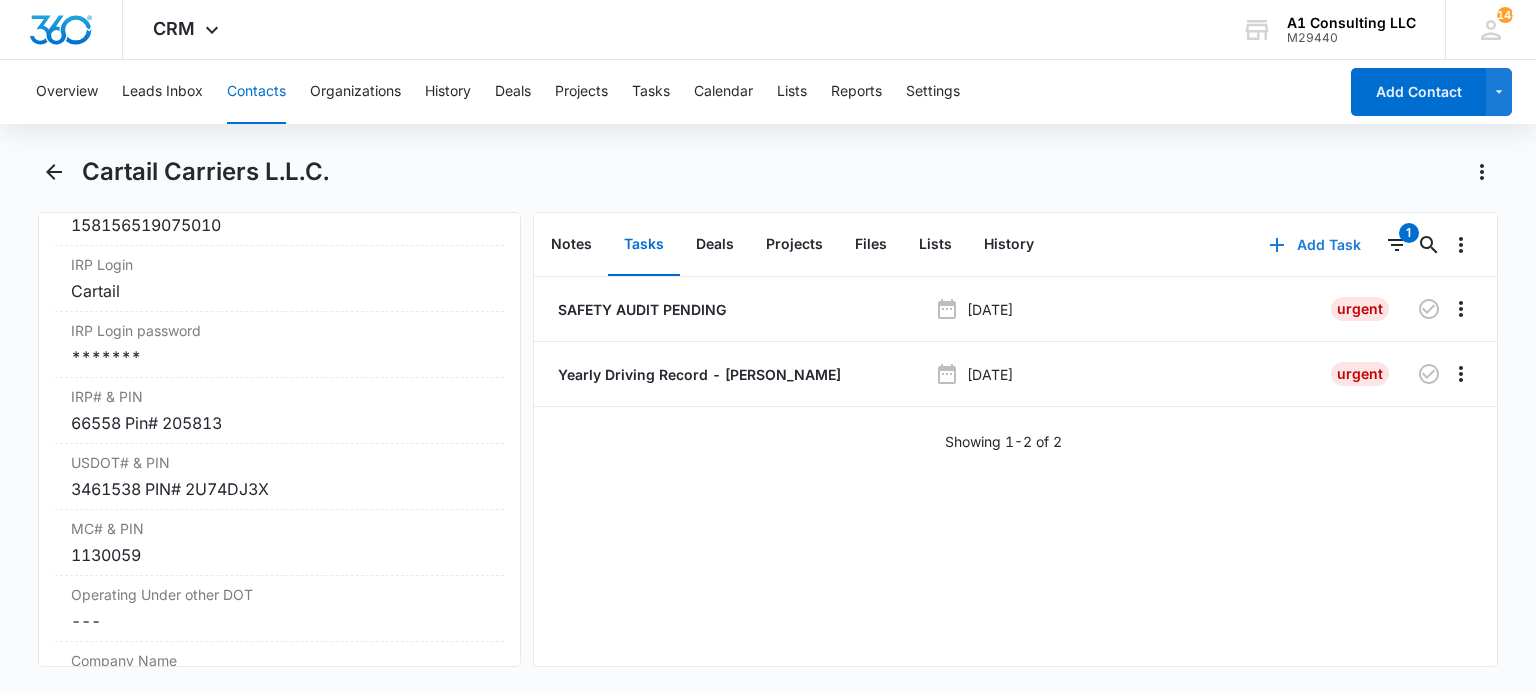 click 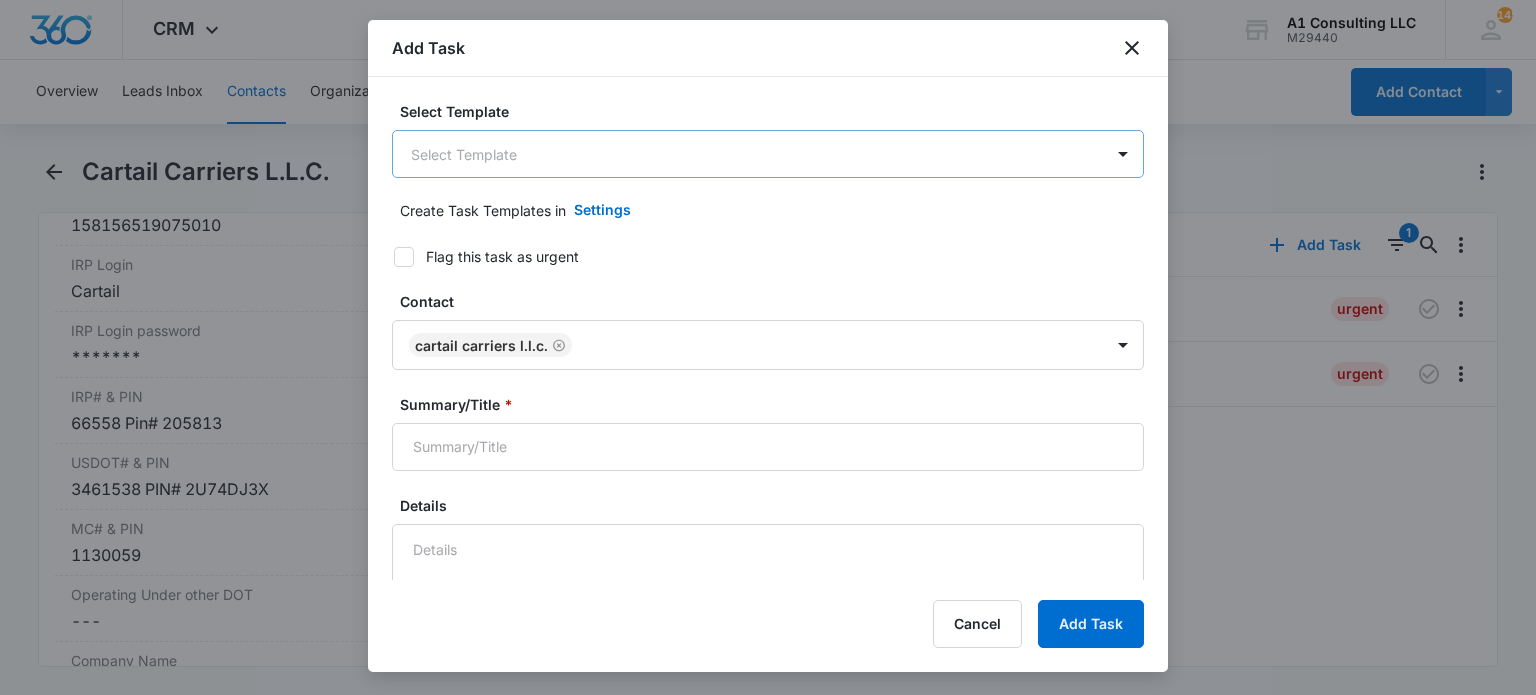 click on "CRM Apps Websites Forms CRM Email Social Content Ads Intelligence Files Brand Settings A1 Consulting LLC M29440 Your Accounts View All 145 LH [PERSON_NAME] [PERSON_NAME][EMAIL_ADDRESS][DOMAIN_NAME] My Profile 145 Notifications Support Logout Terms & Conditions   •   Privacy Policy Overview Leads Inbox Contacts Organizations History Deals Projects Tasks Calendar Lists Reports Settings Add Contact Cartail Carriers L.L.C. Remove CC Cartail Carriers L.L.C. Contact Info Name Cancel Save Changes Cartail Carriers L.L.C. Phone Cancel Save Changes [PHONE_NUMBER] Email Cancel Save Changes [EMAIL_ADDRESS][DOMAIN_NAME] Organization Cancel Save Changes --- Address Cancel Save Changes [STREET_ADDRESS][PERSON_NAME] Details Source Cancel Save Changes A1 Consulting  Contact Type Cancel Save Changes Client Contact Status Cancel Save Changes [US_STATE]  Assigned To Cancel Save Changes [PERSON_NAME], [PERSON_NAME], Admin Account Tags Cancel Save Changes English  LOYALTY CLIENT NJ IRP CONFIGURATION Next Contact Date Cancel Save Changes ID" at bounding box center (768, 347) 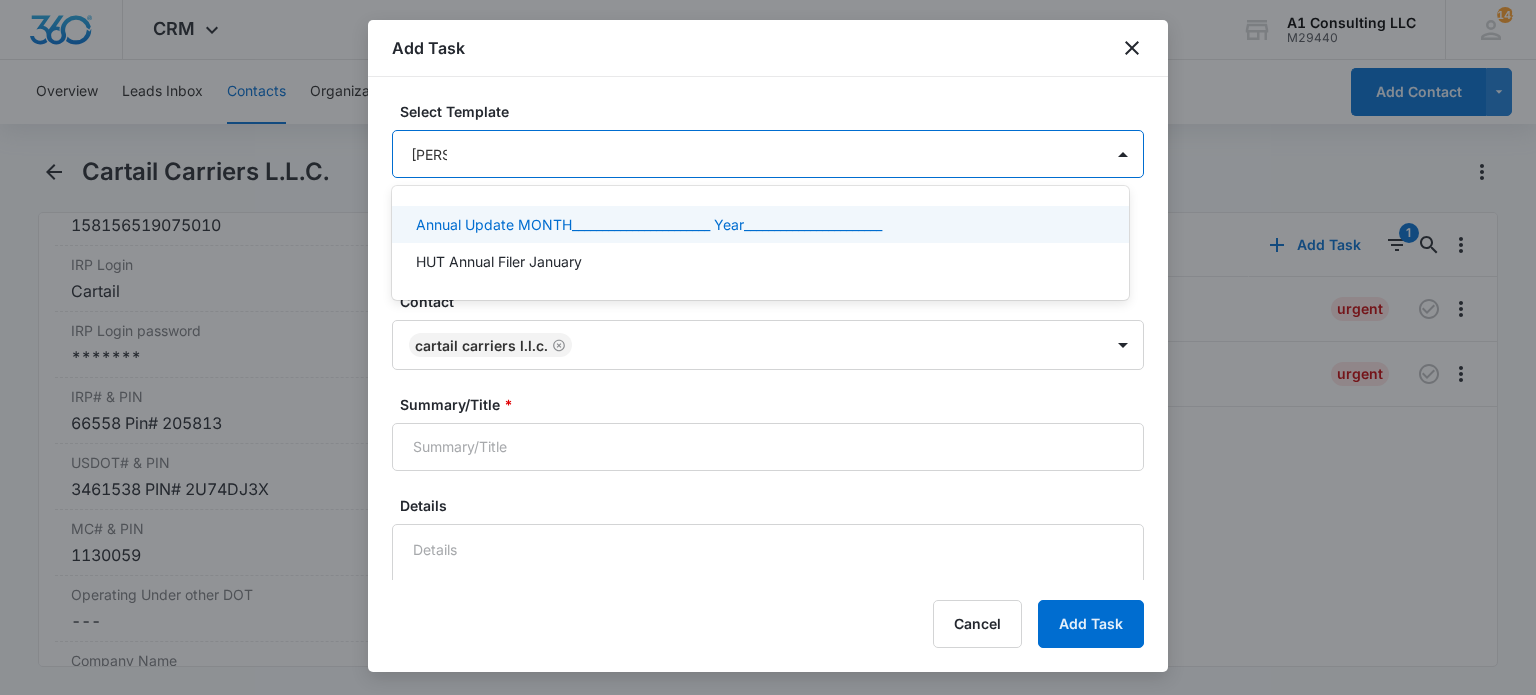 type on "annu" 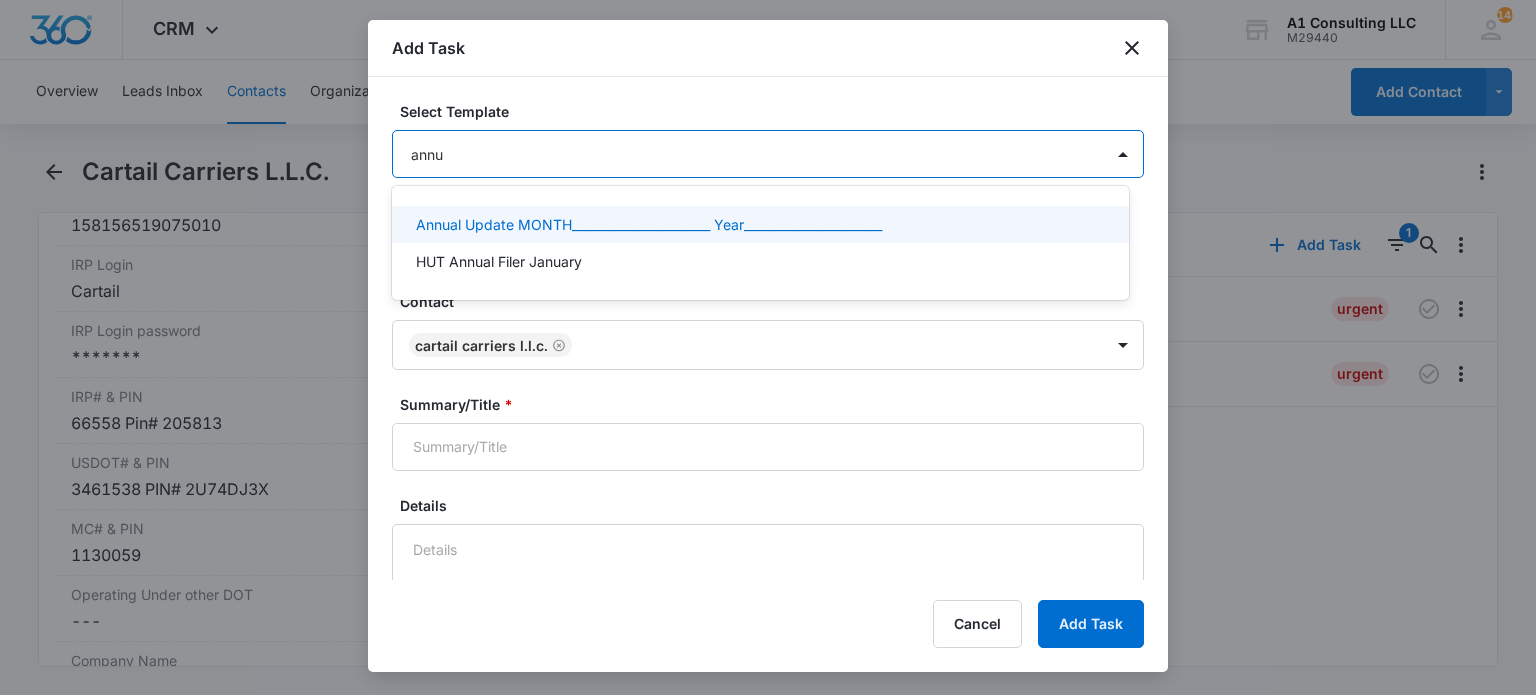 click on "Annual Update MONTH_______________________  Year_______________________" at bounding box center (649, 224) 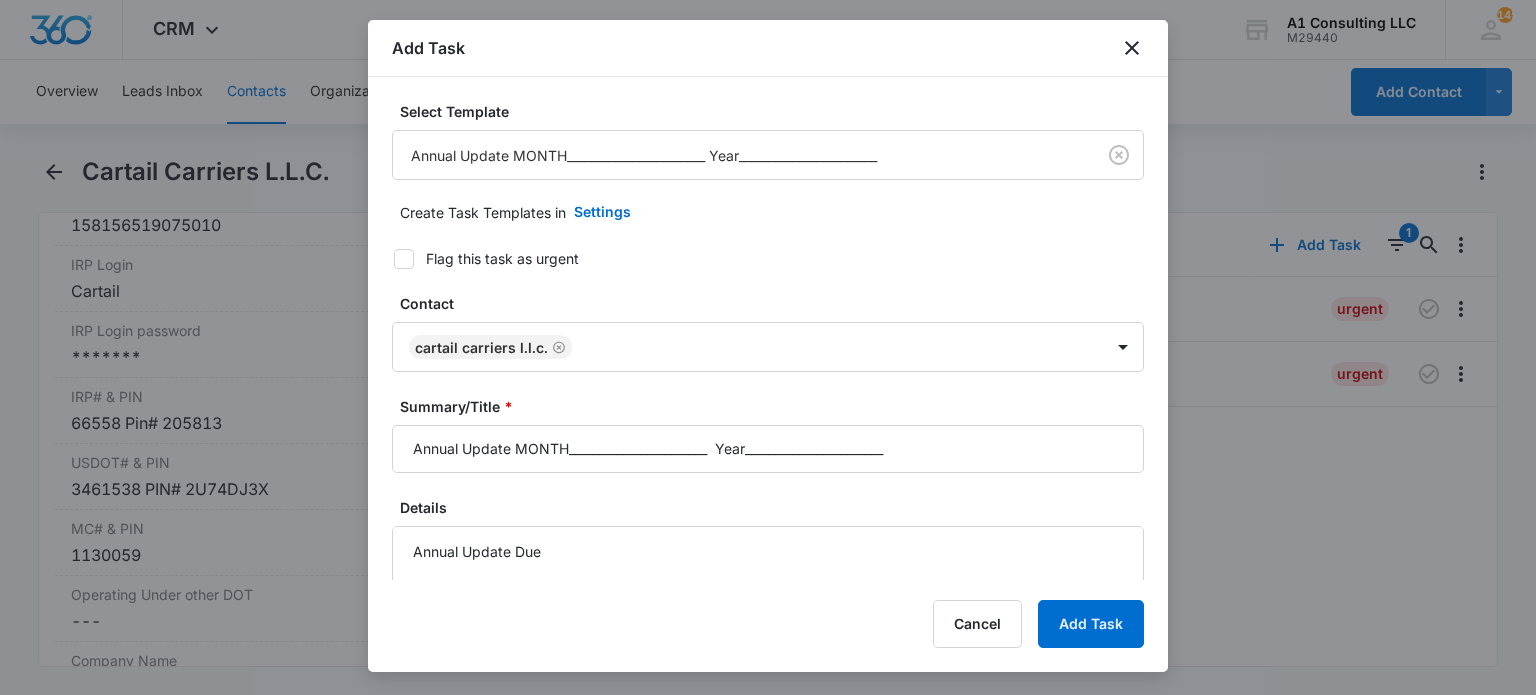 click on "Flag this task as urgent" at bounding box center [502, 258] 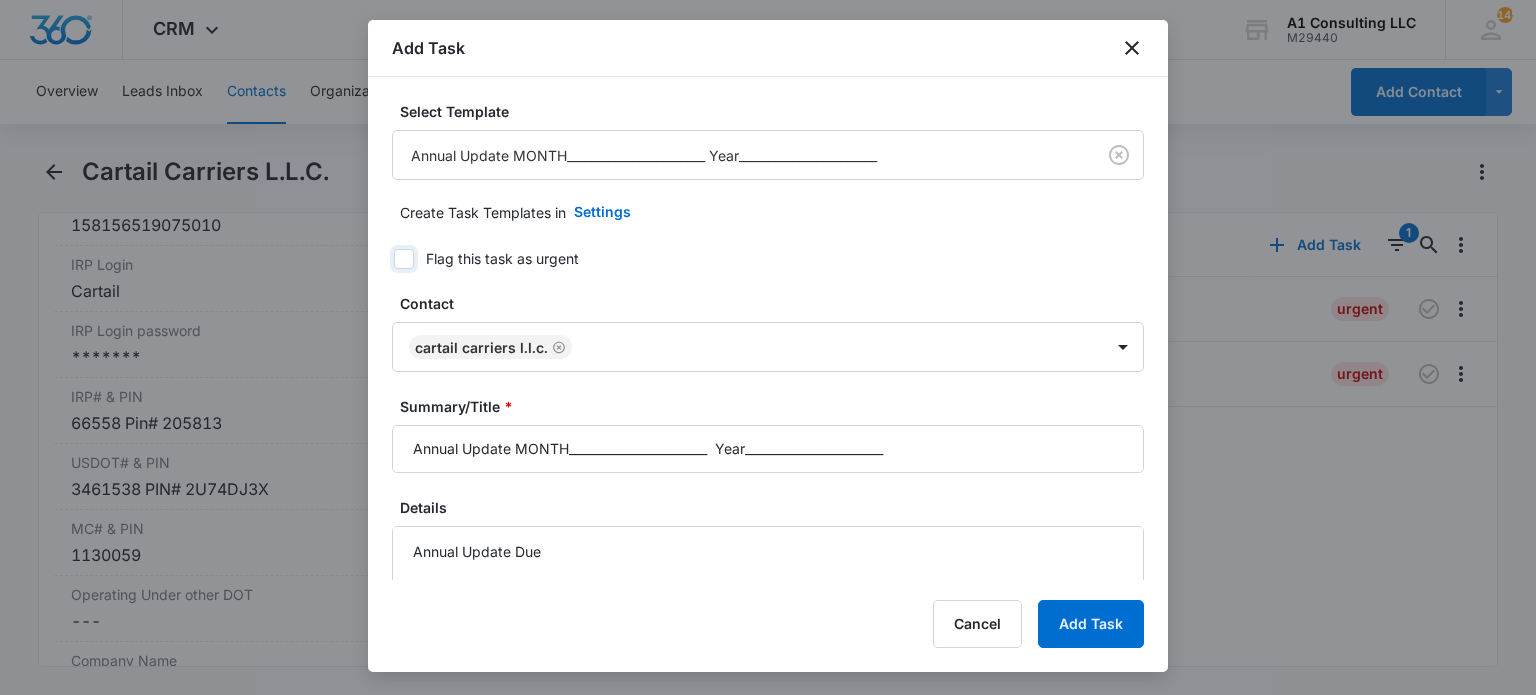 click on "Flag this task as urgent" at bounding box center (387, 259) 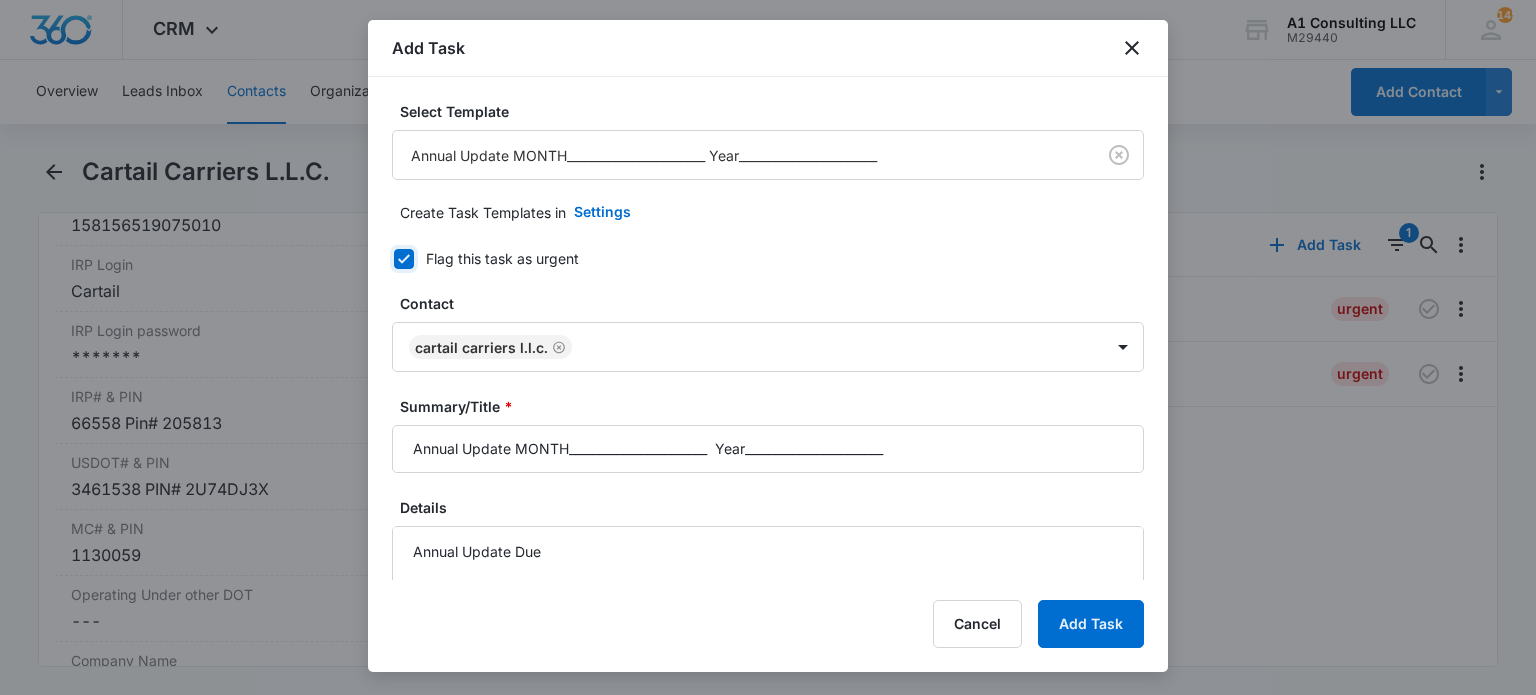 checkbox on "true" 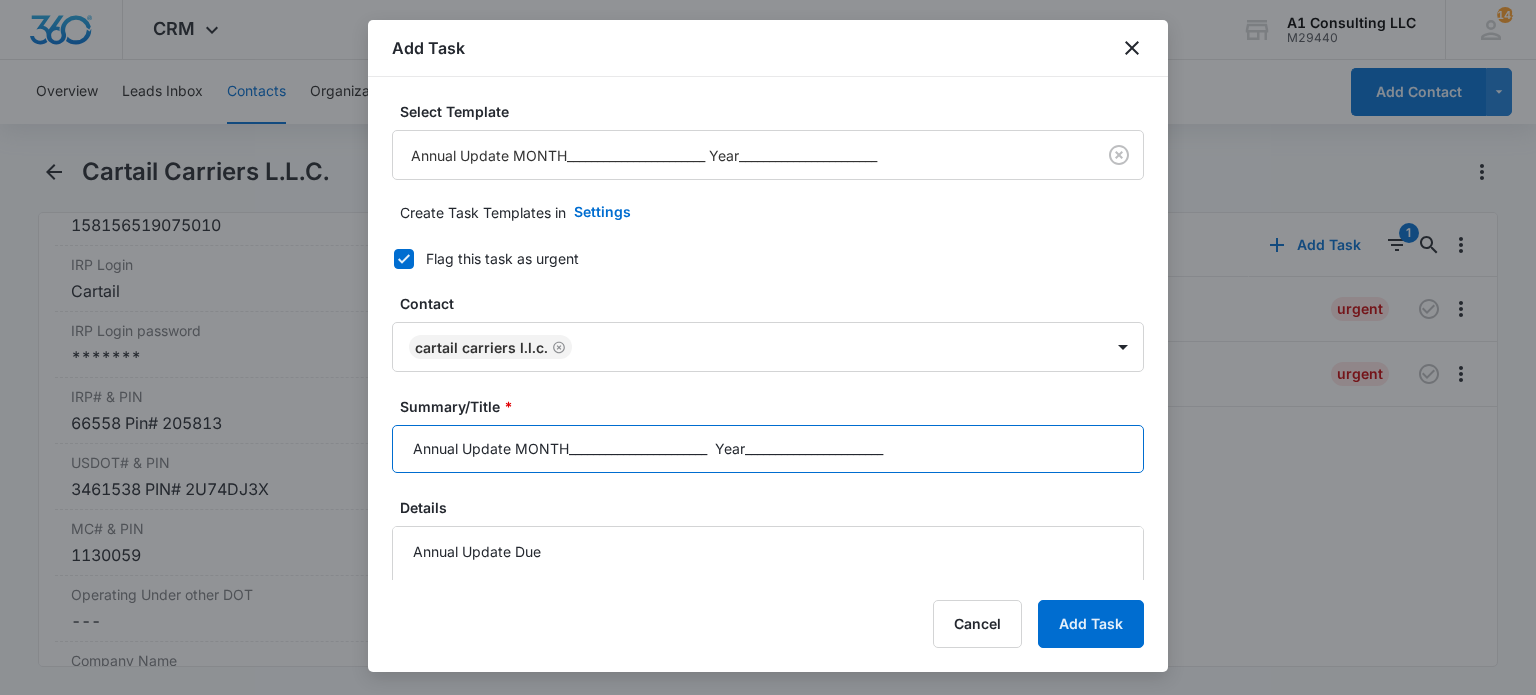 drag, startPoint x: 924, startPoint y: 448, endPoint x: 516, endPoint y: 459, distance: 408.14825 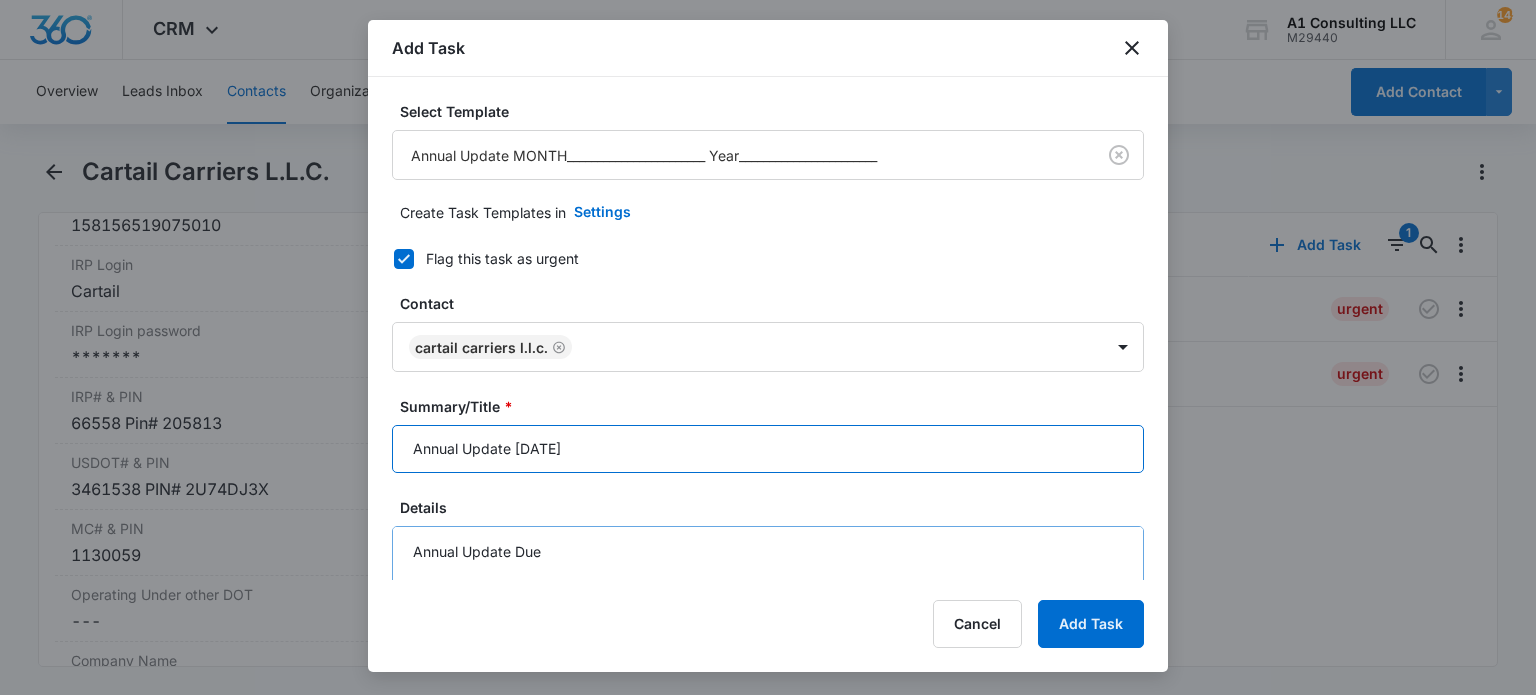 scroll, scrollTop: 100, scrollLeft: 0, axis: vertical 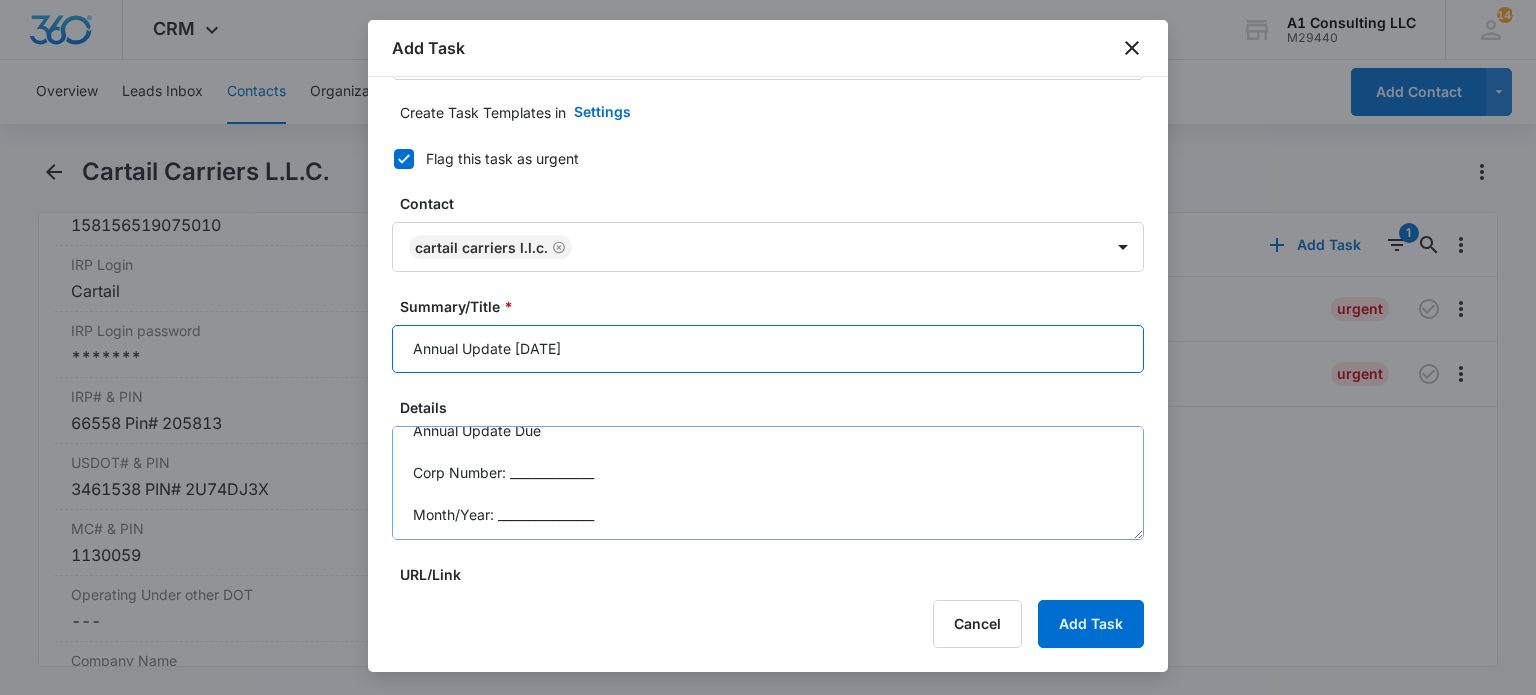 type on "Annual Update [DATE]" 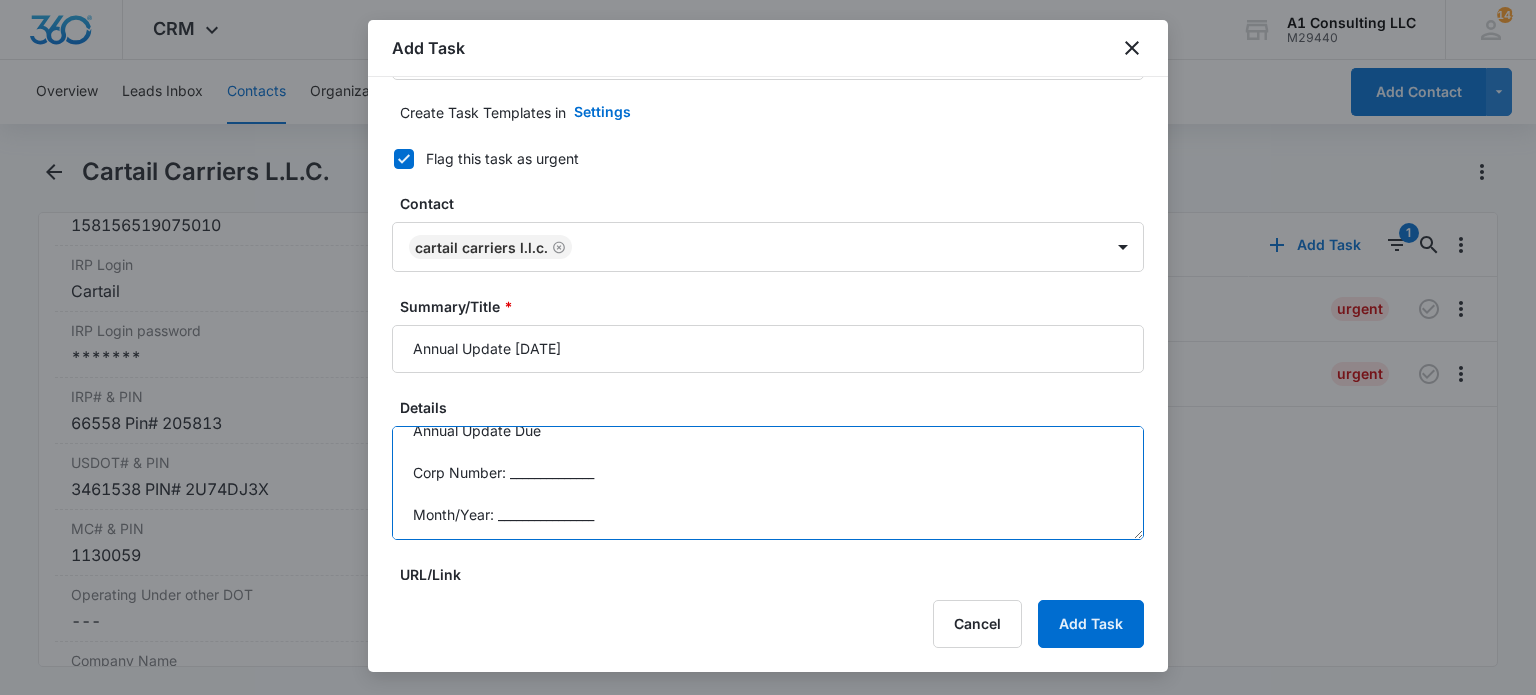 drag, startPoint x: 571, startPoint y: 449, endPoint x: 512, endPoint y: 451, distance: 59.03389 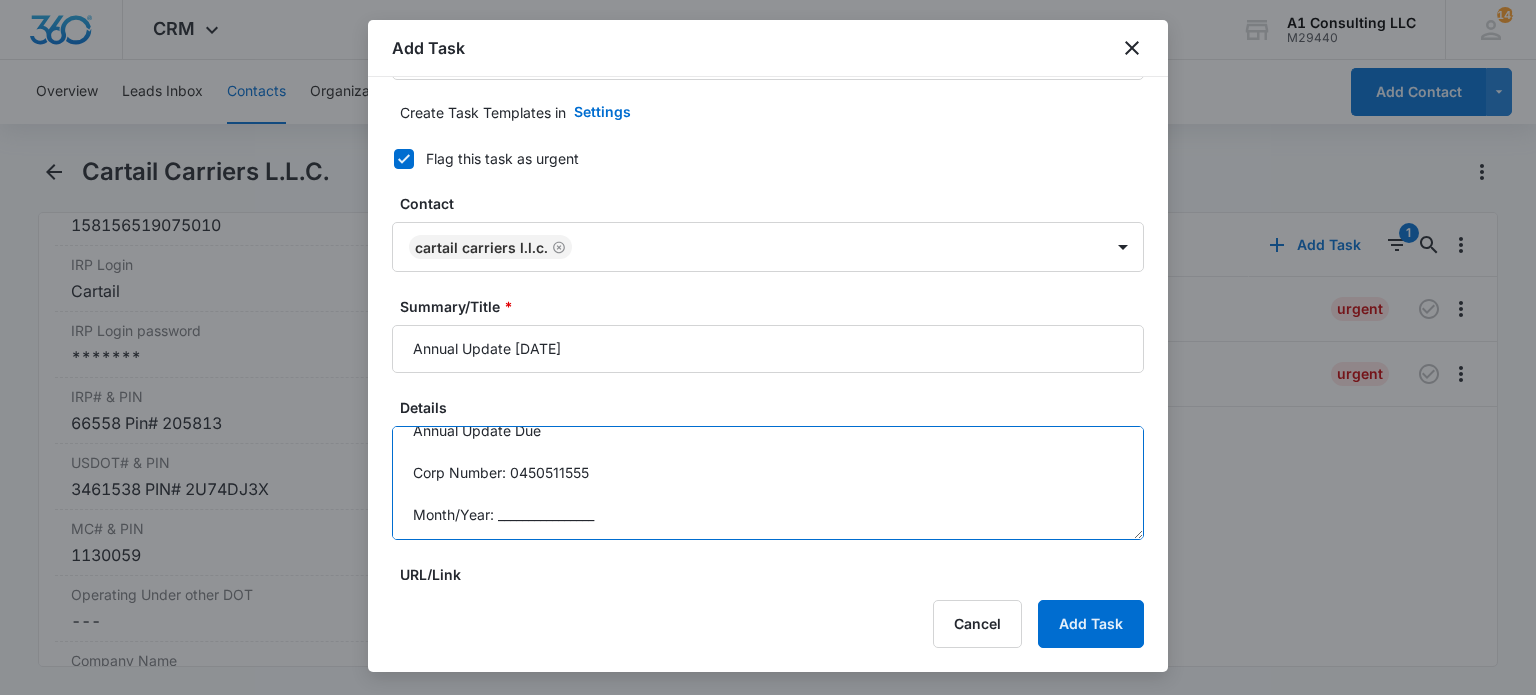drag, startPoint x: 614, startPoint y: 487, endPoint x: 495, endPoint y: 499, distance: 119.60351 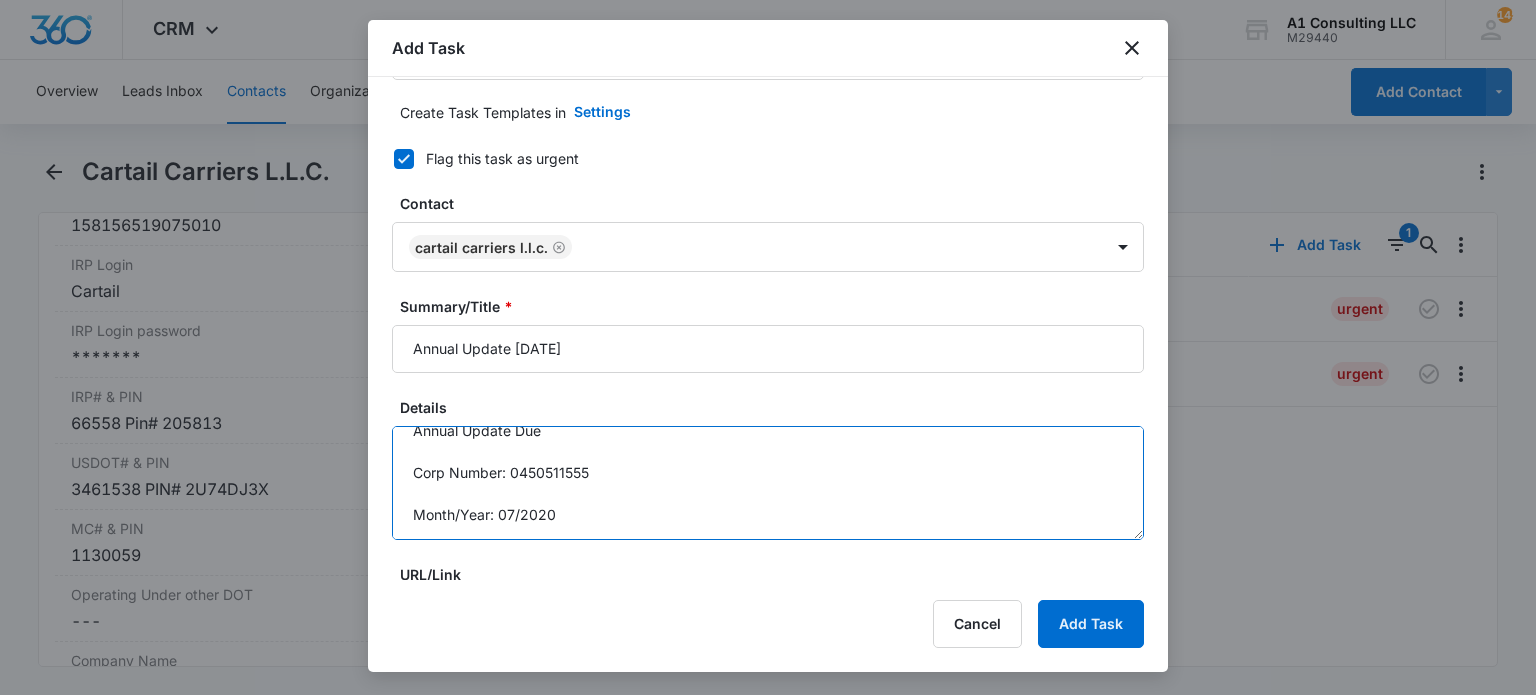 drag, startPoint x: 592, startPoint y: 444, endPoint x: 513, endPoint y: 451, distance: 79.30952 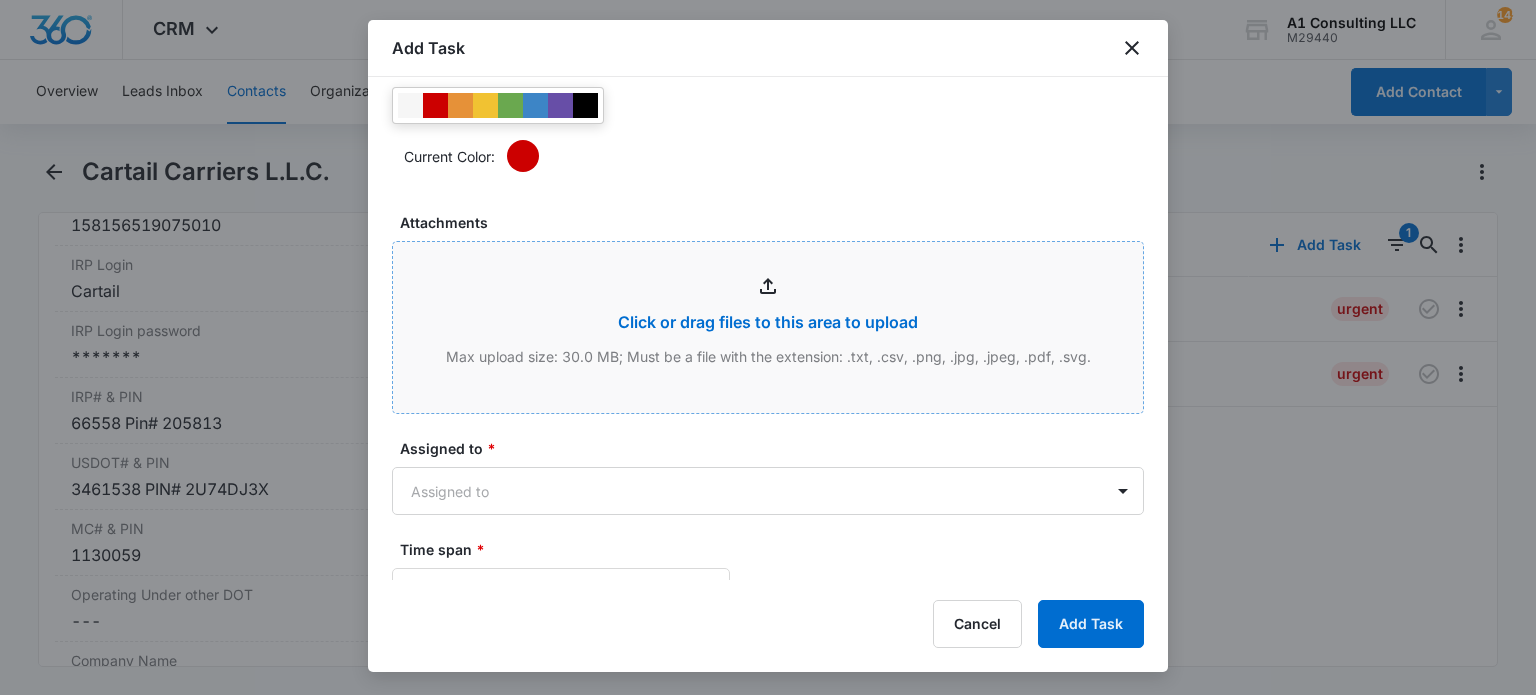 scroll, scrollTop: 1100, scrollLeft: 0, axis: vertical 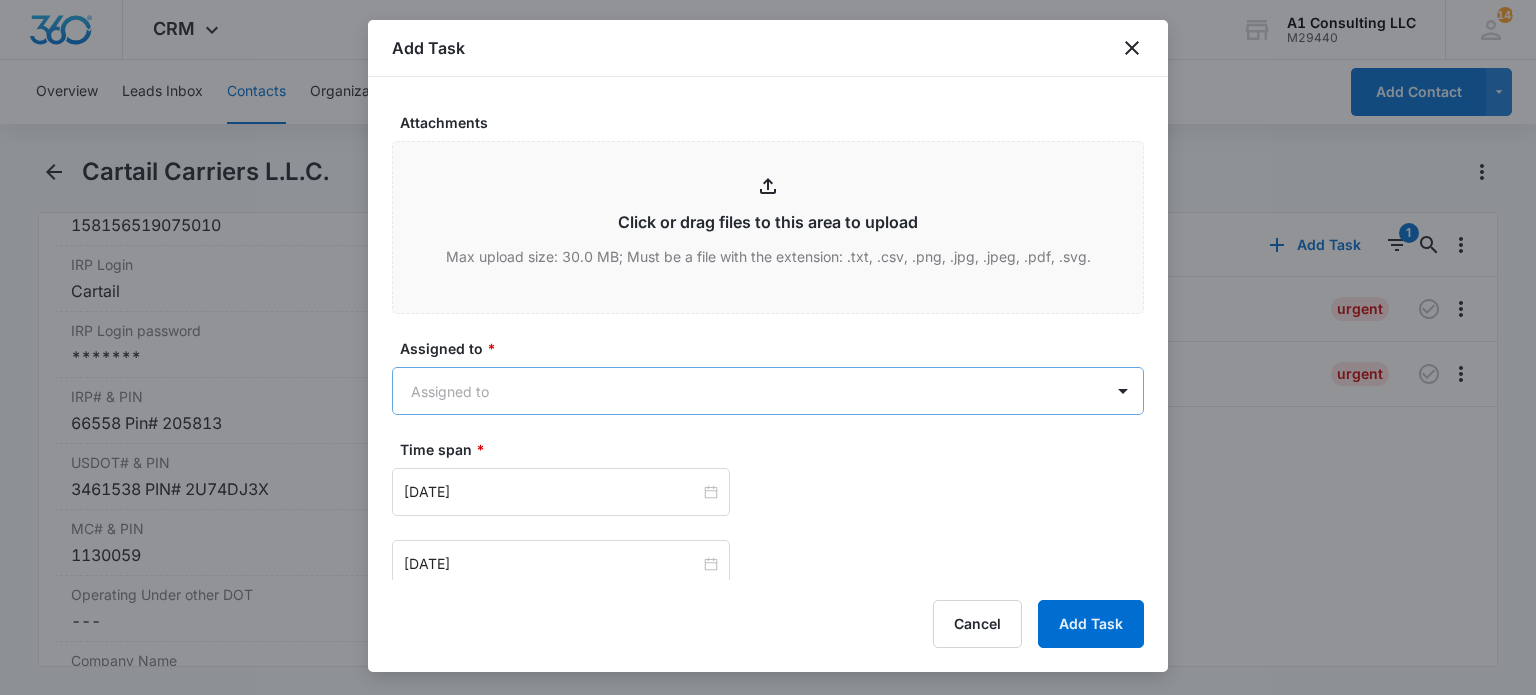 click on "CRM Apps Websites Forms CRM Email Social Content Ads Intelligence Files Brand Settings A1 Consulting LLC M29440 Your Accounts View All 145 LH [PERSON_NAME] [PERSON_NAME][EMAIL_ADDRESS][DOMAIN_NAME] My Profile 145 Notifications Support Logout Terms & Conditions   •   Privacy Policy Overview Leads Inbox Contacts Organizations History Deals Projects Tasks Calendar Lists Reports Settings Add Contact Cartail Carriers L.L.C. Remove CC Cartail Carriers L.L.C. Contact Info Name Cancel Save Changes Cartail Carriers L.L.C. Phone Cancel Save Changes [PHONE_NUMBER] Email Cancel Save Changes [EMAIL_ADDRESS][DOMAIN_NAME] Organization Cancel Save Changes --- Address Cancel Save Changes [STREET_ADDRESS][PERSON_NAME] Details Source Cancel Save Changes A1 Consulting  Contact Type Cancel Save Changes Client Contact Status Cancel Save Changes [US_STATE]  Assigned To Cancel Save Changes [PERSON_NAME], [PERSON_NAME], Admin Account Tags Cancel Save Changes English  LOYALTY CLIENT NJ IRP CONFIGURATION Next Contact Date Cancel Save Changes ID" at bounding box center [768, 347] 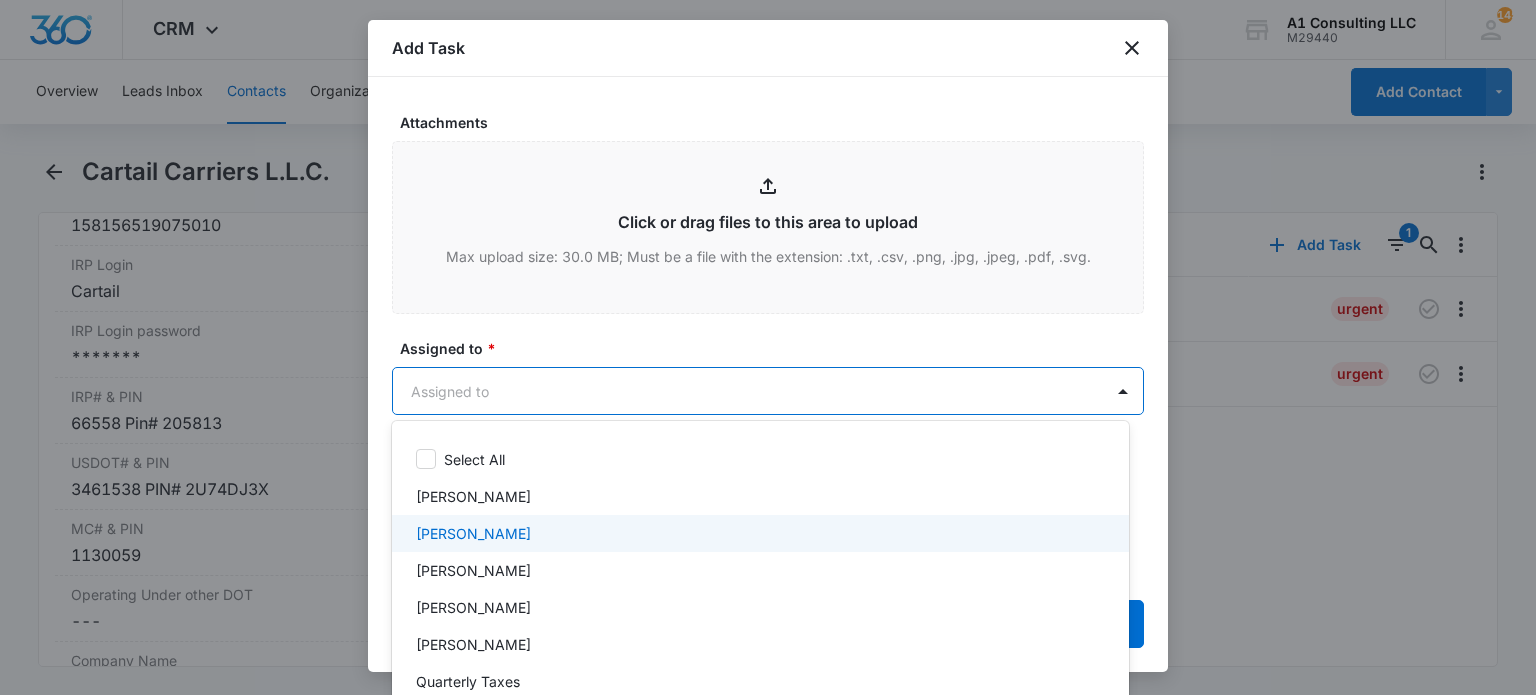 scroll, scrollTop: 185, scrollLeft: 0, axis: vertical 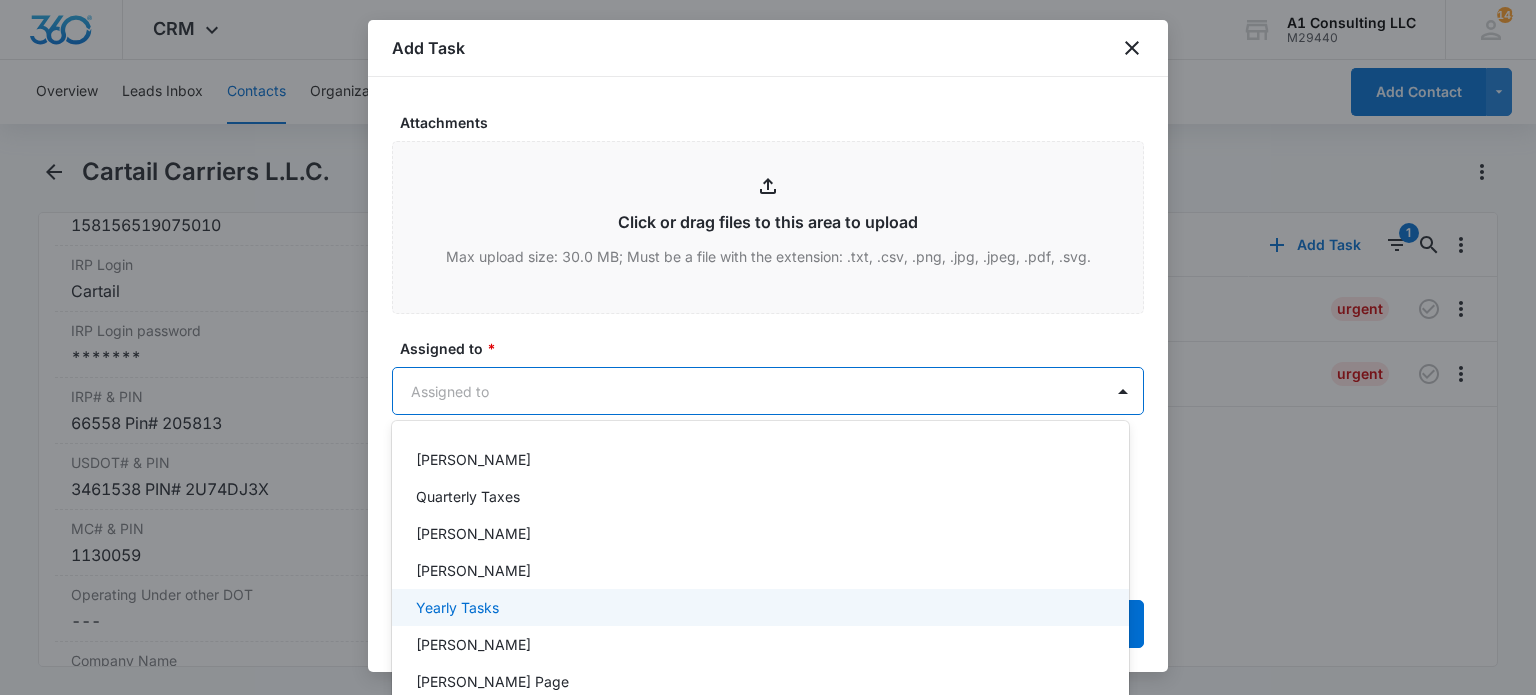 click on "Yearly Tasks" at bounding box center (457, 607) 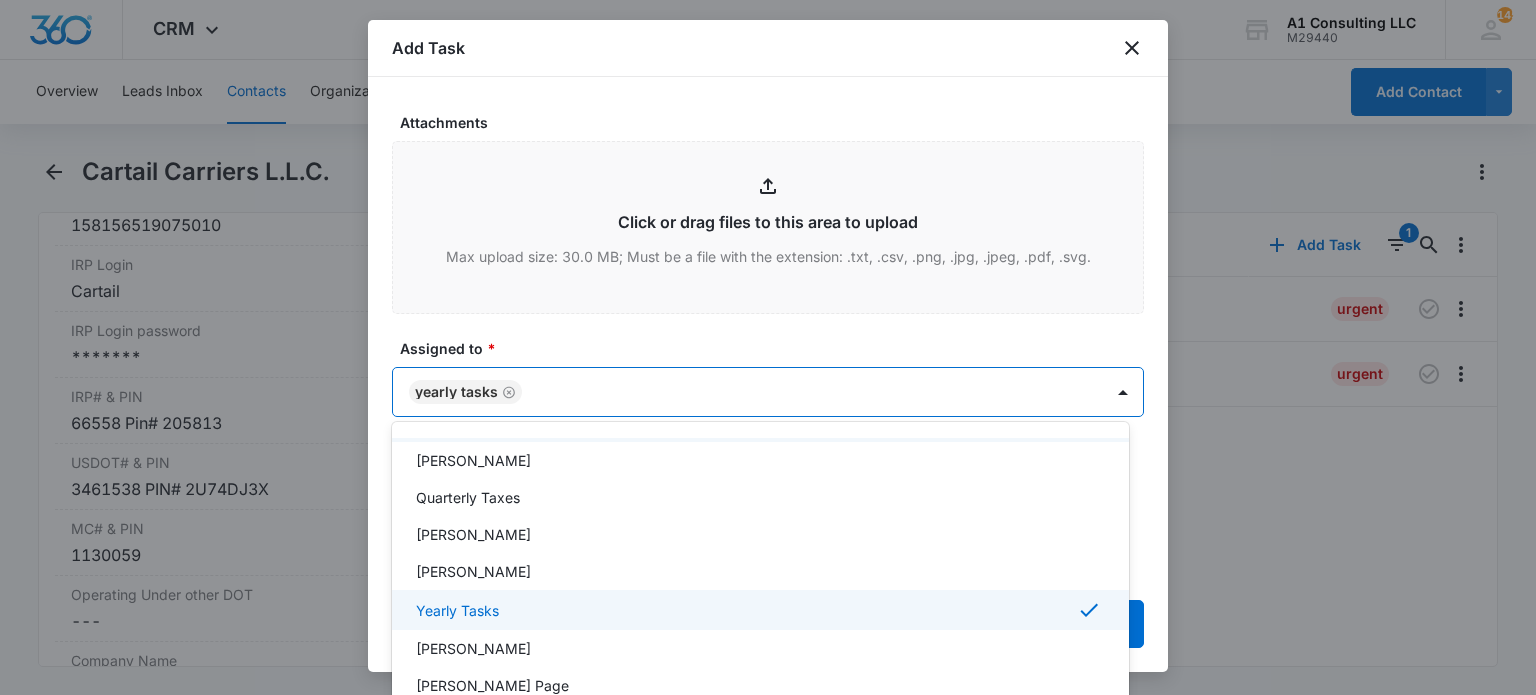 drag, startPoint x: 550, startPoint y: 339, endPoint x: 504, endPoint y: 491, distance: 158.80806 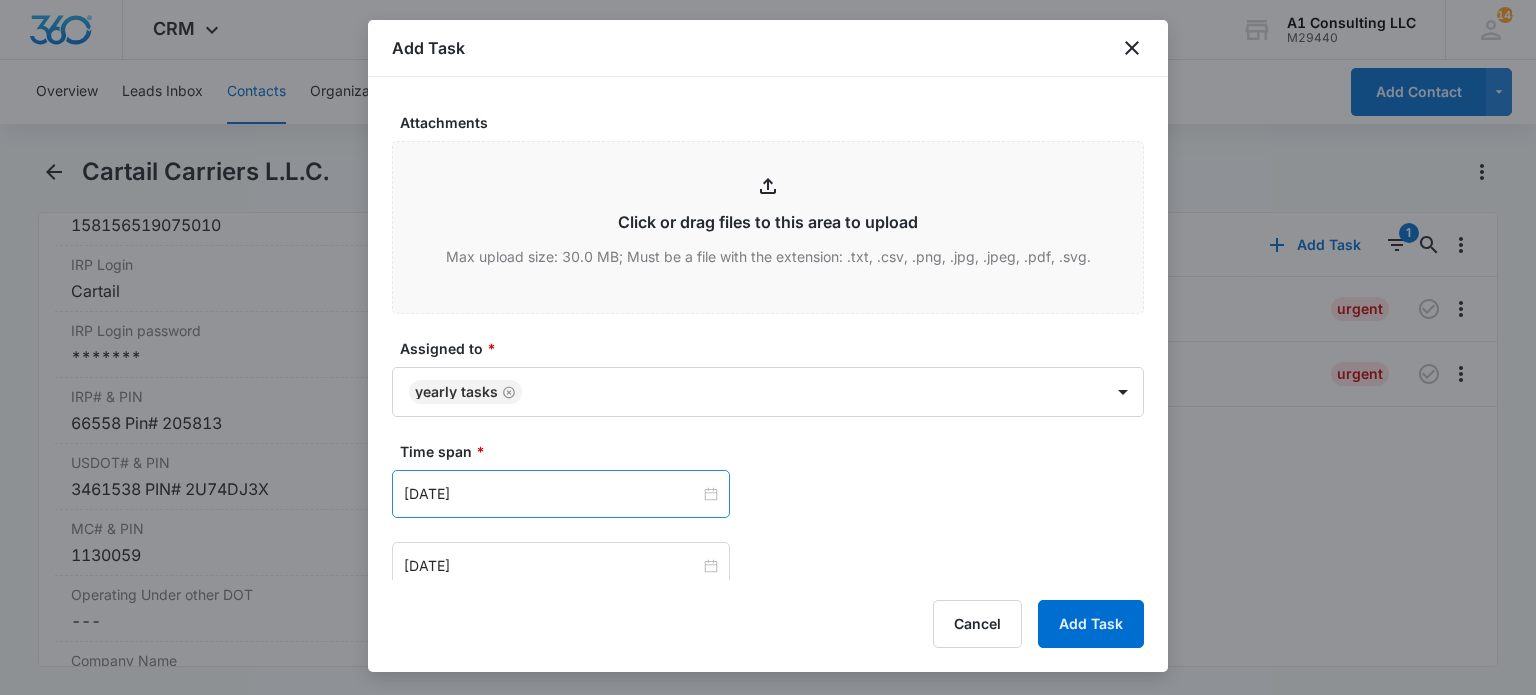 click on "[DATE]" at bounding box center [561, 494] 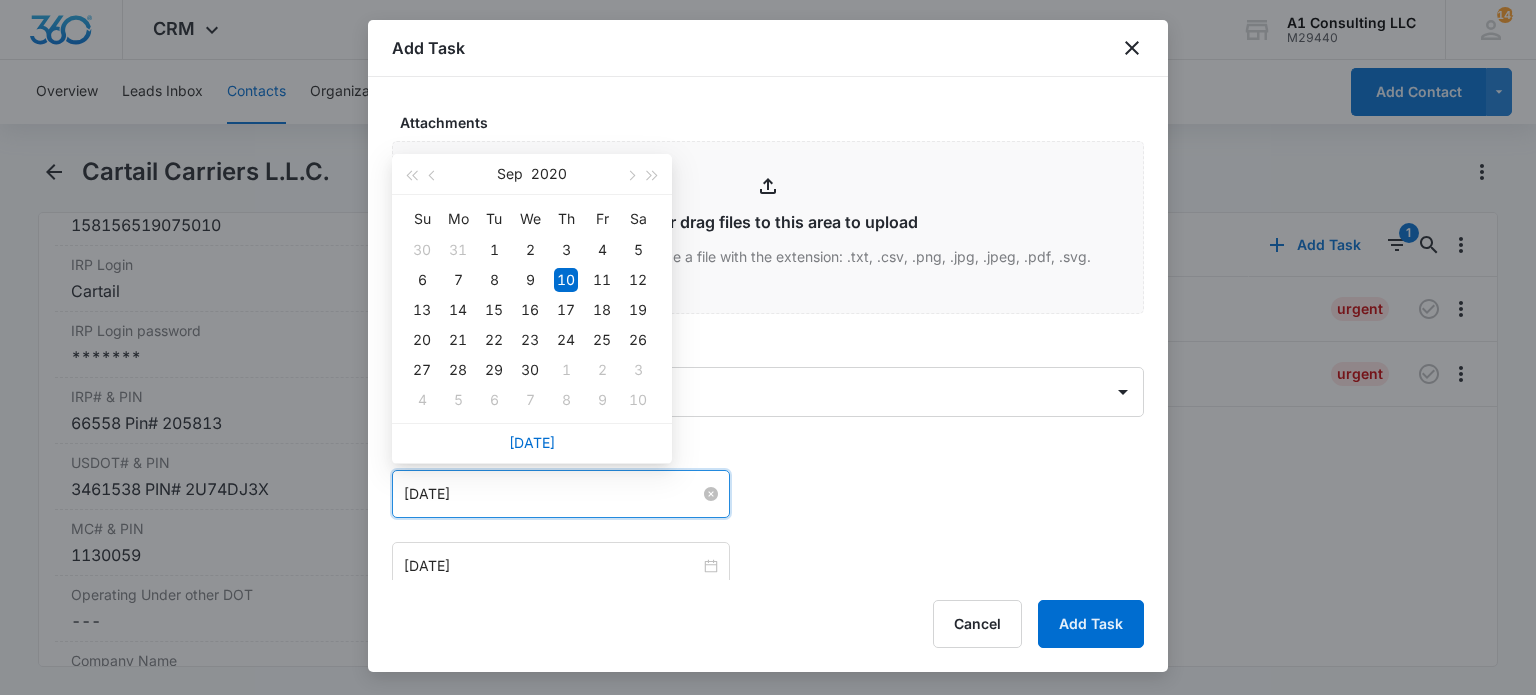 click on "[DATE]" at bounding box center (552, 494) 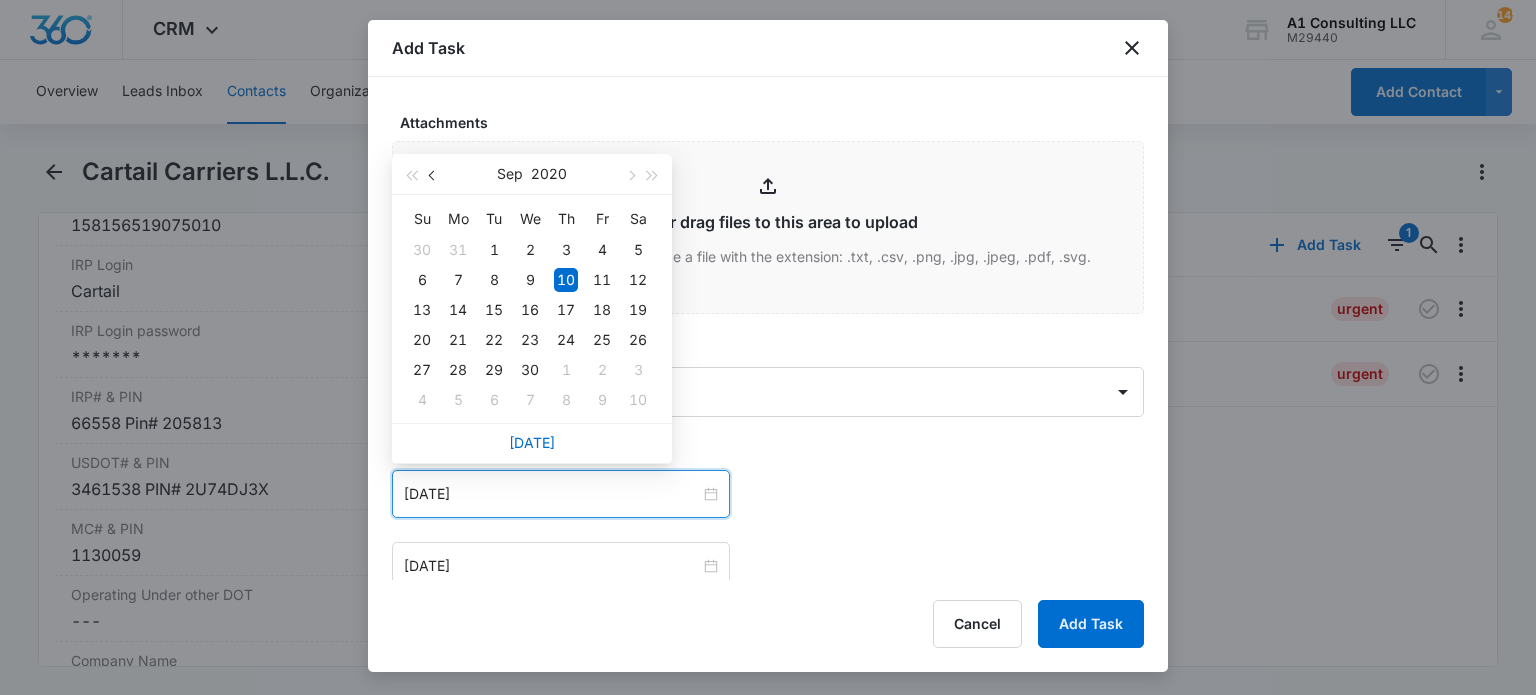 click at bounding box center [433, 174] 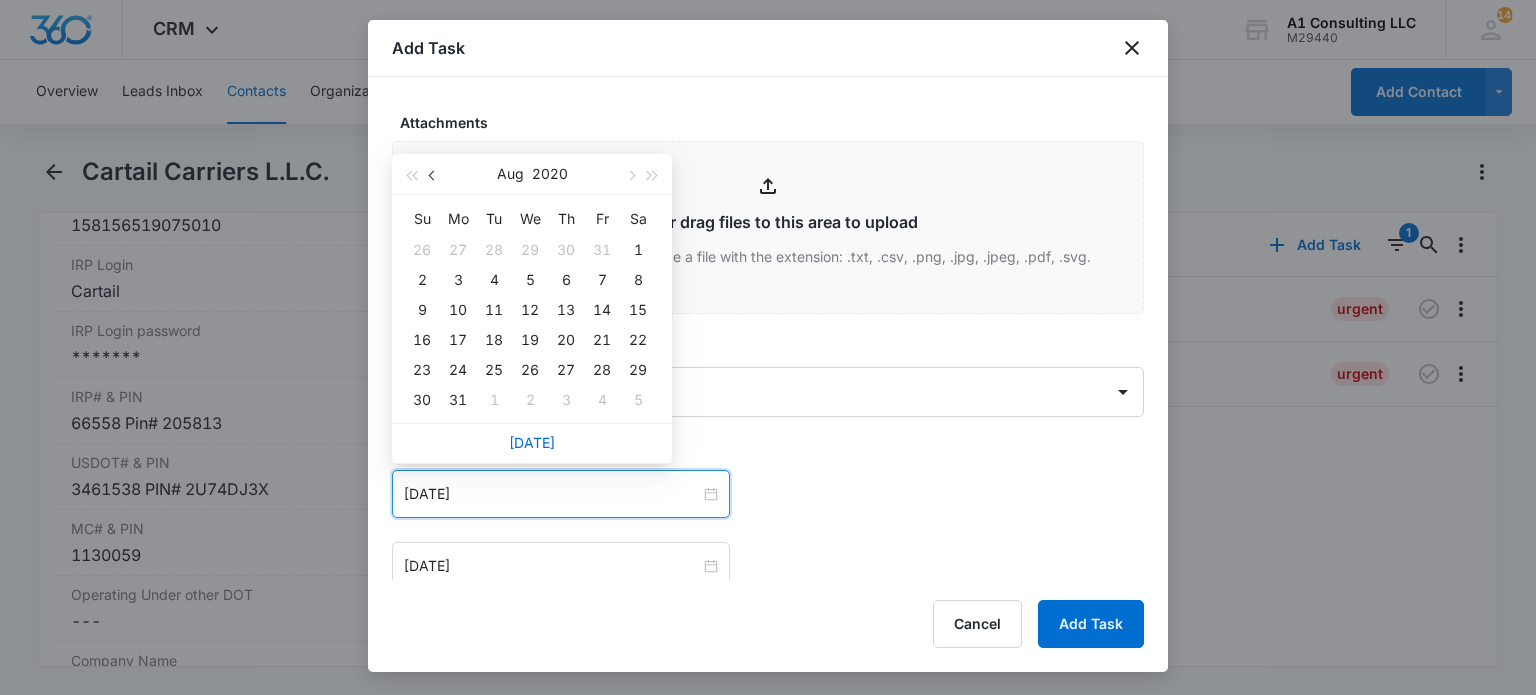 click at bounding box center (433, 174) 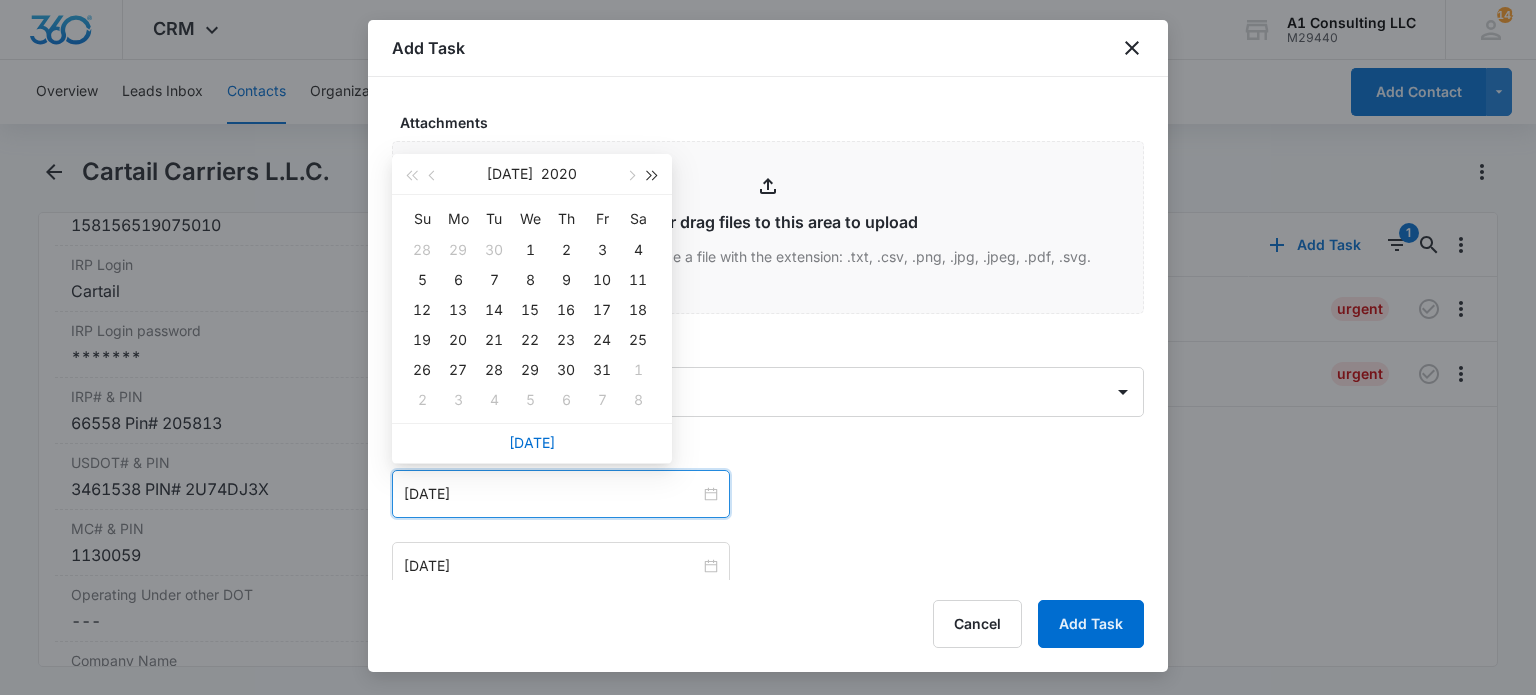 click at bounding box center [653, 174] 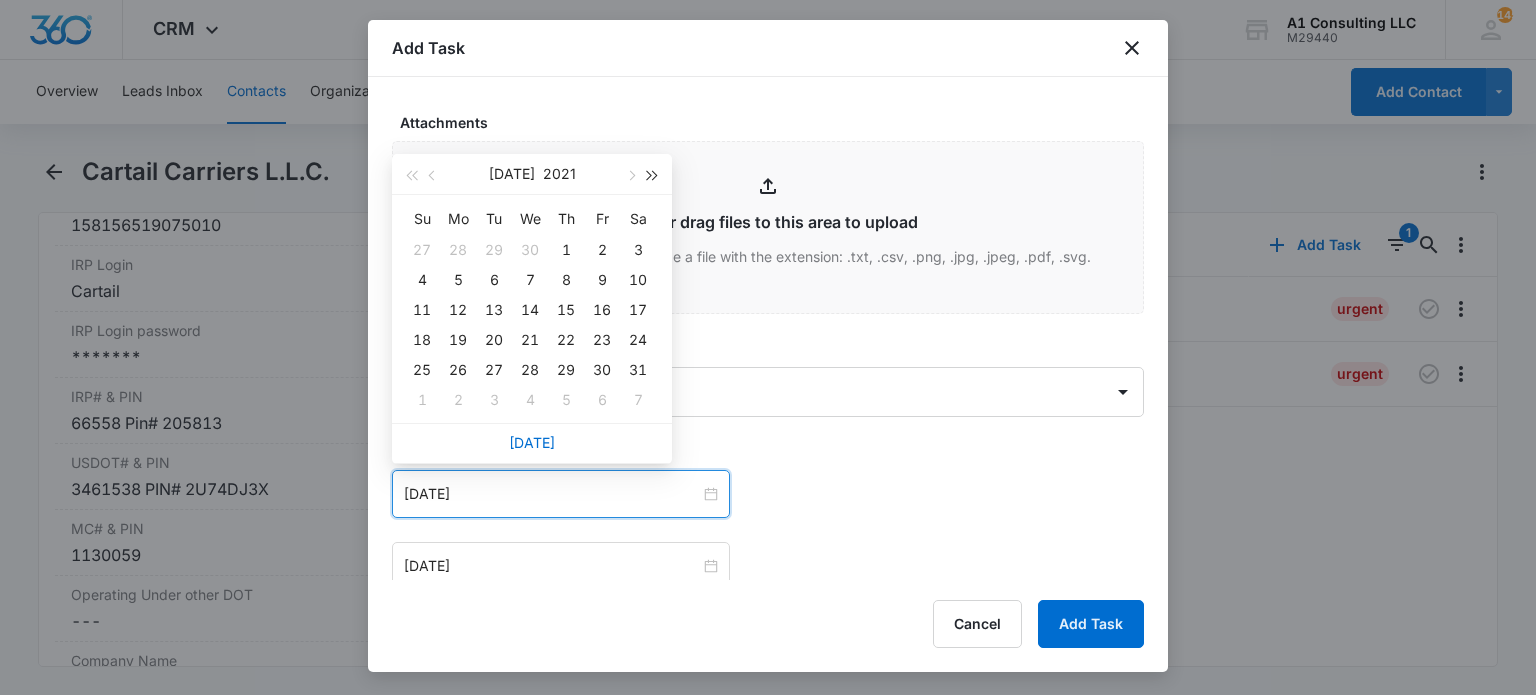 click at bounding box center (653, 174) 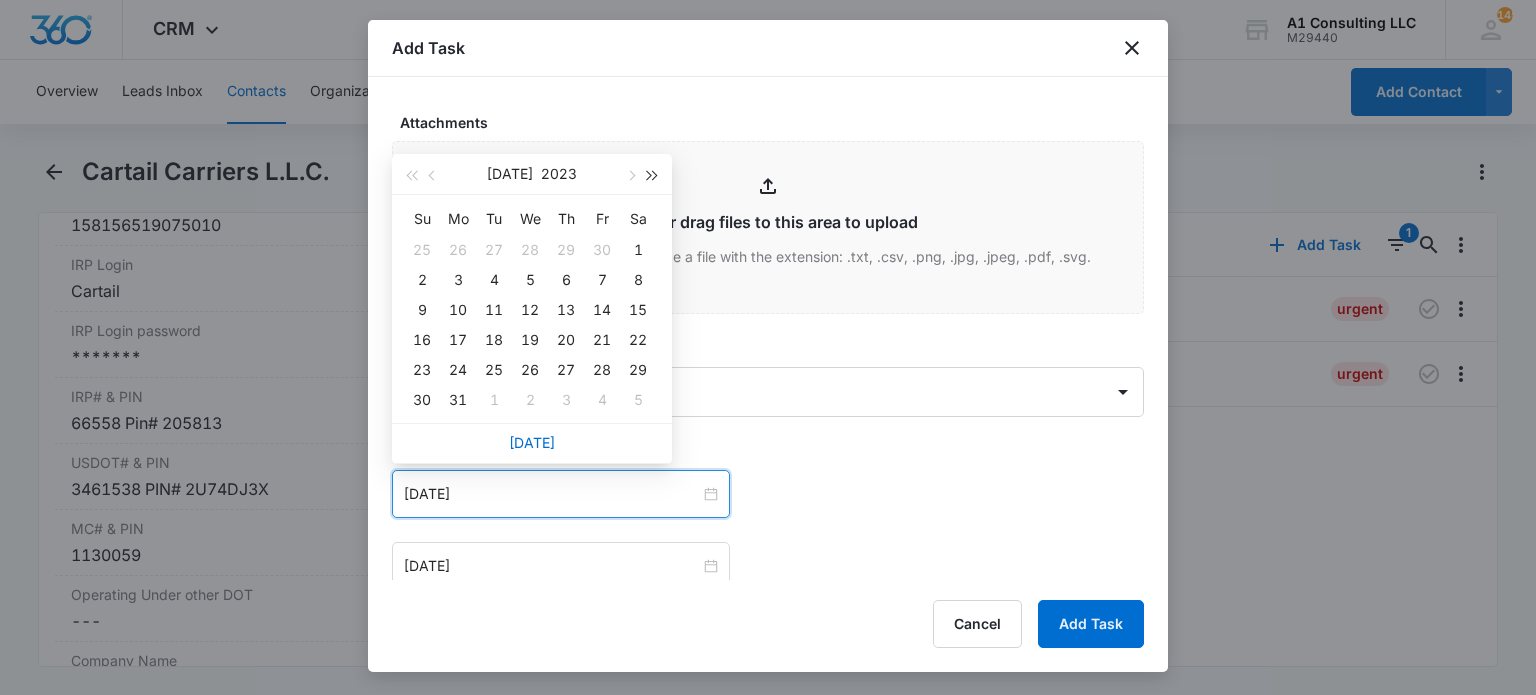 click at bounding box center [653, 174] 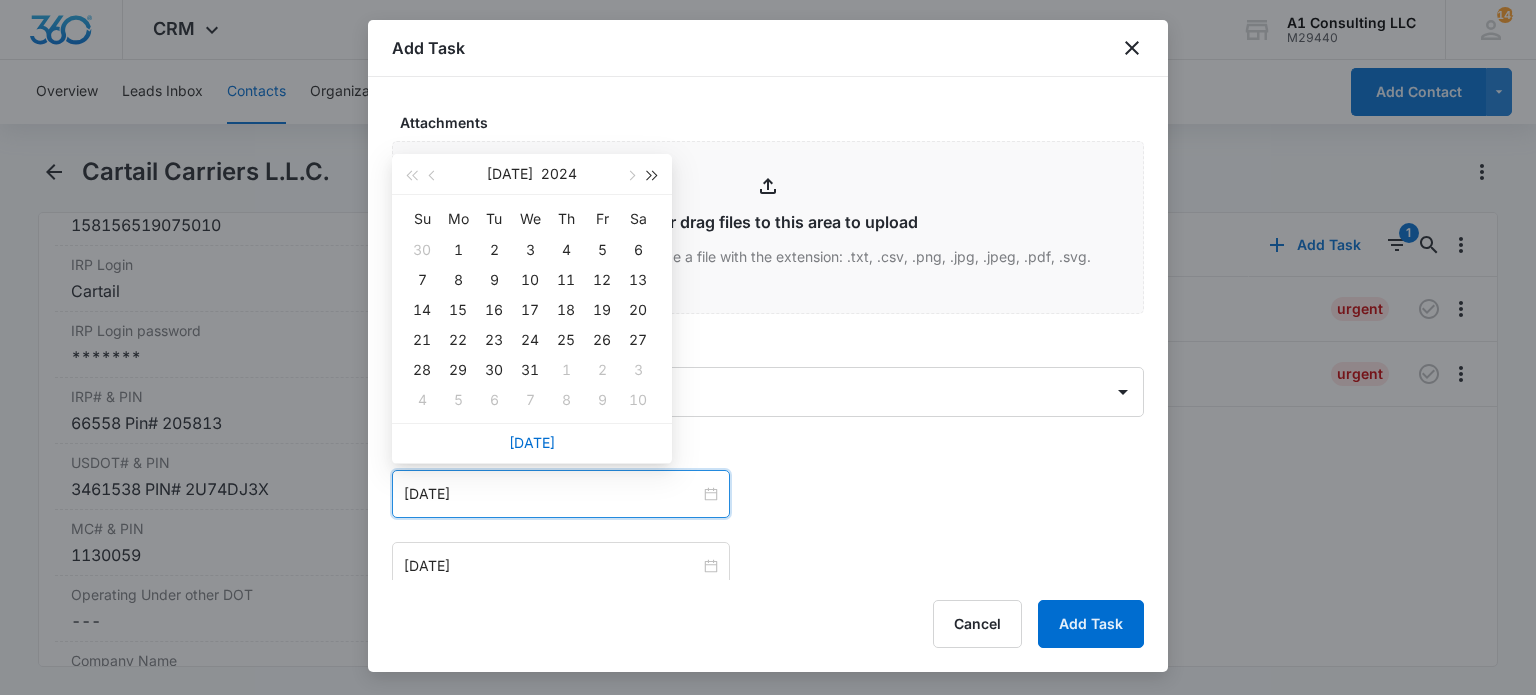 click at bounding box center (653, 174) 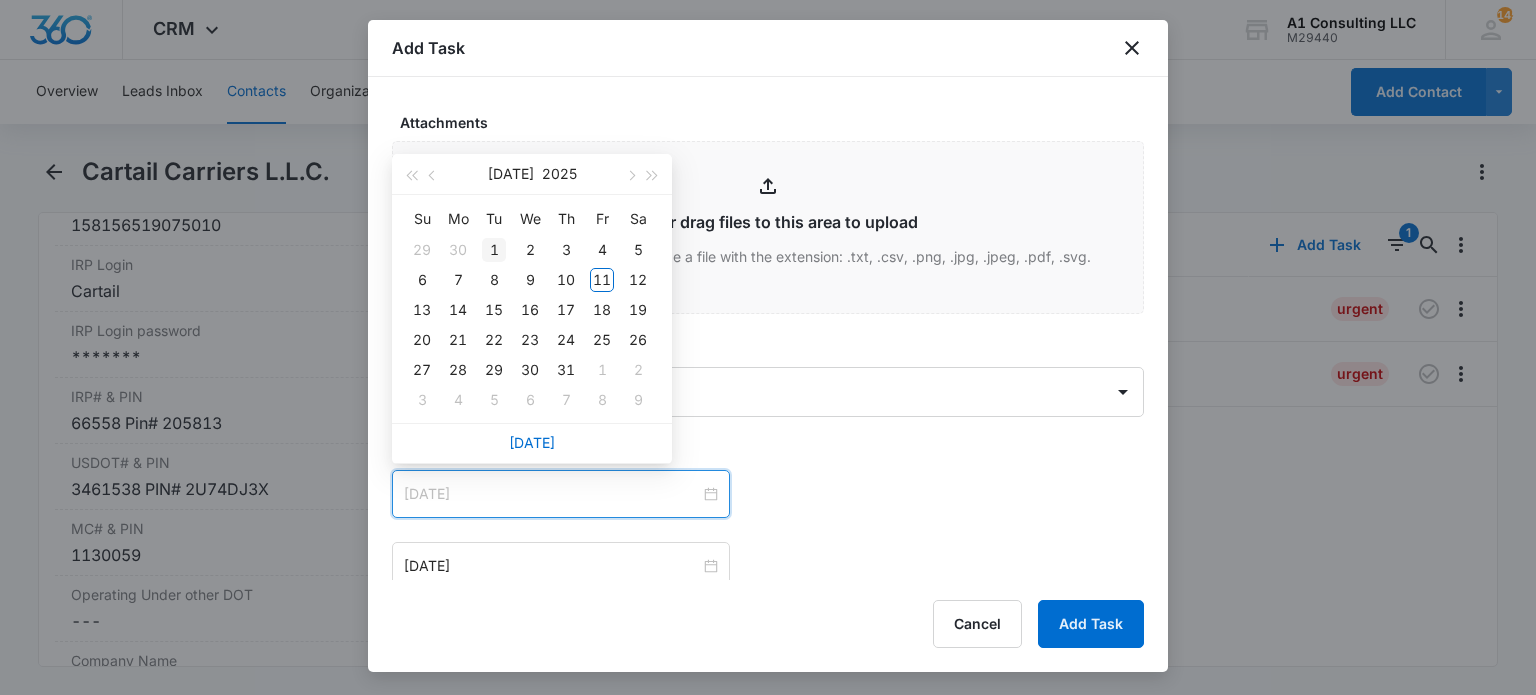 click on "1" at bounding box center (494, 250) 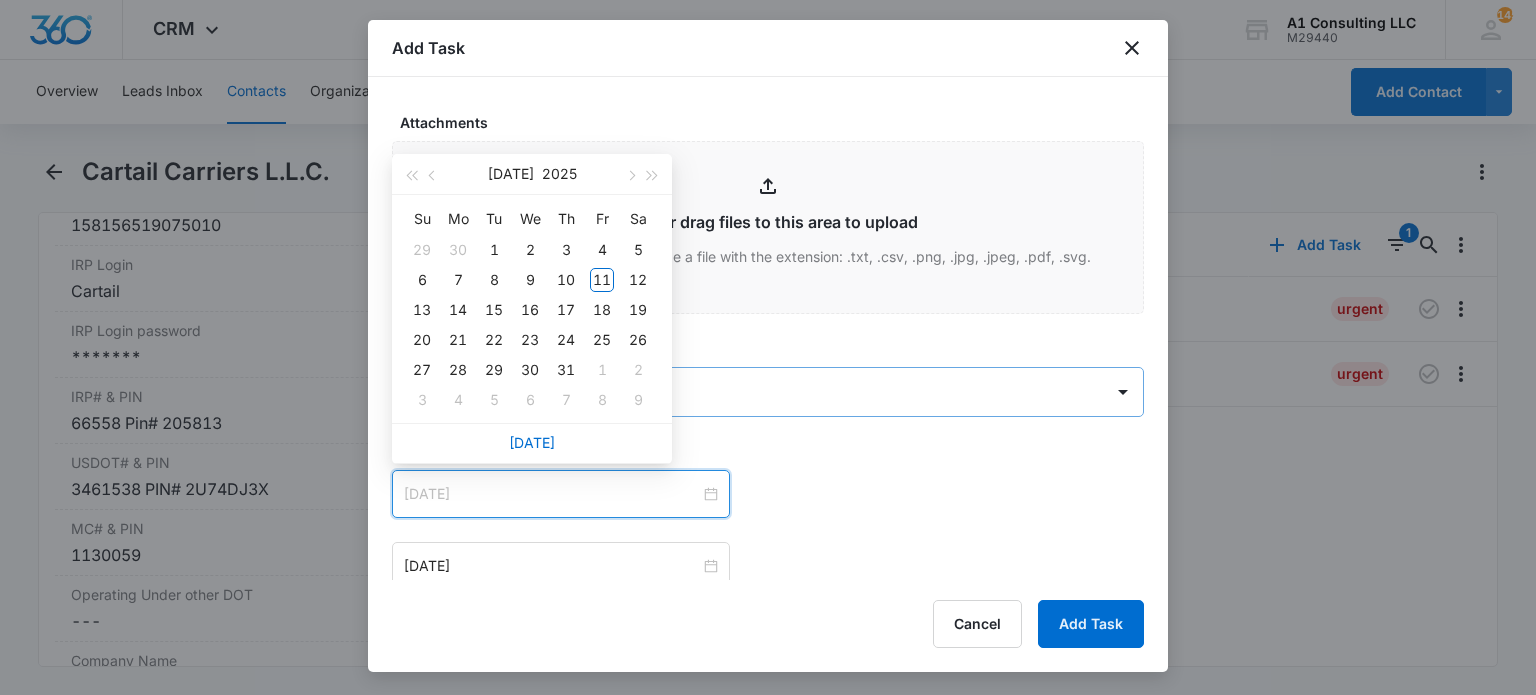 type on "[DATE]" 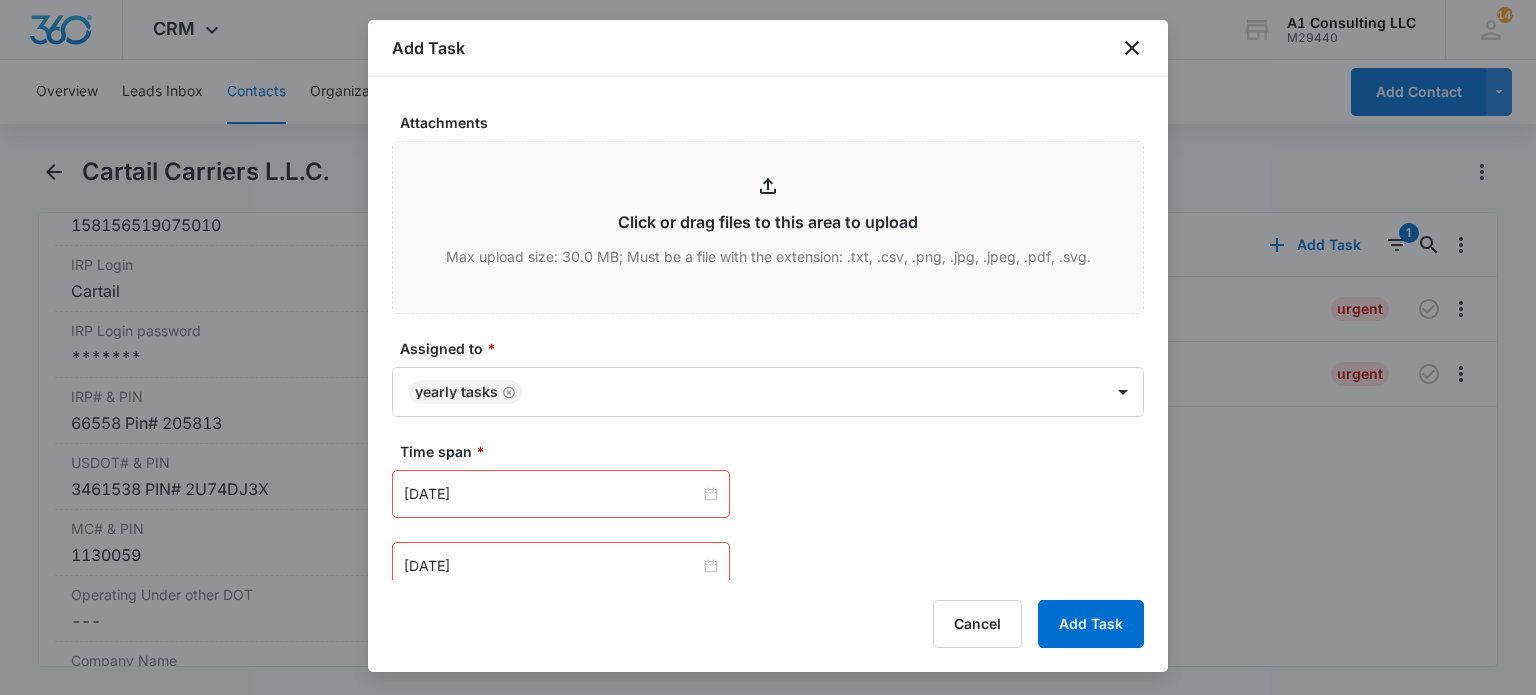 click on "Add Task Select Template Annual Update MONTH_______________________  Year_______________________ Create Task Templates in  Settings Flag this task as urgent Contact Cartail Carriers L.L.C. Summary/Title * Annual Update [DATE] Details Annual Update Due
Corp Number: 0450511555
Month/Year: 07/2020
URL/Link Link to Projects Link to Projects Begin typing to search for projects to link to this task (optional). Link to Deals Link to Deals Begin typing to search for deals to link to this task (optional). Assign a specific color to this task for the Calendar view Color Tag Current Color: Attachments Click or drag files to this area to upload Max upload size: 30.0  MB; Must be a file with the extension: .txt, .csv, .png, .jpg, .jpeg, .pdf, .svg.   Assigned to * Yearly Tasks Time span * [DATE] [DATE] Su Mo Tu We Th Fr Sa 29 30 1 2 3 4 5 6 7 8 9 10 11 12 13 14 15 16 17 18 19 20 21 22 23 24 25 26 27 28 29 30 31 1 2 3 4 5 6 7 8 9 [DATE] [DATE] Ensure starting date/time occurs before end date/time. Day" at bounding box center (768, 346) 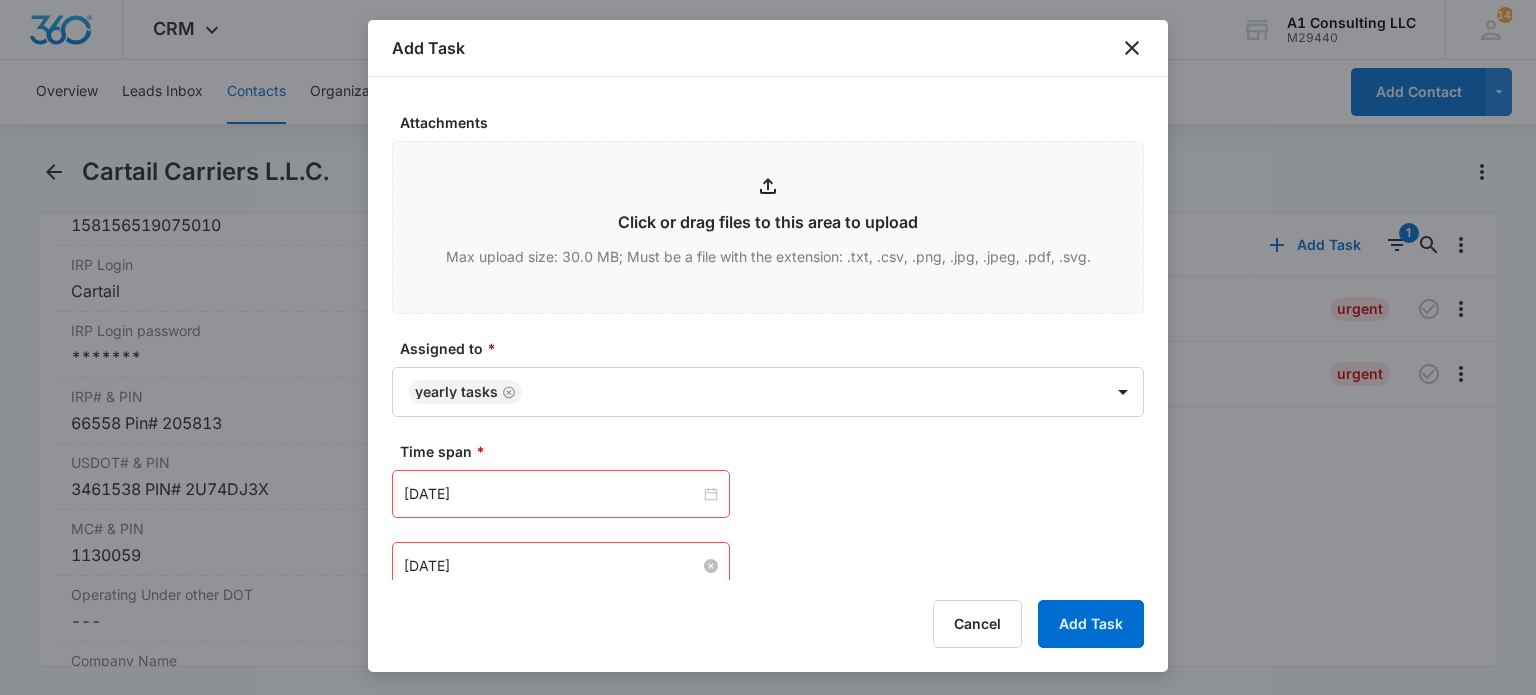 click on "[DATE]" at bounding box center (552, 566) 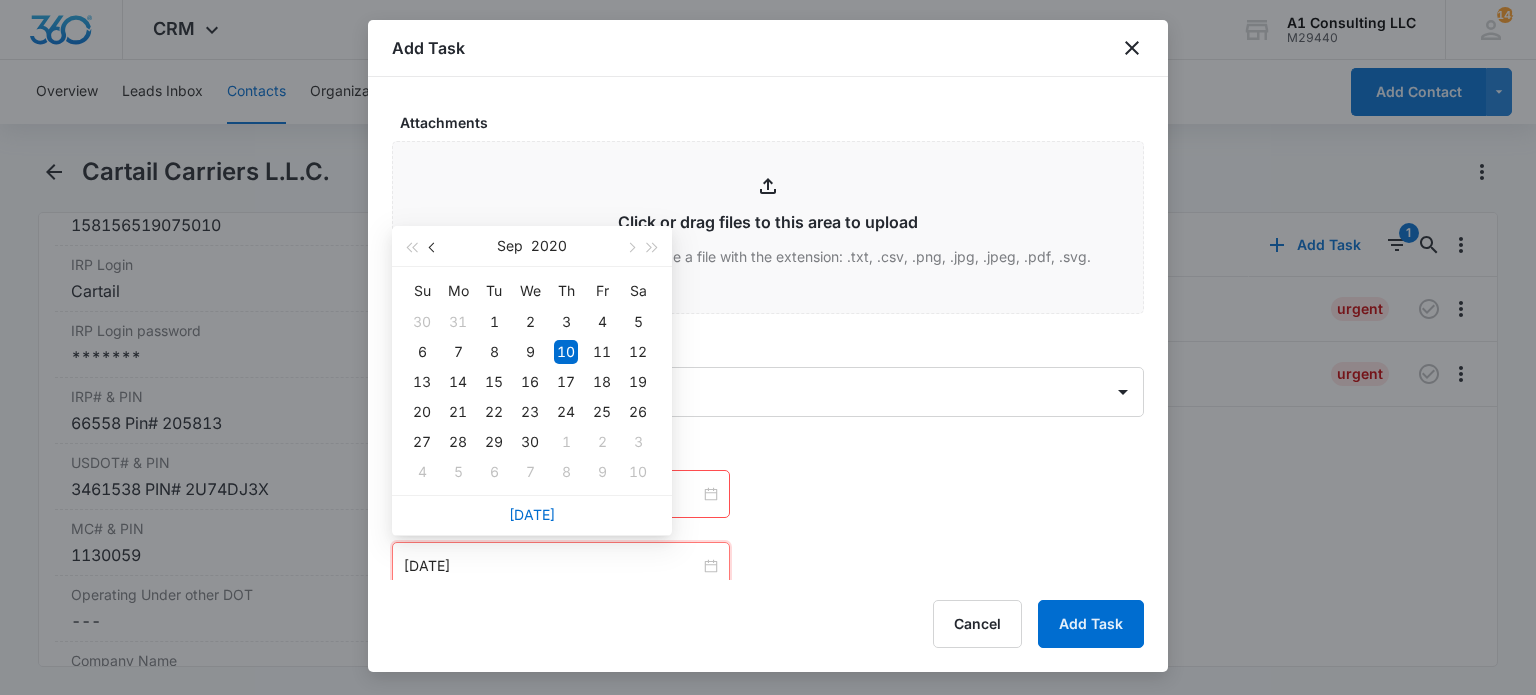 click at bounding box center (434, 248) 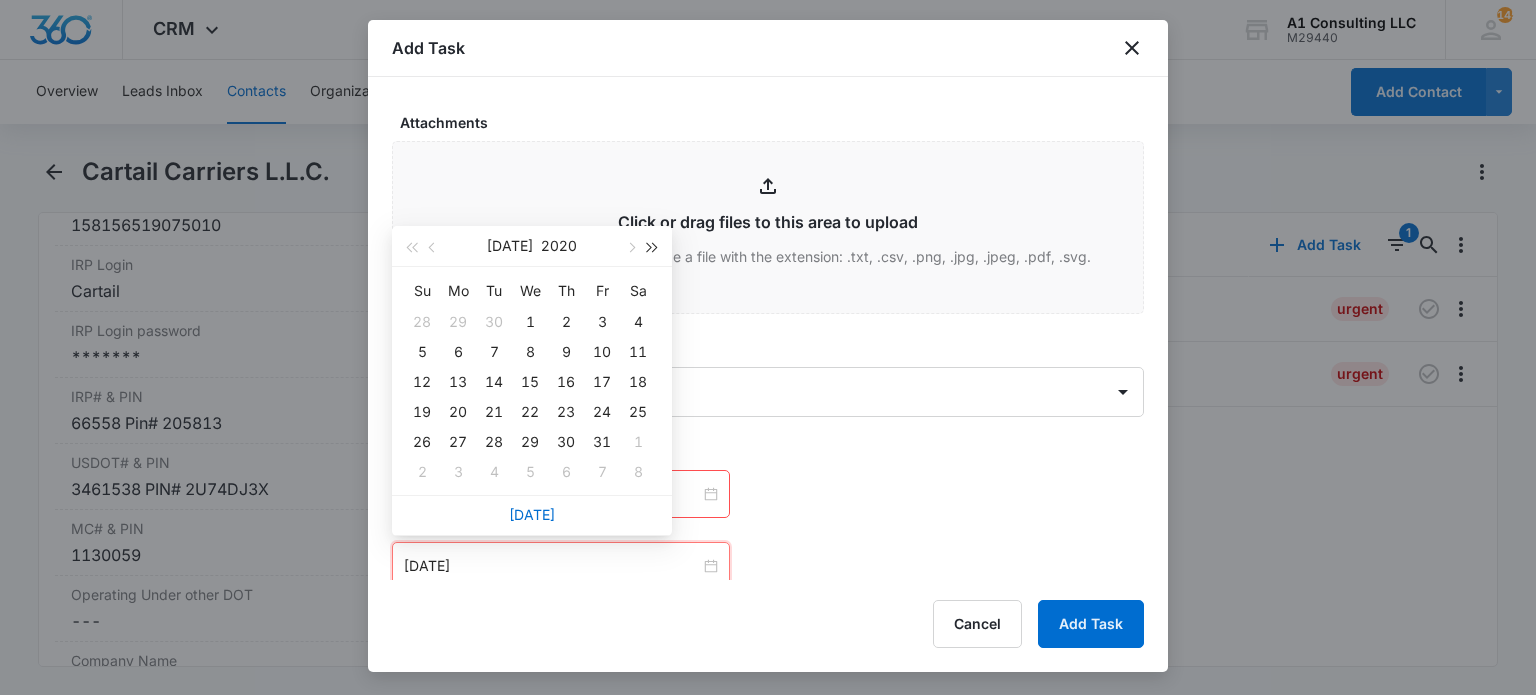 click at bounding box center (653, 246) 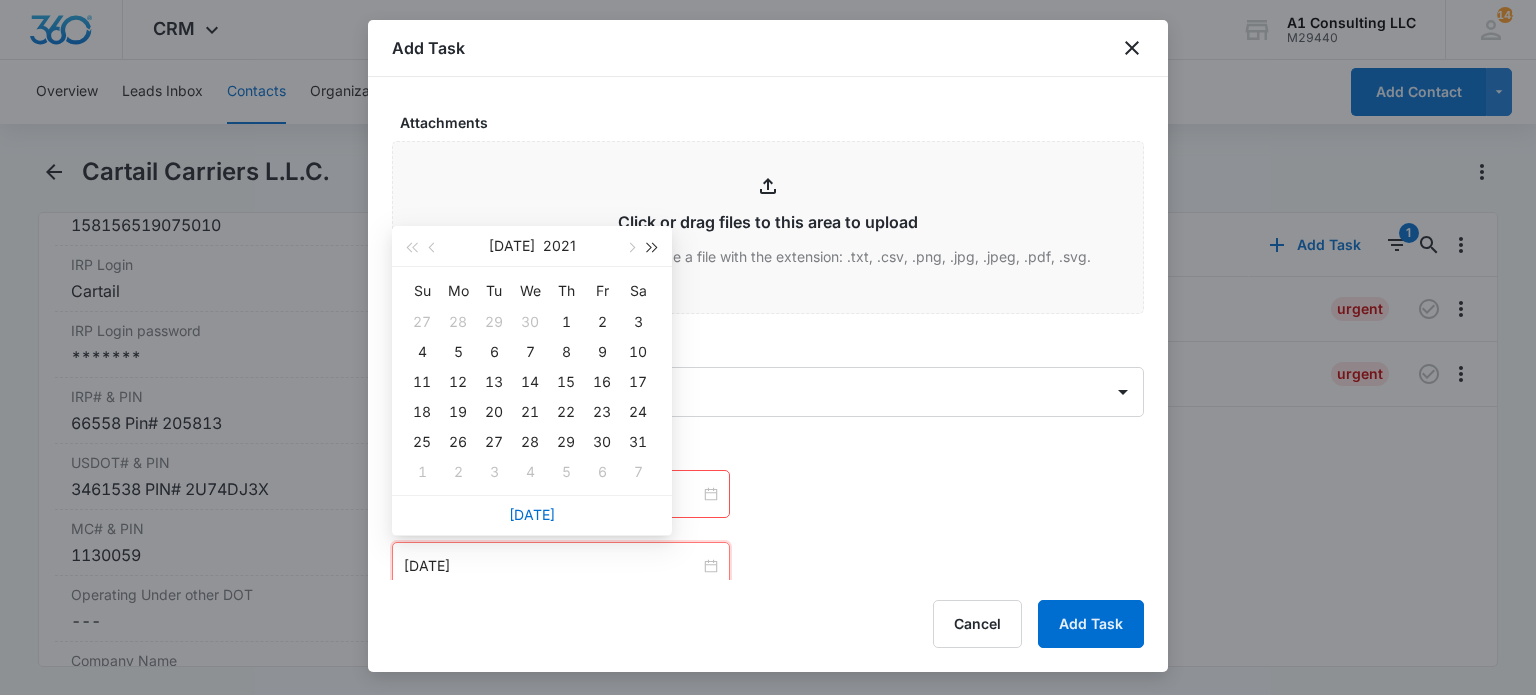 click at bounding box center (653, 246) 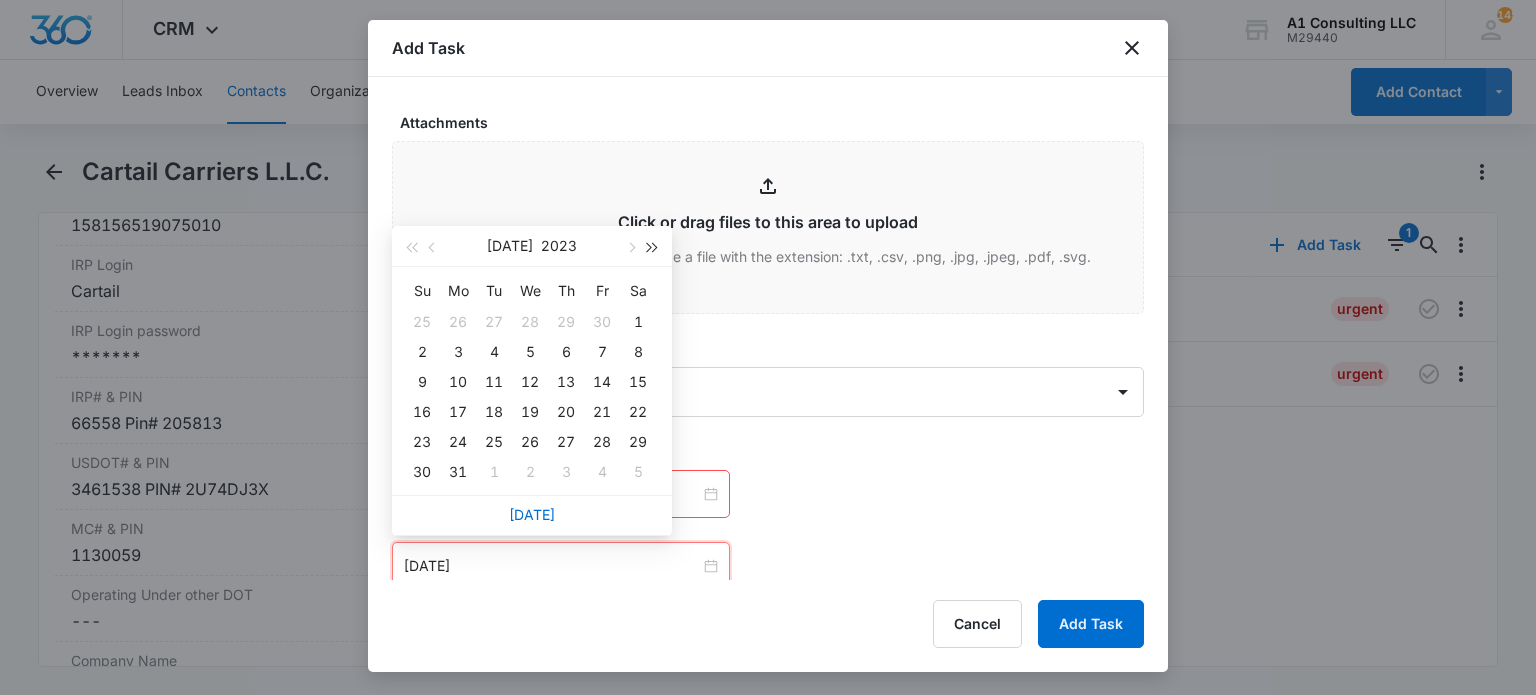 click at bounding box center [653, 246] 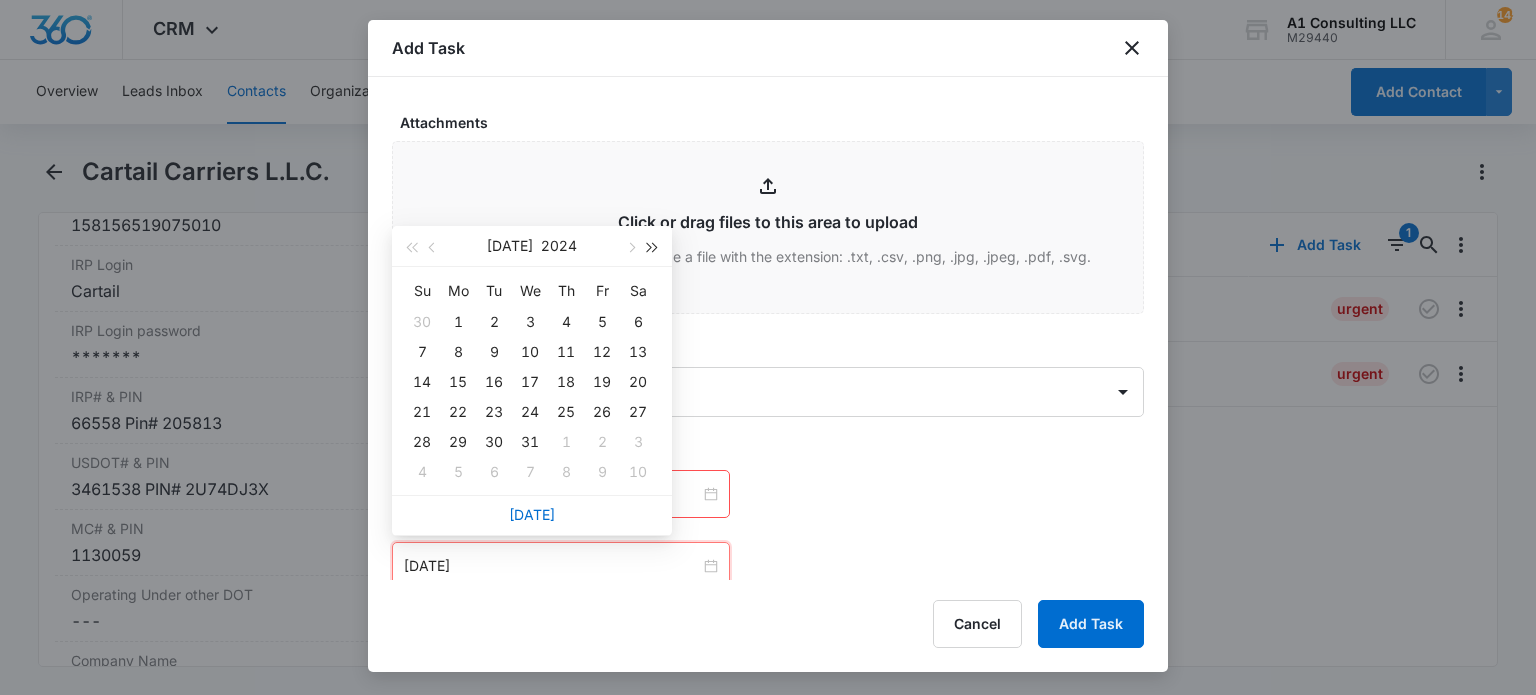 click at bounding box center [653, 246] 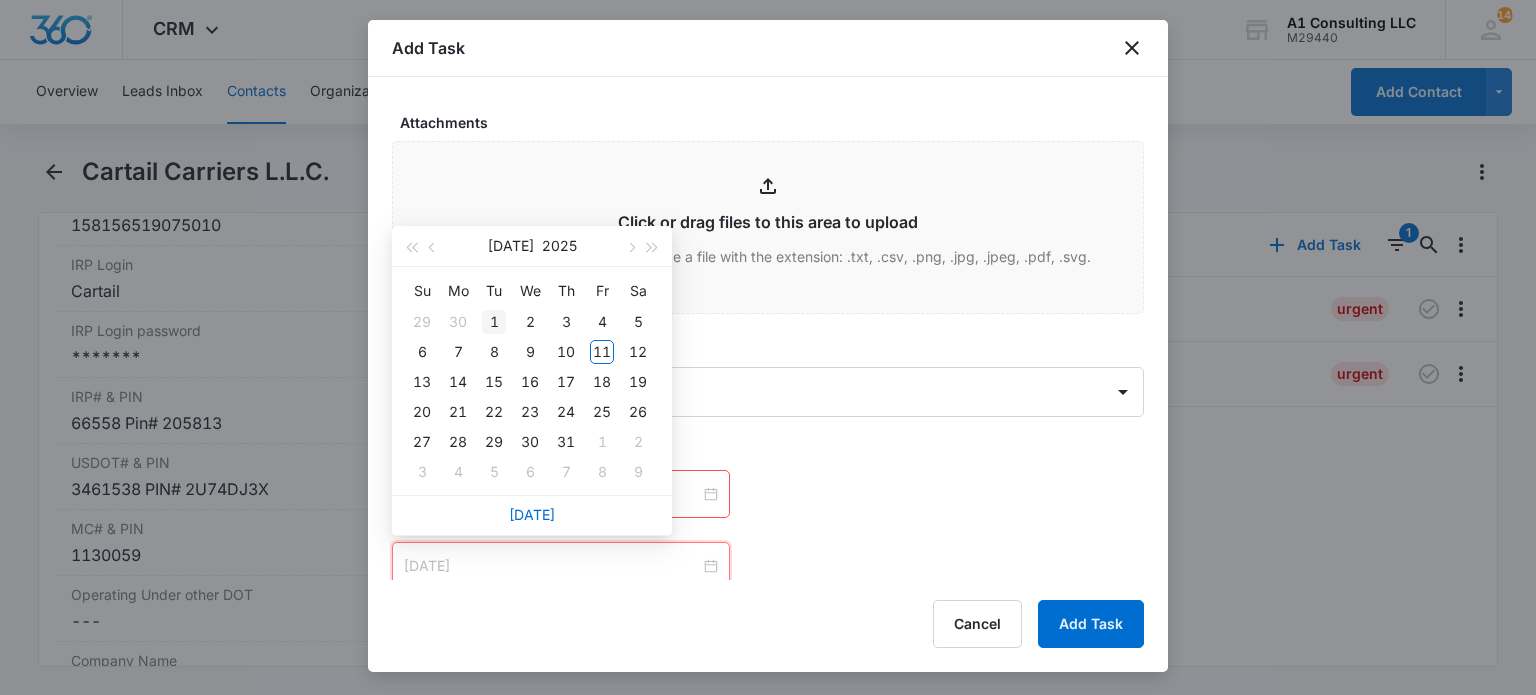 type on "[DATE]" 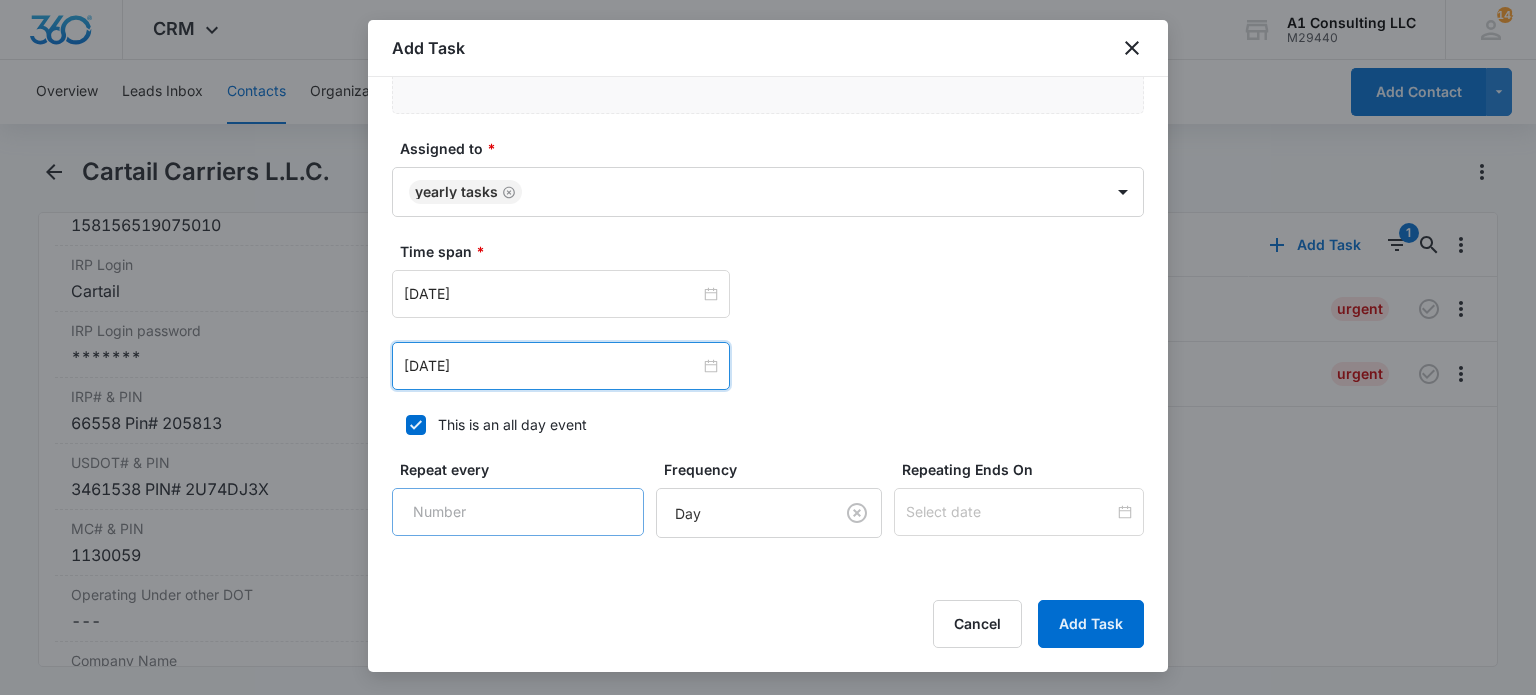 scroll, scrollTop: 1400, scrollLeft: 0, axis: vertical 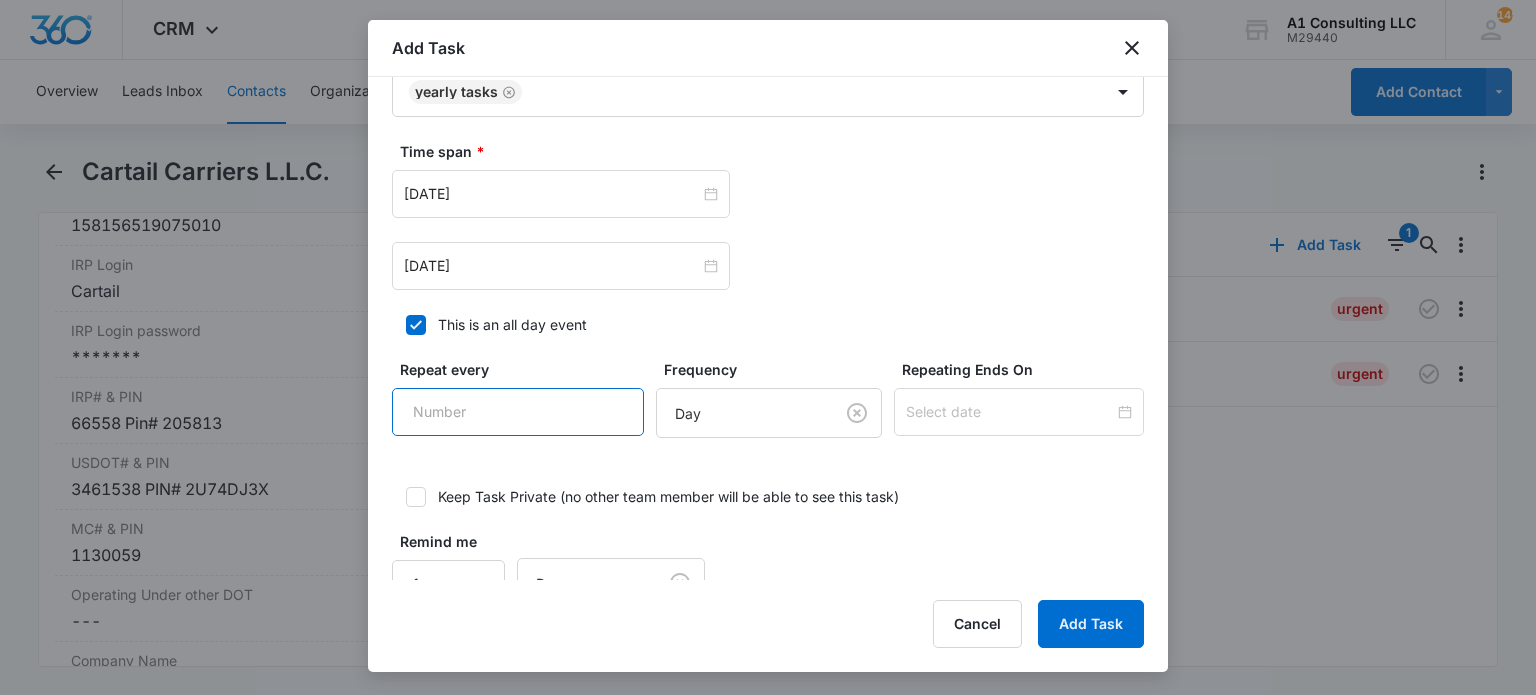 click on "Repeat every" at bounding box center [518, 412] 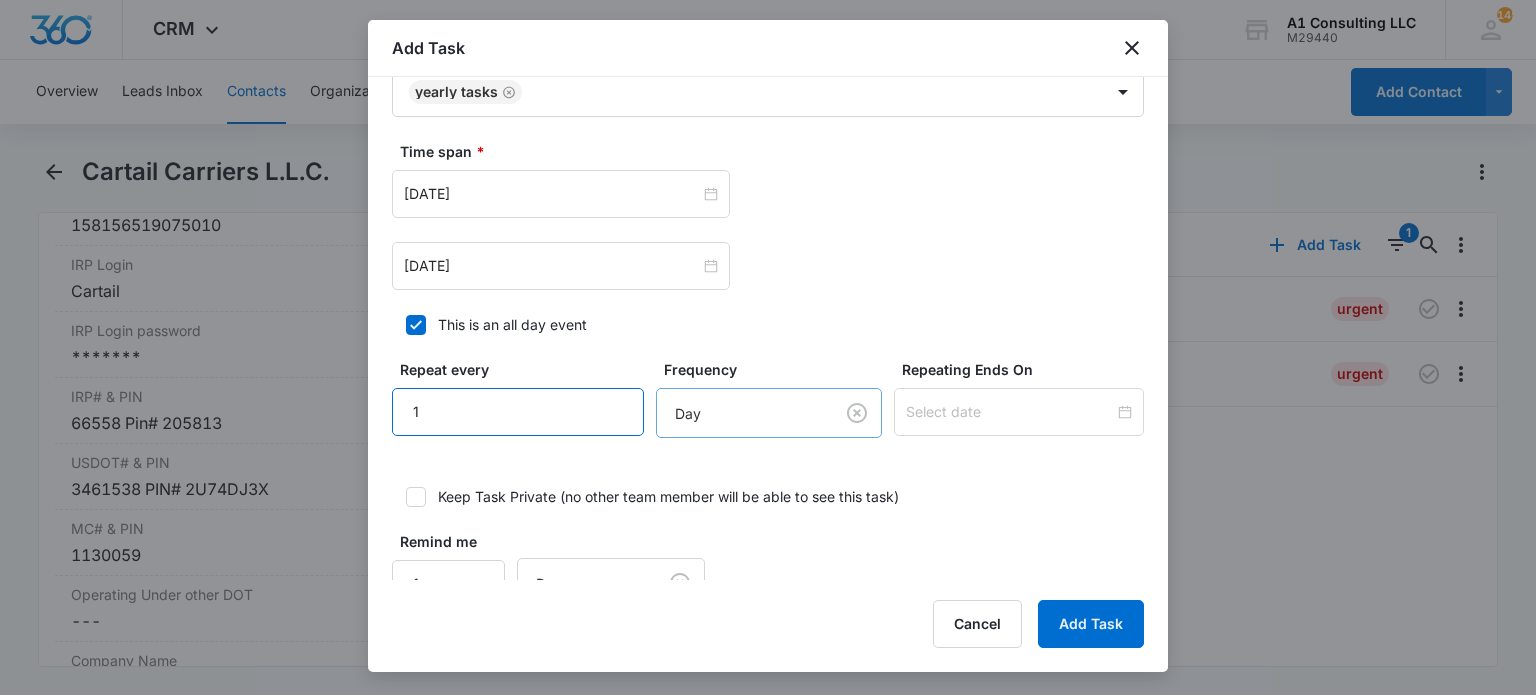type on "1" 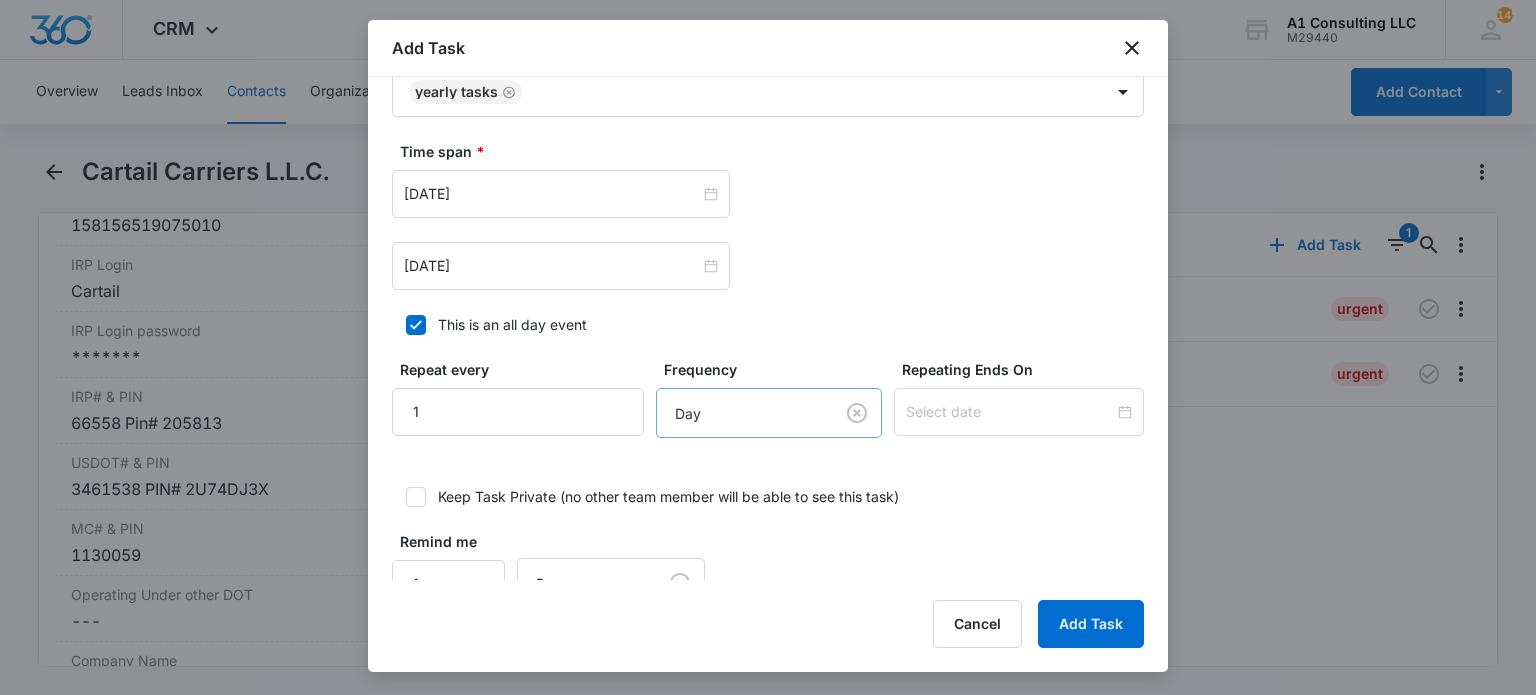 click on "CRM Apps Websites Forms CRM Email Social Content Ads Intelligence Files Brand Settings A1 Consulting LLC M29440 Your Accounts View All 145 LH [PERSON_NAME] [PERSON_NAME][EMAIL_ADDRESS][DOMAIN_NAME] My Profile 145 Notifications Support Logout Terms & Conditions   •   Privacy Policy Overview Leads Inbox Contacts Organizations History Deals Projects Tasks Calendar Lists Reports Settings Add Contact Cartail Carriers L.L.C. Remove CC Cartail Carriers L.L.C. Contact Info Name Cancel Save Changes Cartail Carriers L.L.C. Phone Cancel Save Changes [PHONE_NUMBER] Email Cancel Save Changes [EMAIL_ADDRESS][DOMAIN_NAME] Organization Cancel Save Changes --- Address Cancel Save Changes [STREET_ADDRESS][PERSON_NAME] Details Source Cancel Save Changes A1 Consulting  Contact Type Cancel Save Changes Client Contact Status Cancel Save Changes [US_STATE]  Assigned To Cancel Save Changes [PERSON_NAME], [PERSON_NAME], Admin Account Tags Cancel Save Changes English  LOYALTY CLIENT NJ IRP CONFIGURATION Next Contact Date Cancel Save Changes ID" at bounding box center [768, 347] 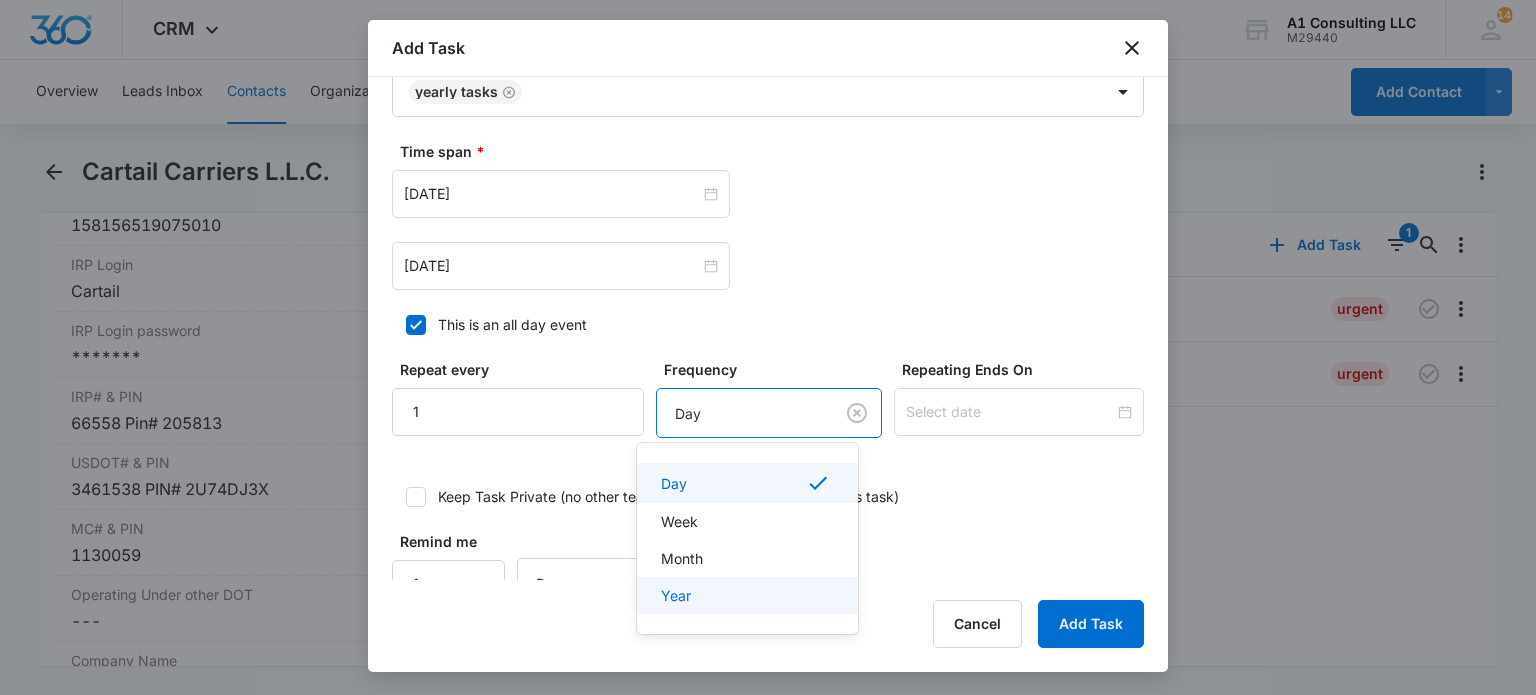 click on "Year" at bounding box center [745, 595] 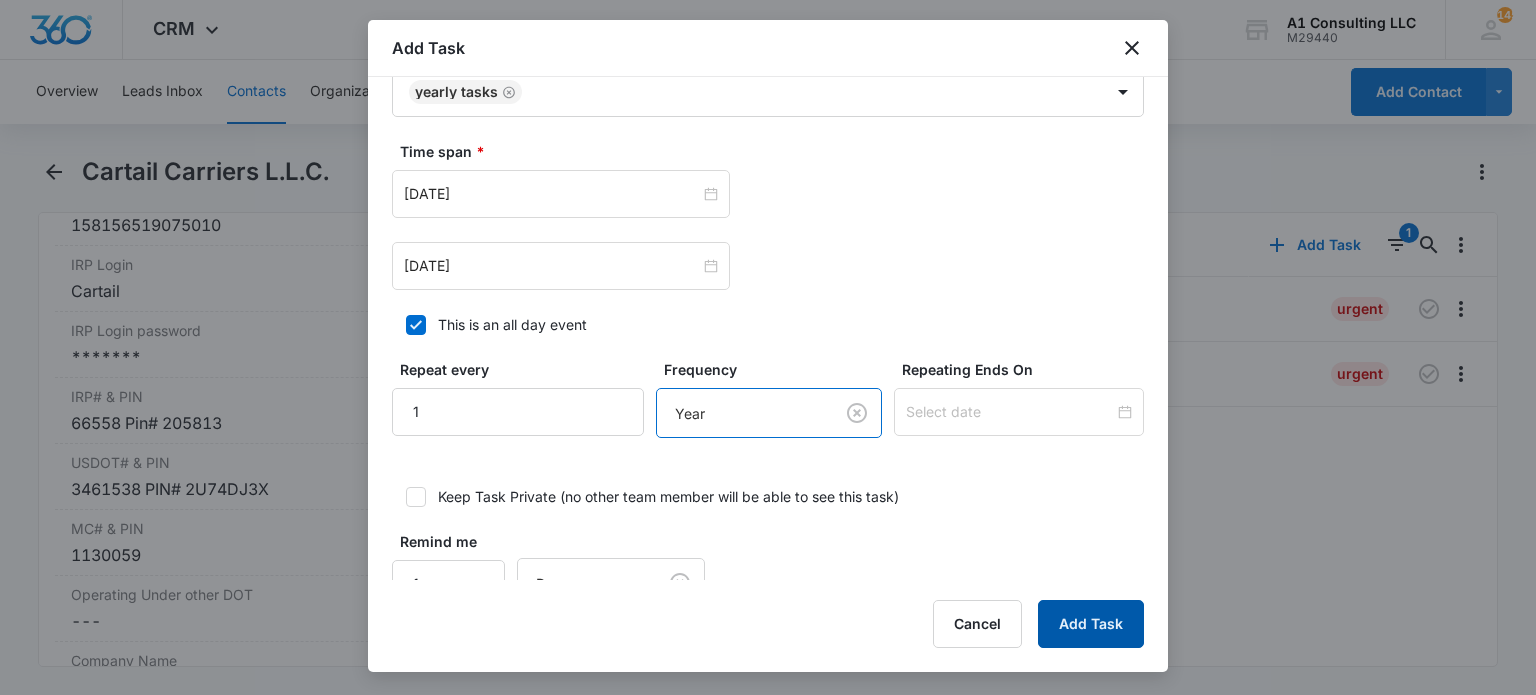 click on "Add Task" at bounding box center [1091, 624] 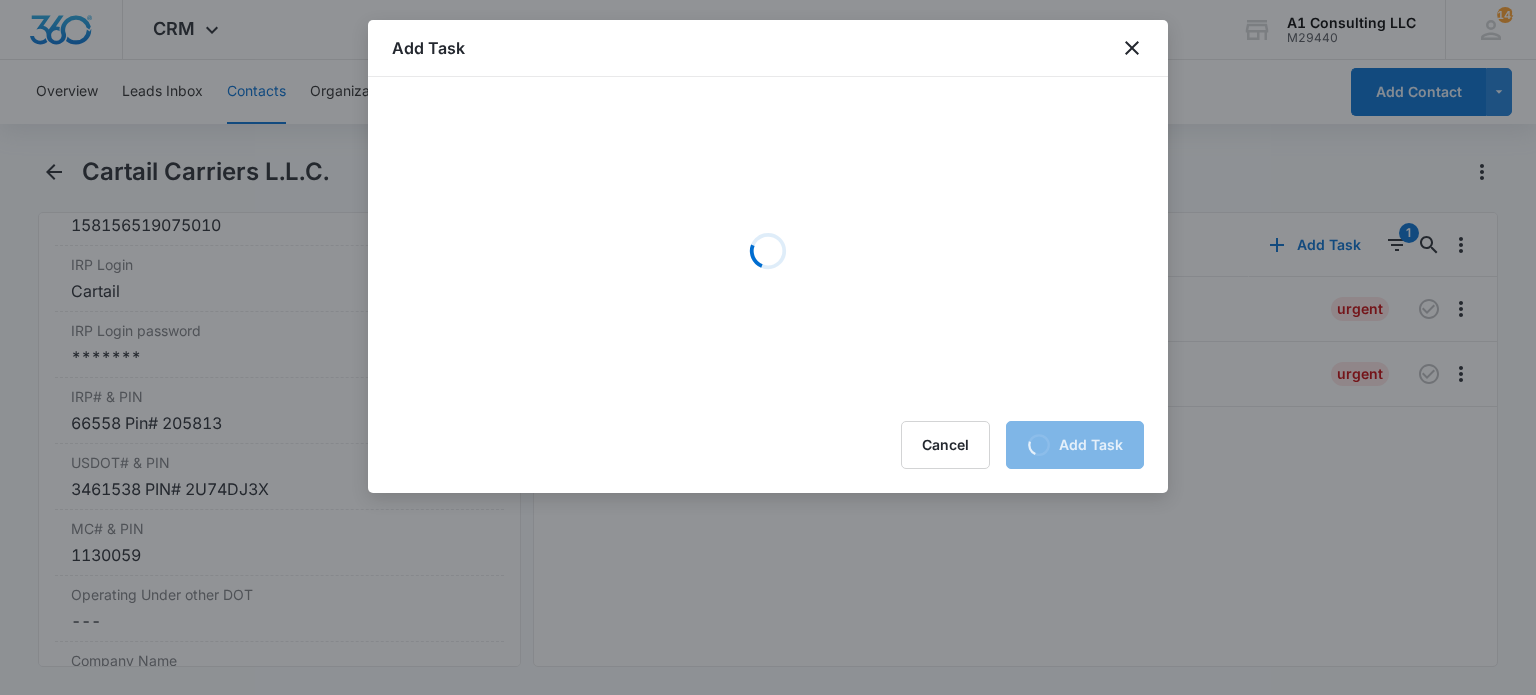 scroll, scrollTop: 0, scrollLeft: 0, axis: both 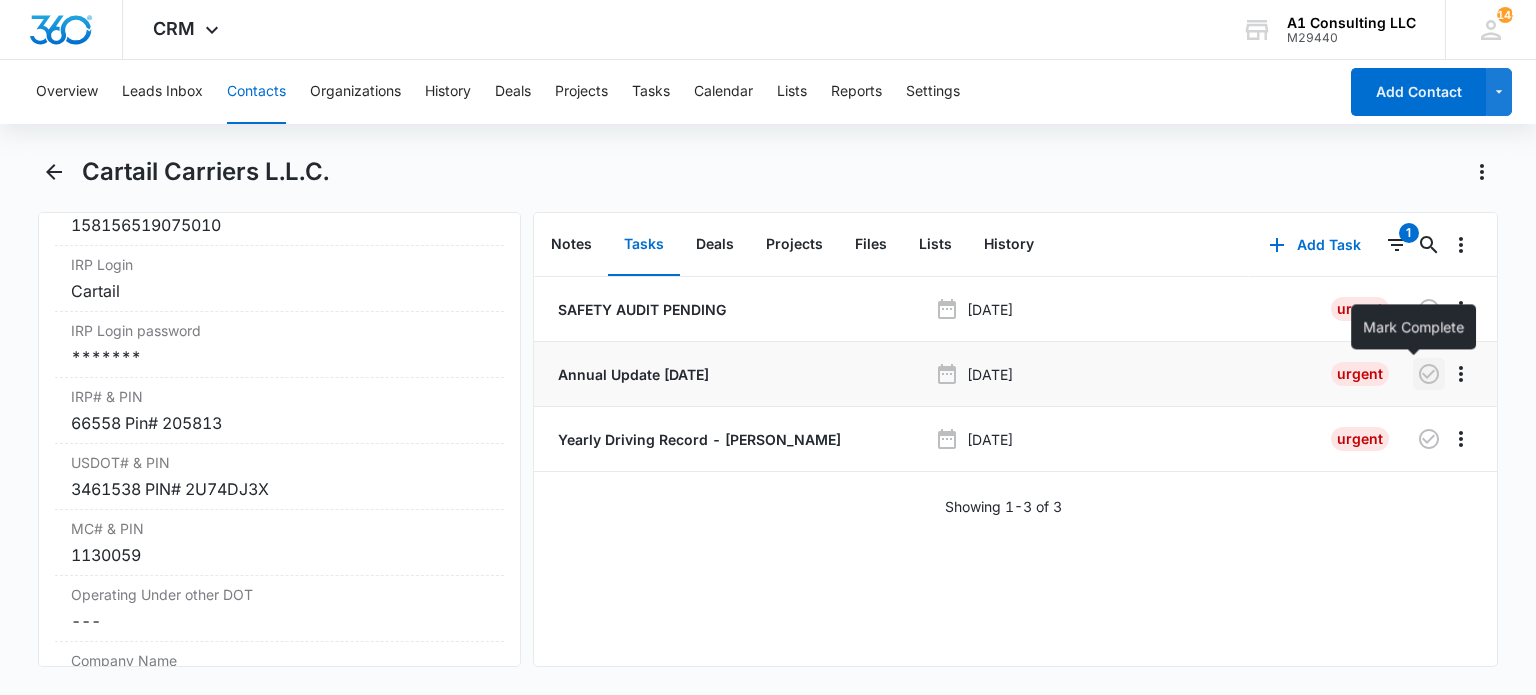 click 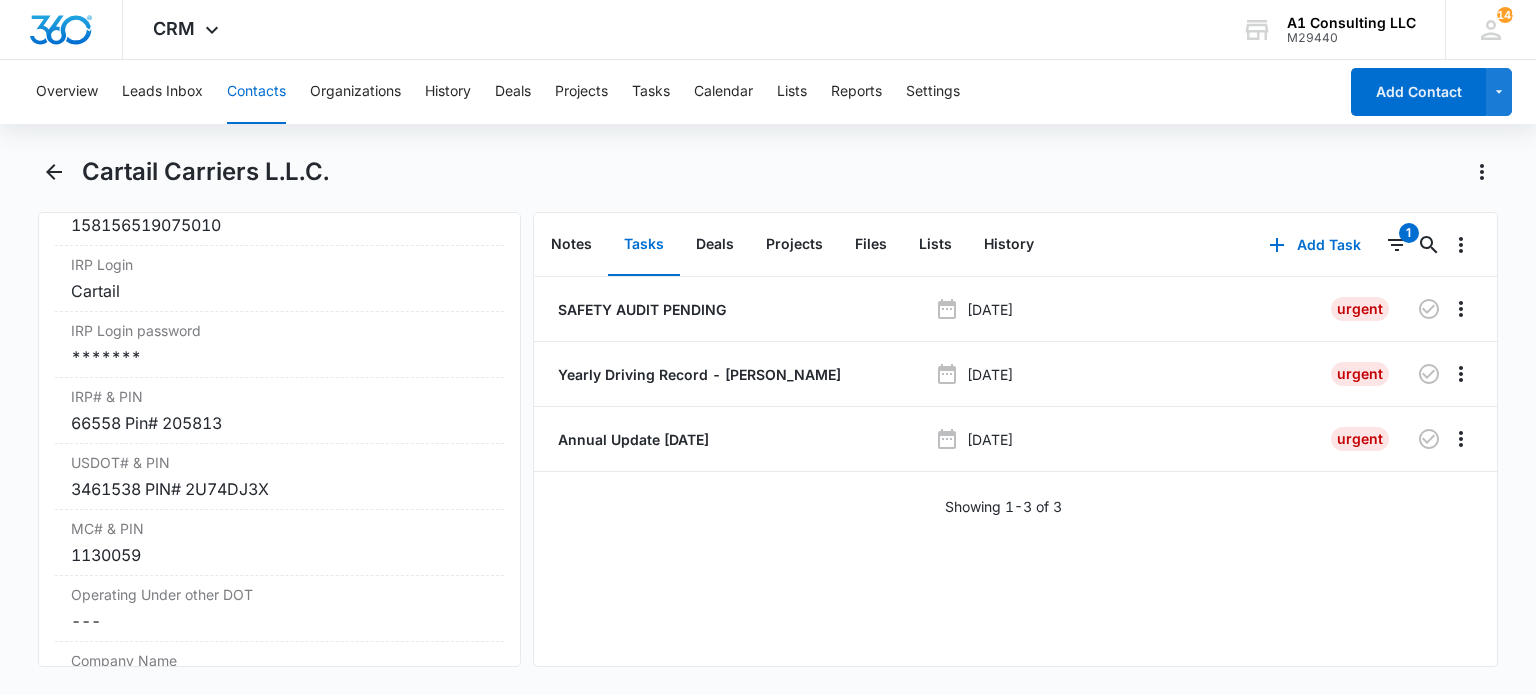 click on "Contacts" at bounding box center [256, 92] 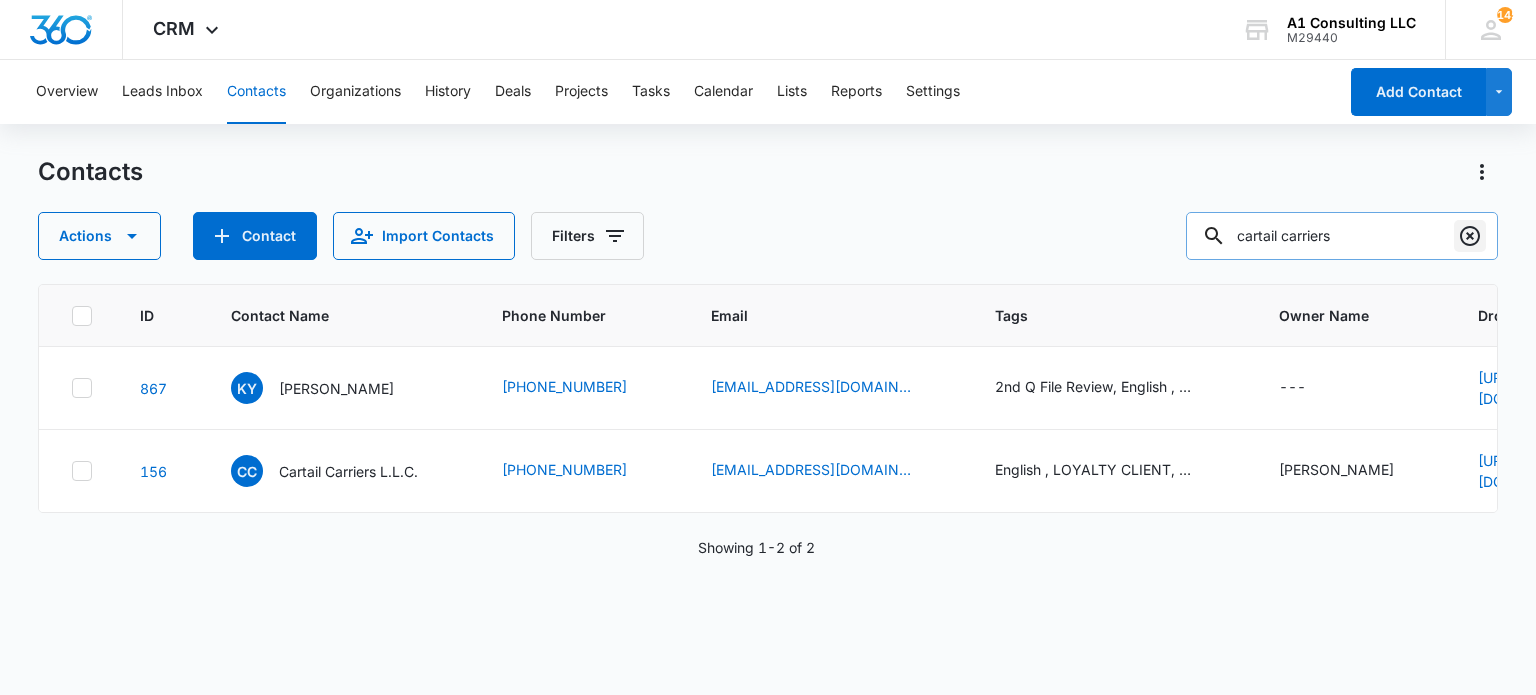 click 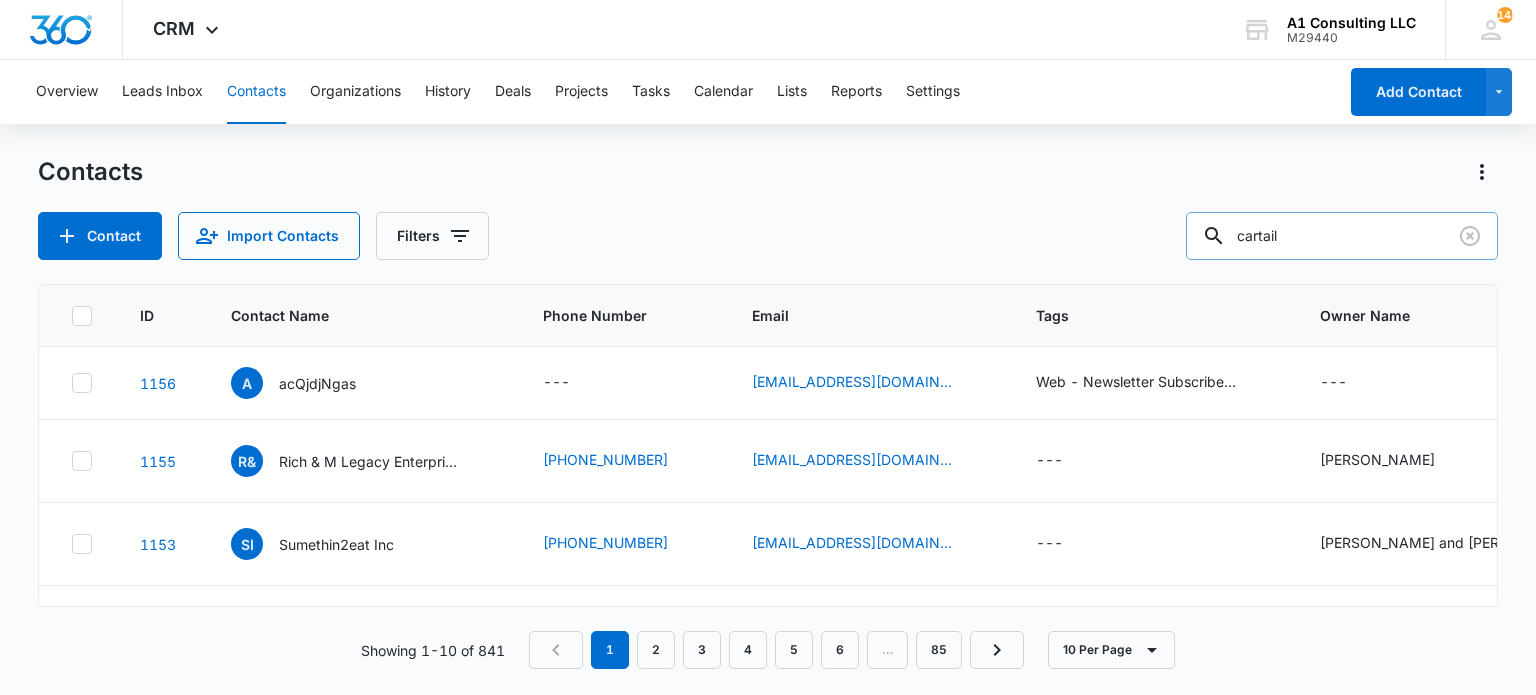 type on "cartail" 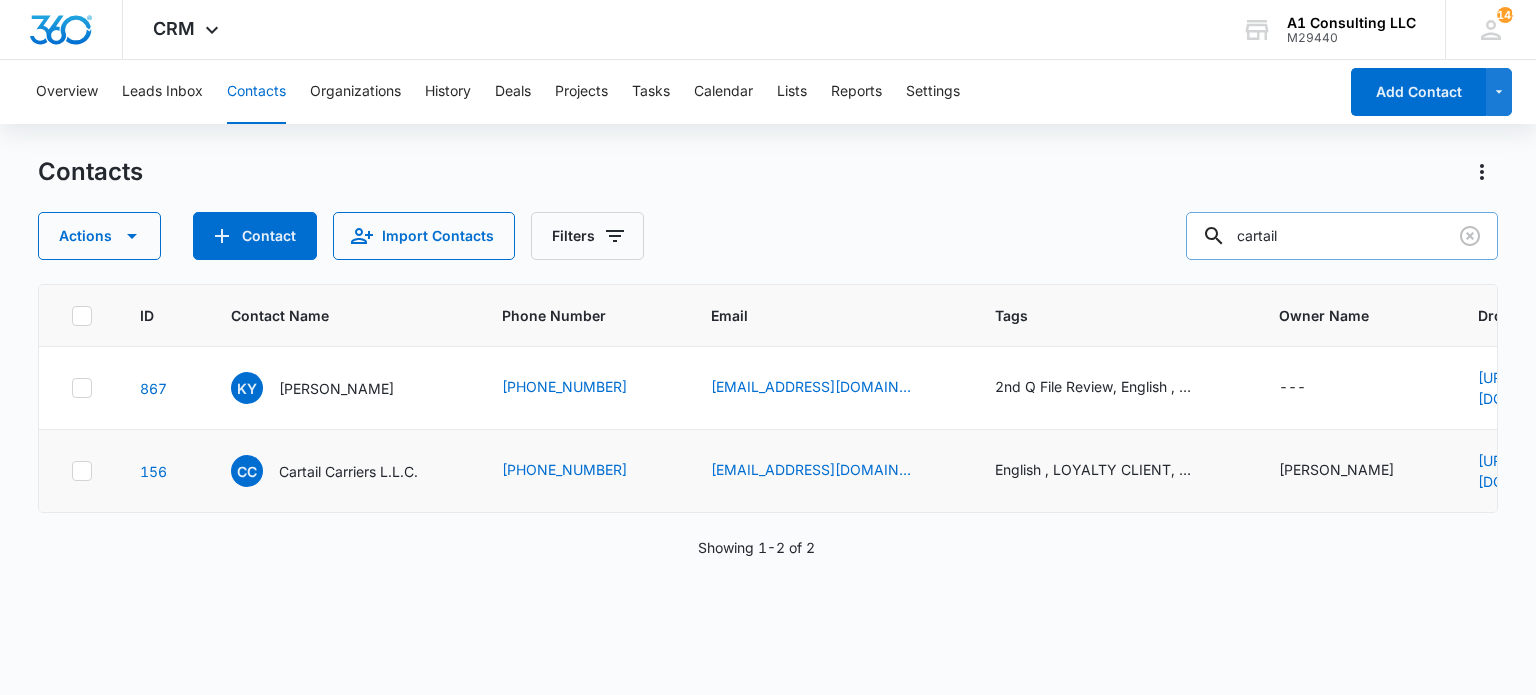 click on "CC Cartail Carriers L.L.C." at bounding box center (342, 471) 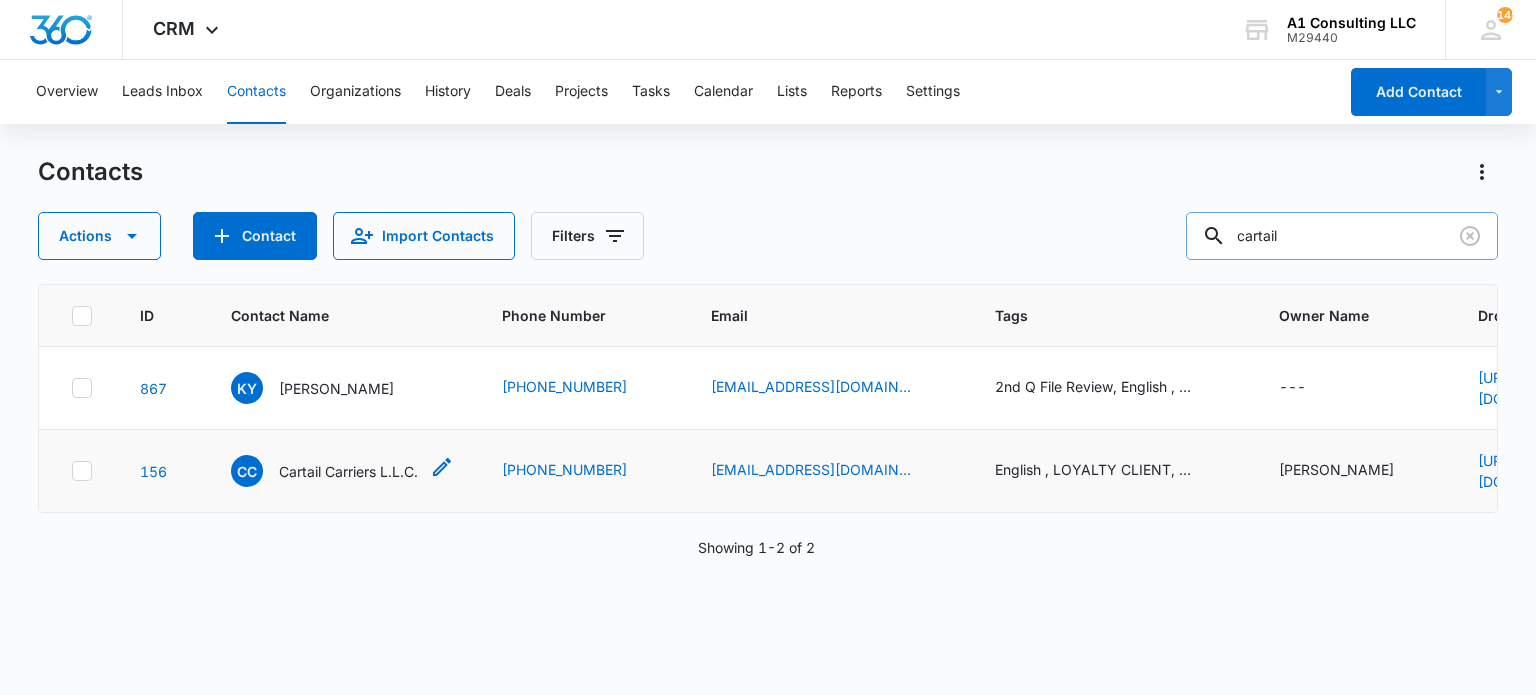 click on "Cartail Carriers L.L.C." at bounding box center [348, 471] 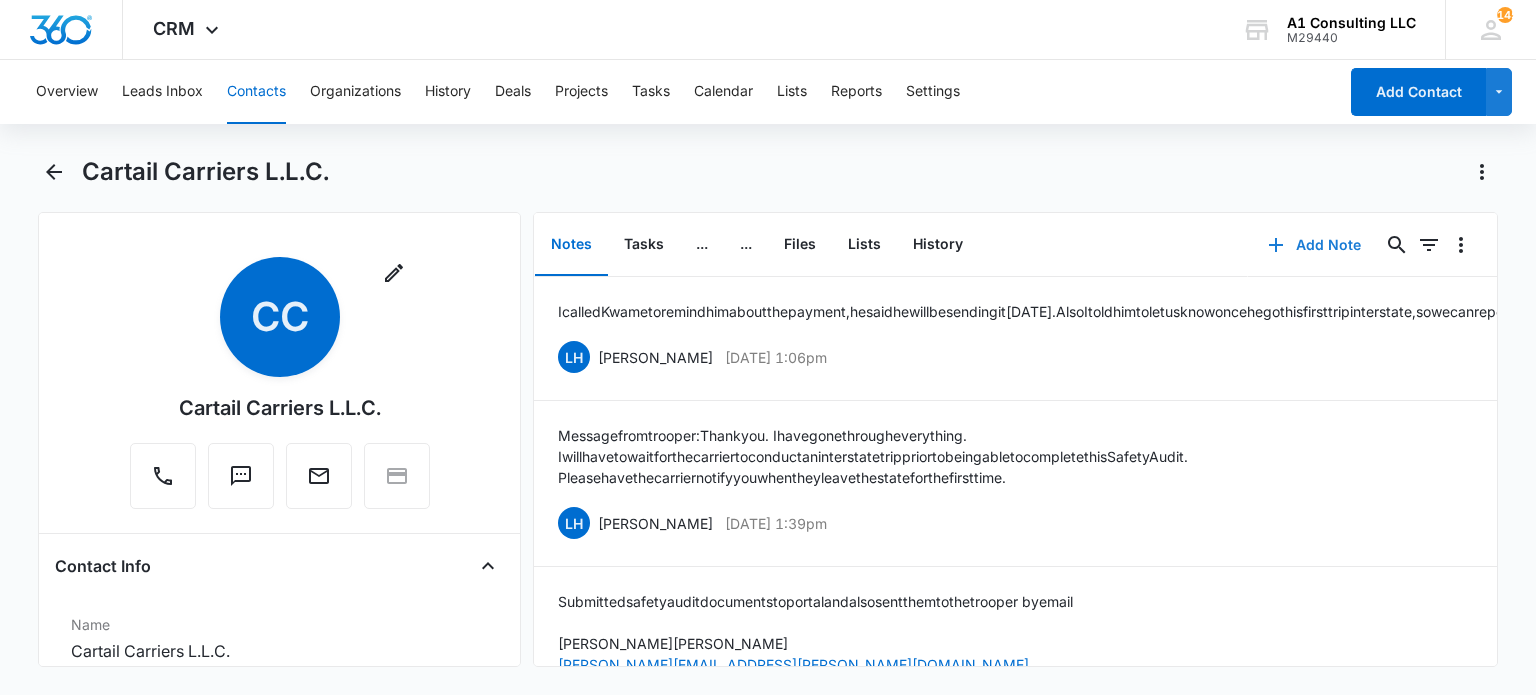 click on "Add Note" at bounding box center [1314, 245] 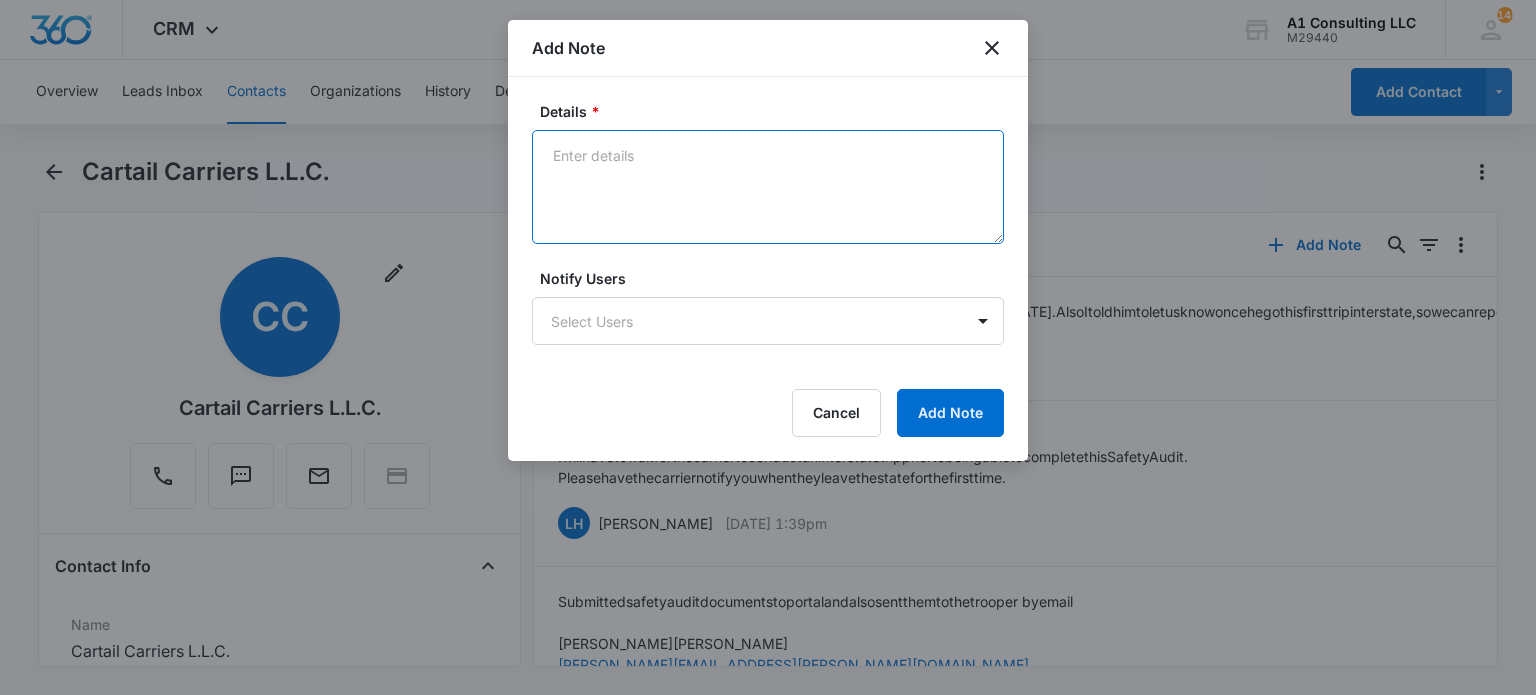 click on "Details *" at bounding box center (768, 187) 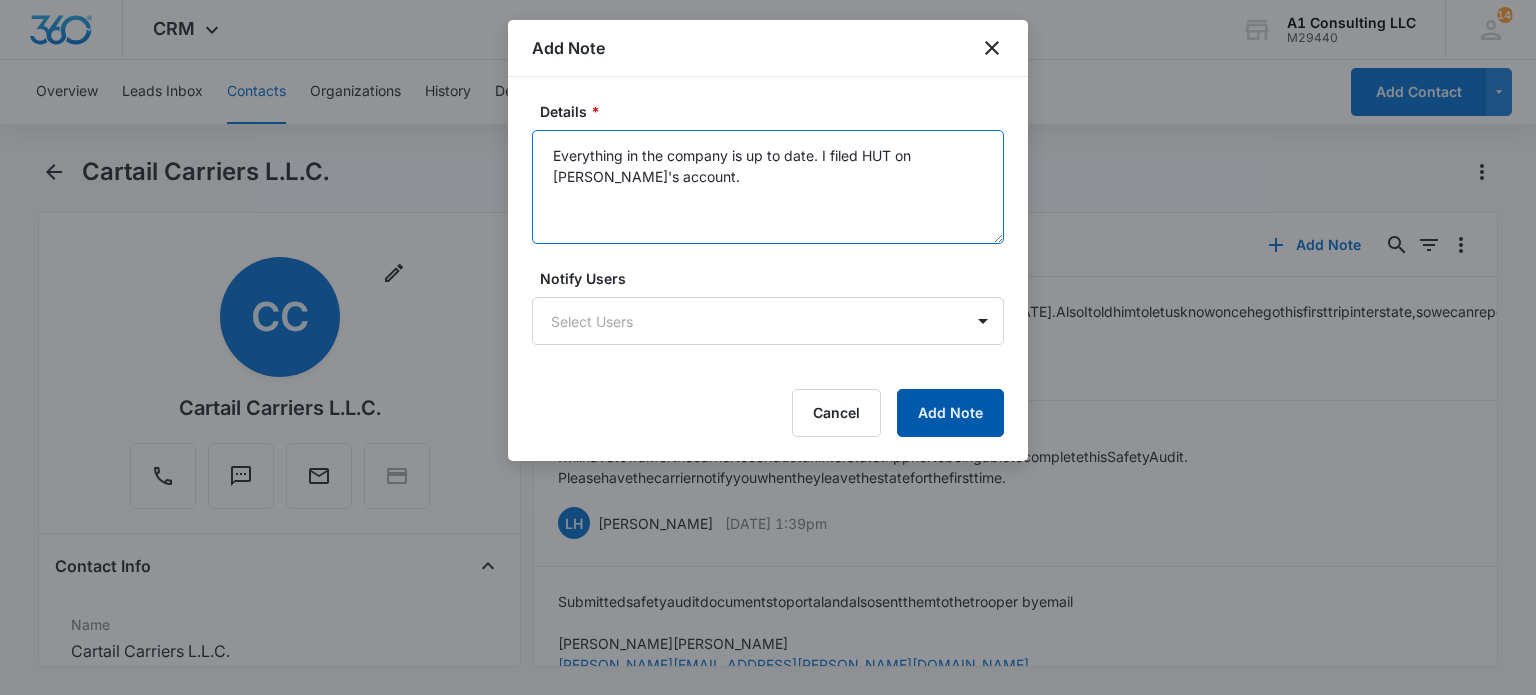 type on "Everything in the company is up to date. I filed HUT on [PERSON_NAME]'s account." 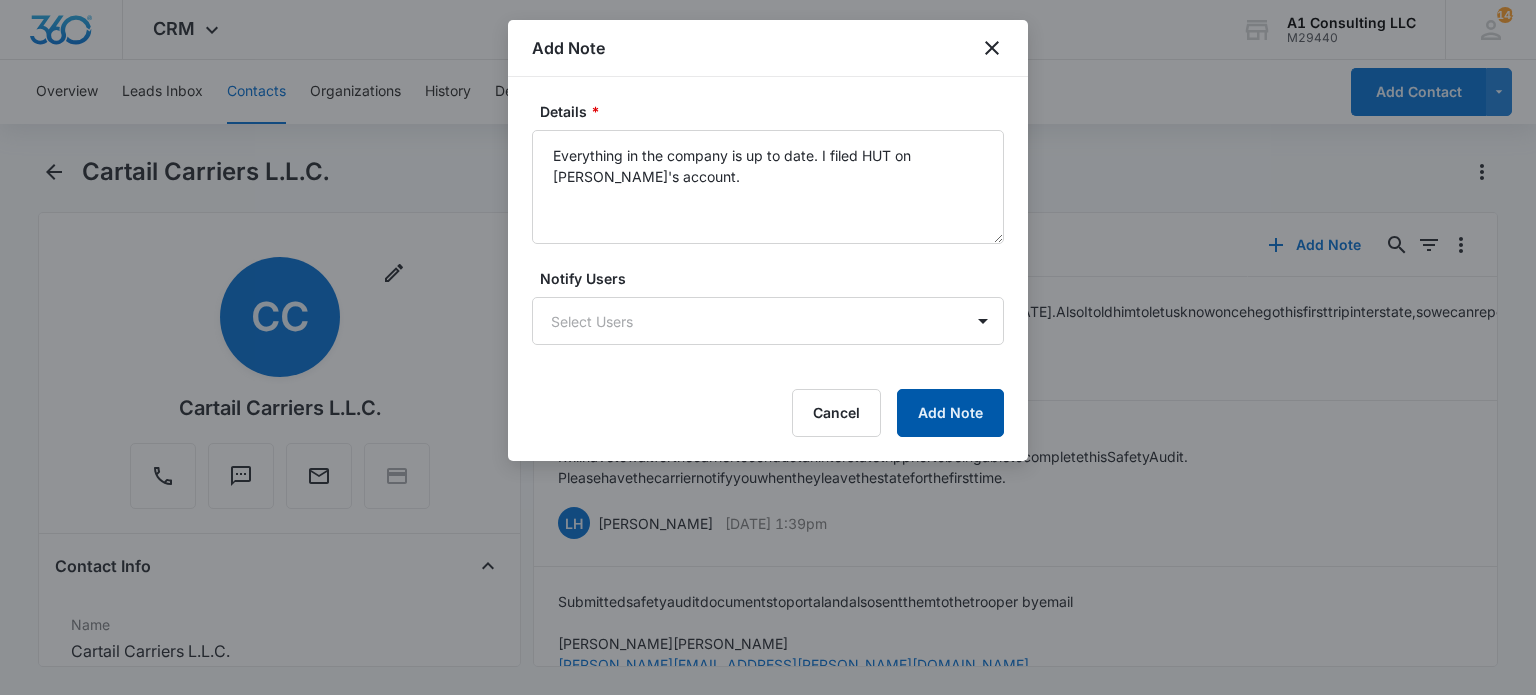 click on "Add Note" at bounding box center [950, 413] 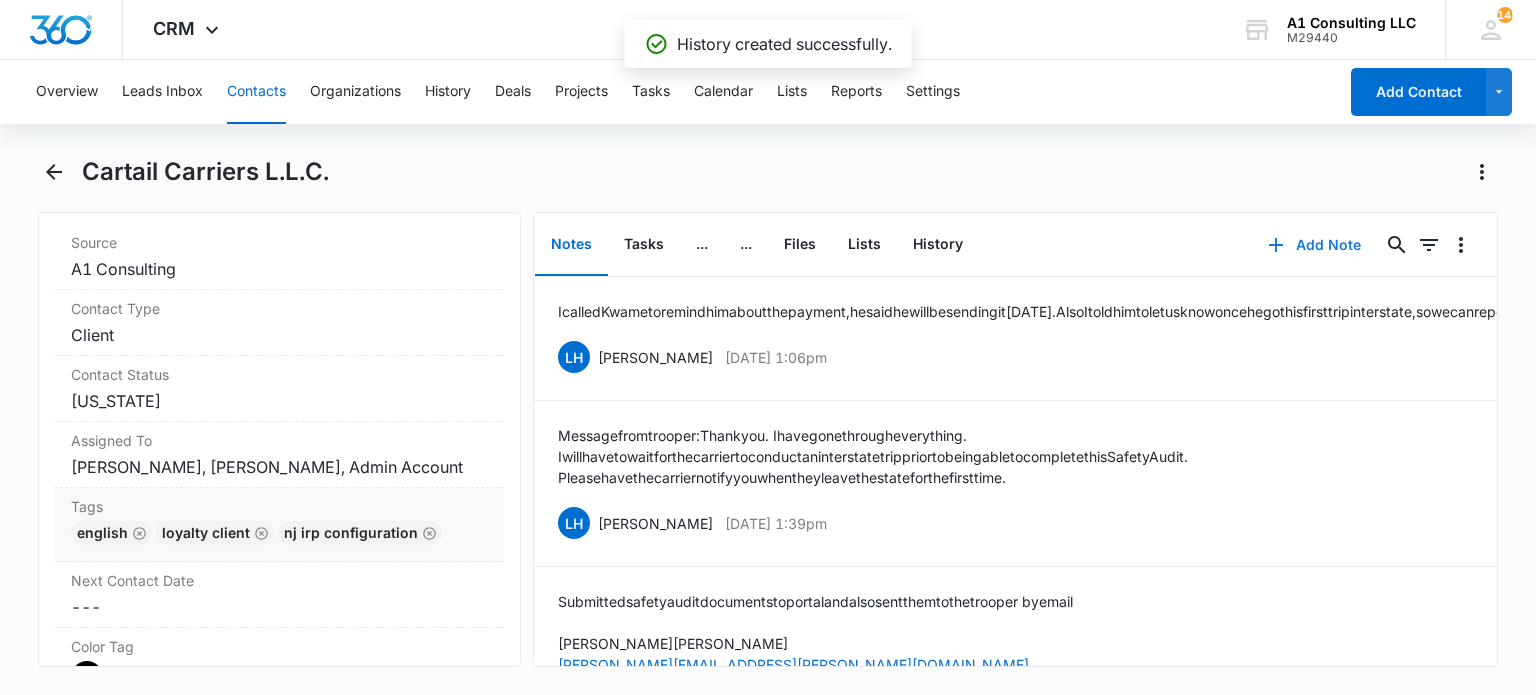 scroll, scrollTop: 900, scrollLeft: 0, axis: vertical 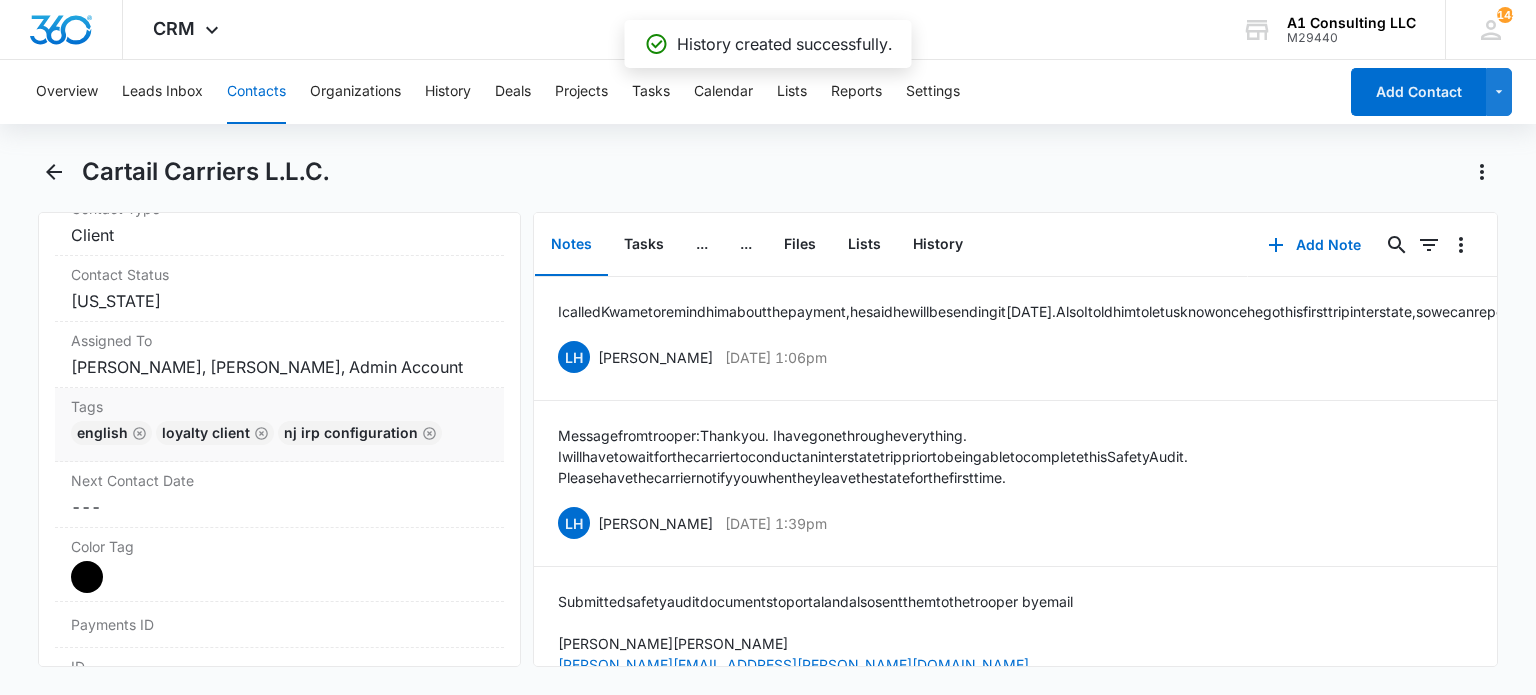 click on "English  LOYALTY CLIENT NJ IRP CONFIGURATION" at bounding box center [279, 437] 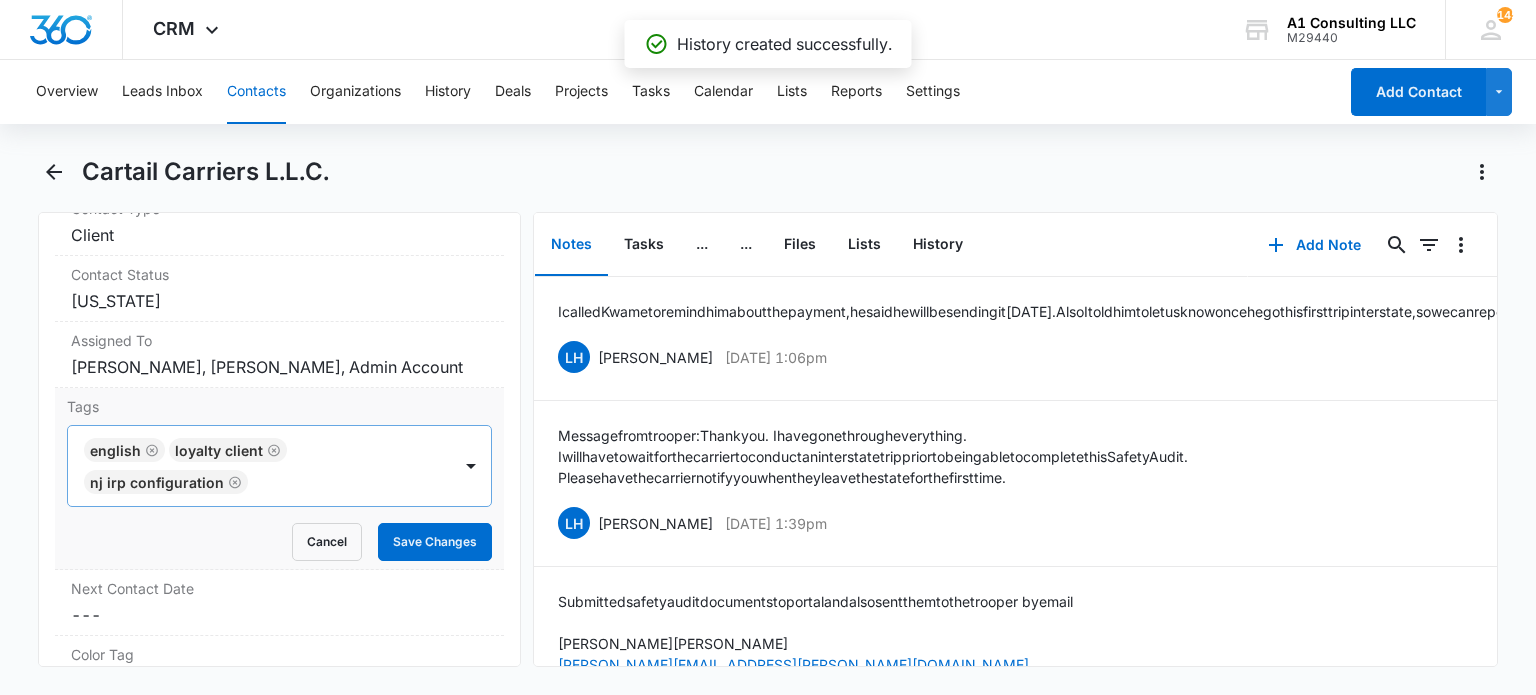 click at bounding box center [351, 482] 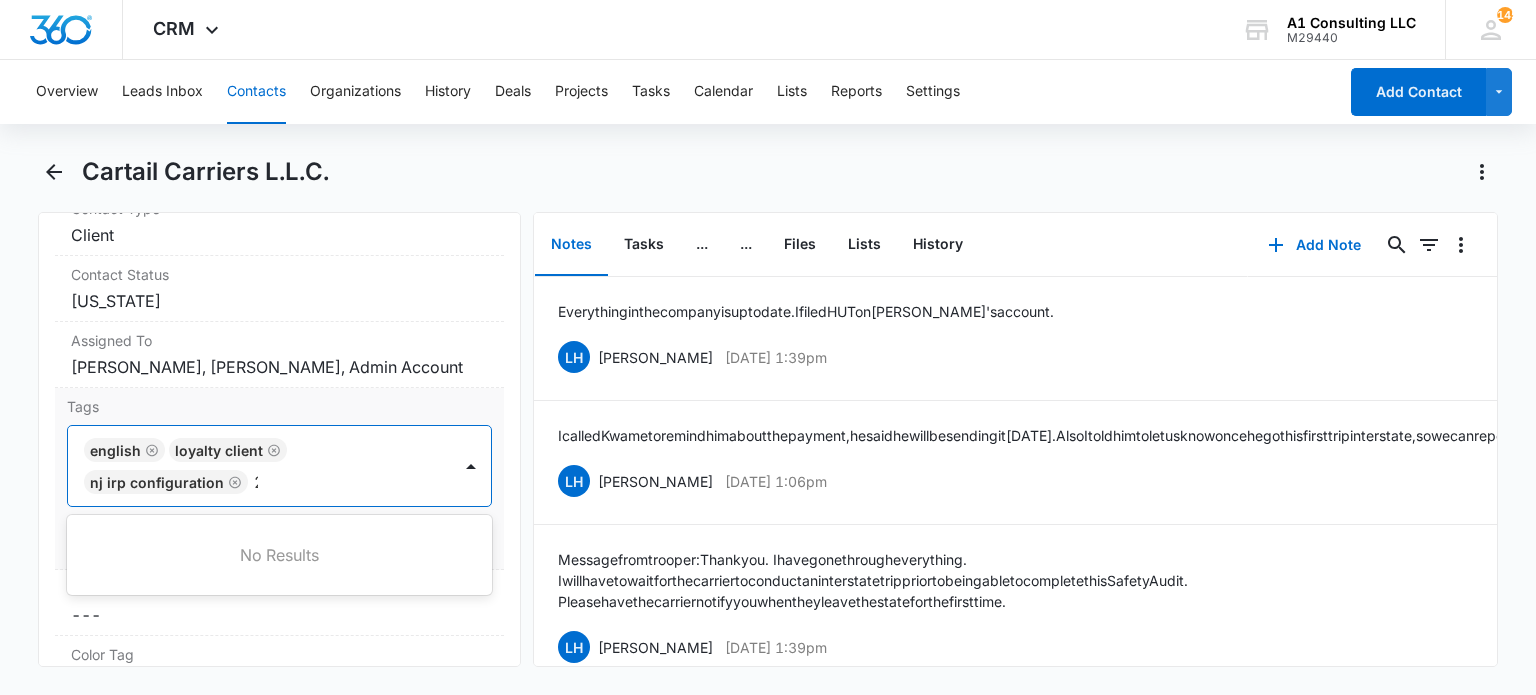 type on "2nd" 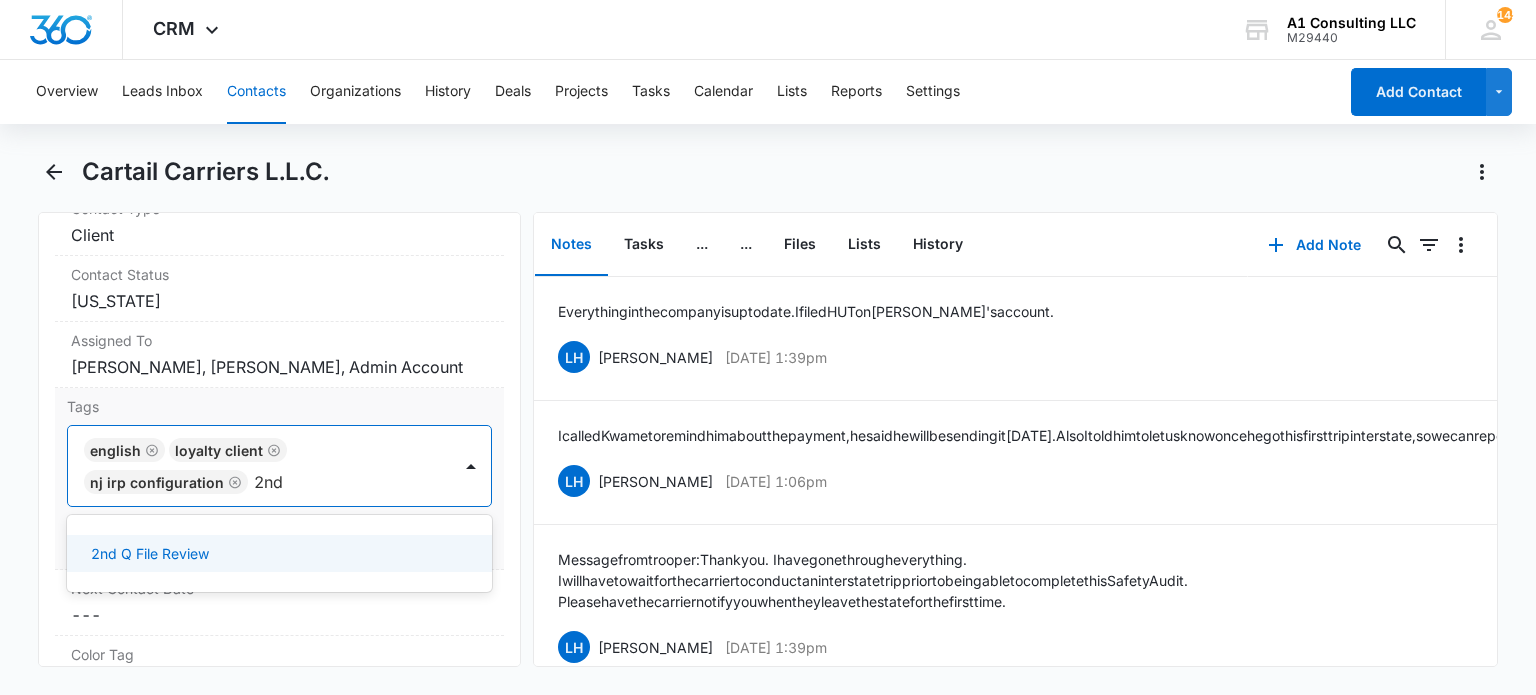 click on "2nd Q File Review" at bounding box center [279, 553] 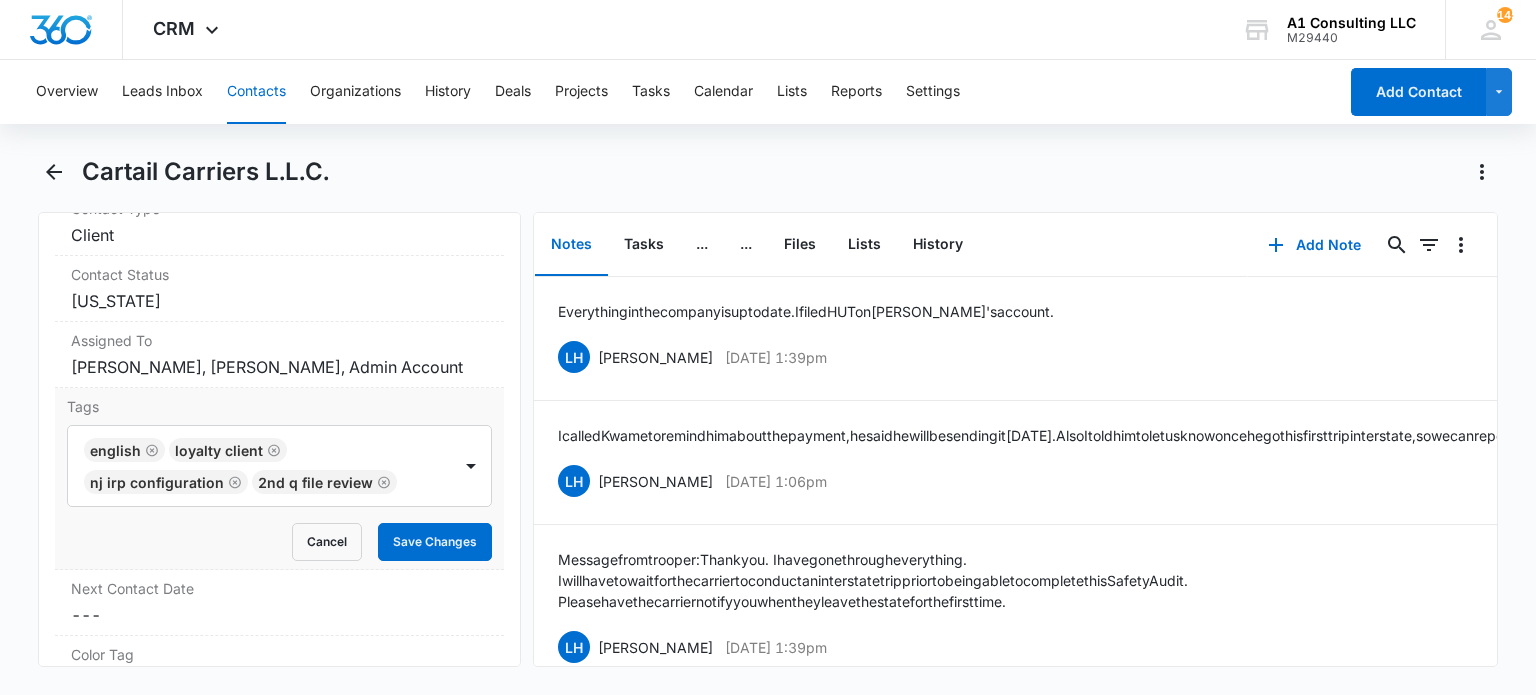 click on "Tags English  LOYALTY CLIENT NJ IRP CONFIGURATION 2nd Q File Review Cancel Save Changes" at bounding box center [279, 479] 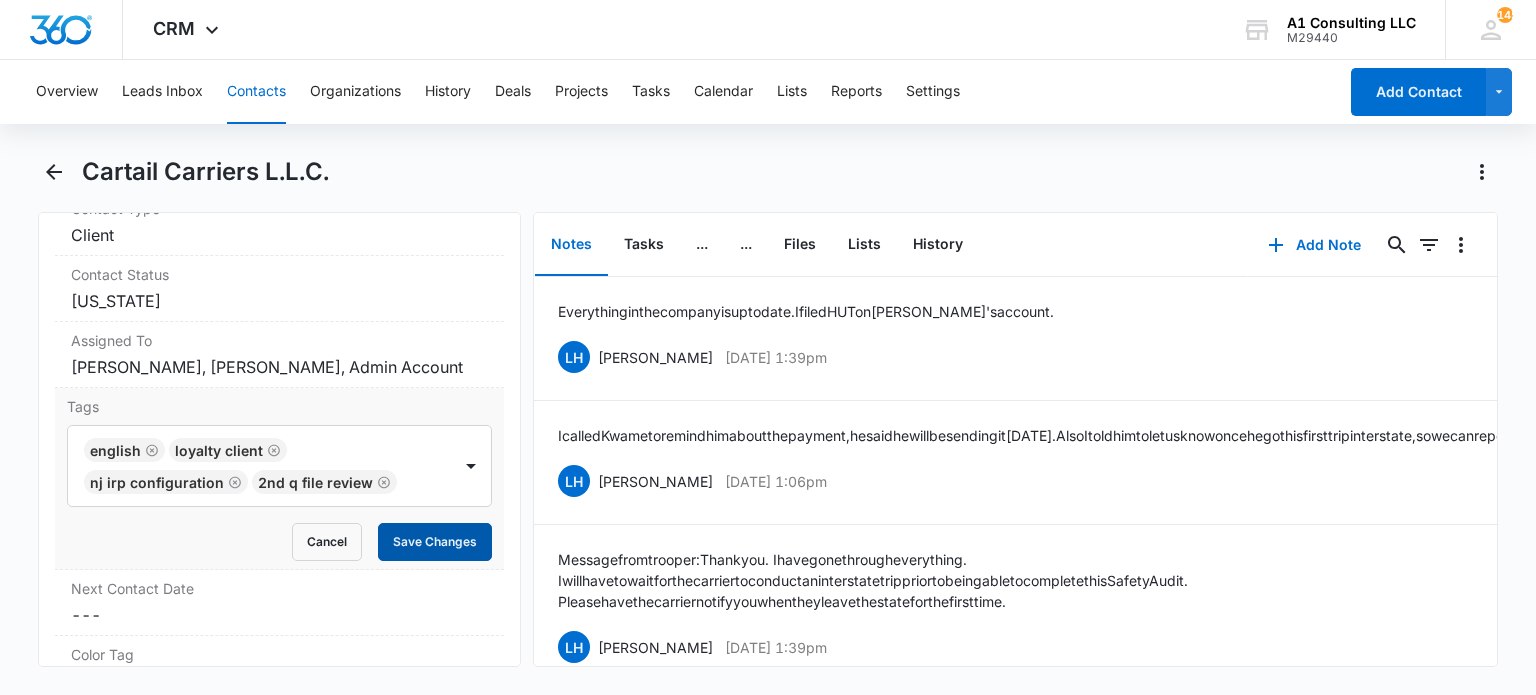 click on "Save Changes" at bounding box center [435, 542] 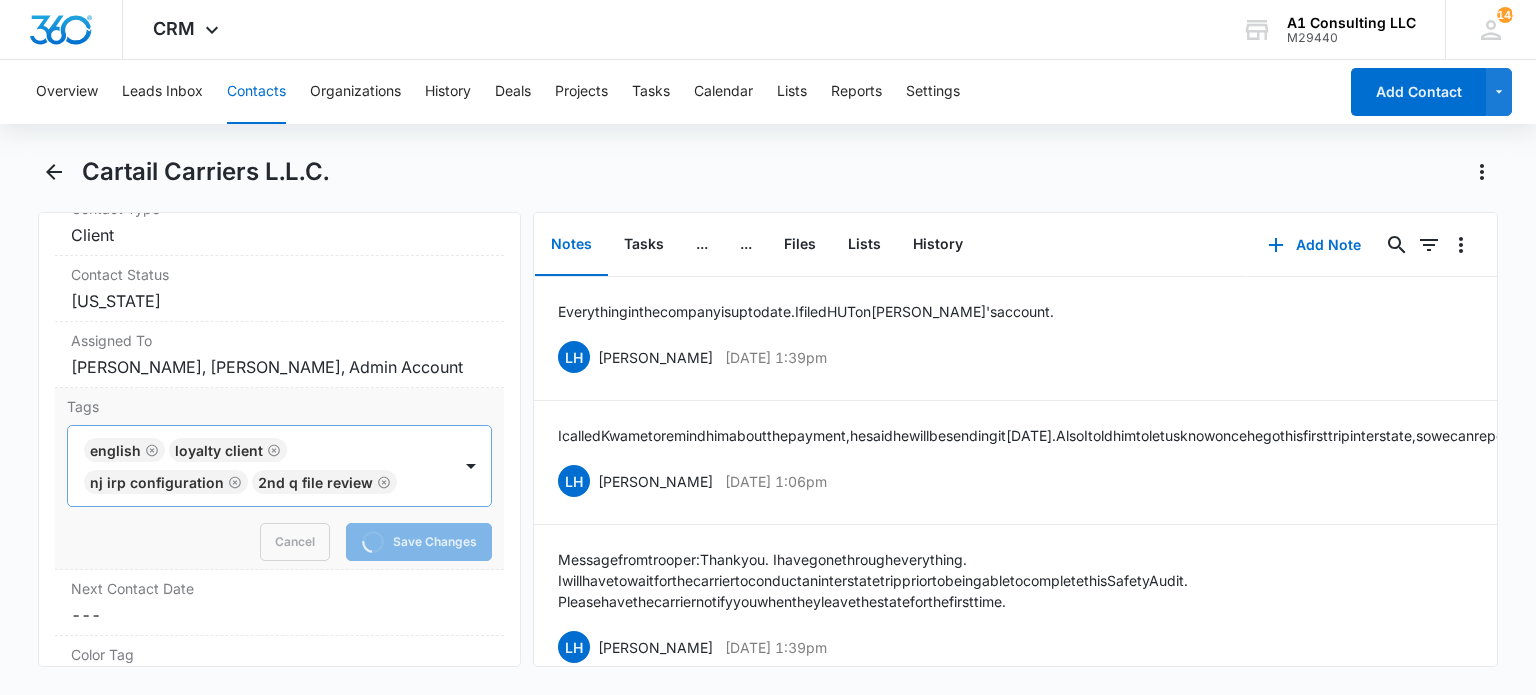scroll, scrollTop: 1100, scrollLeft: 0, axis: vertical 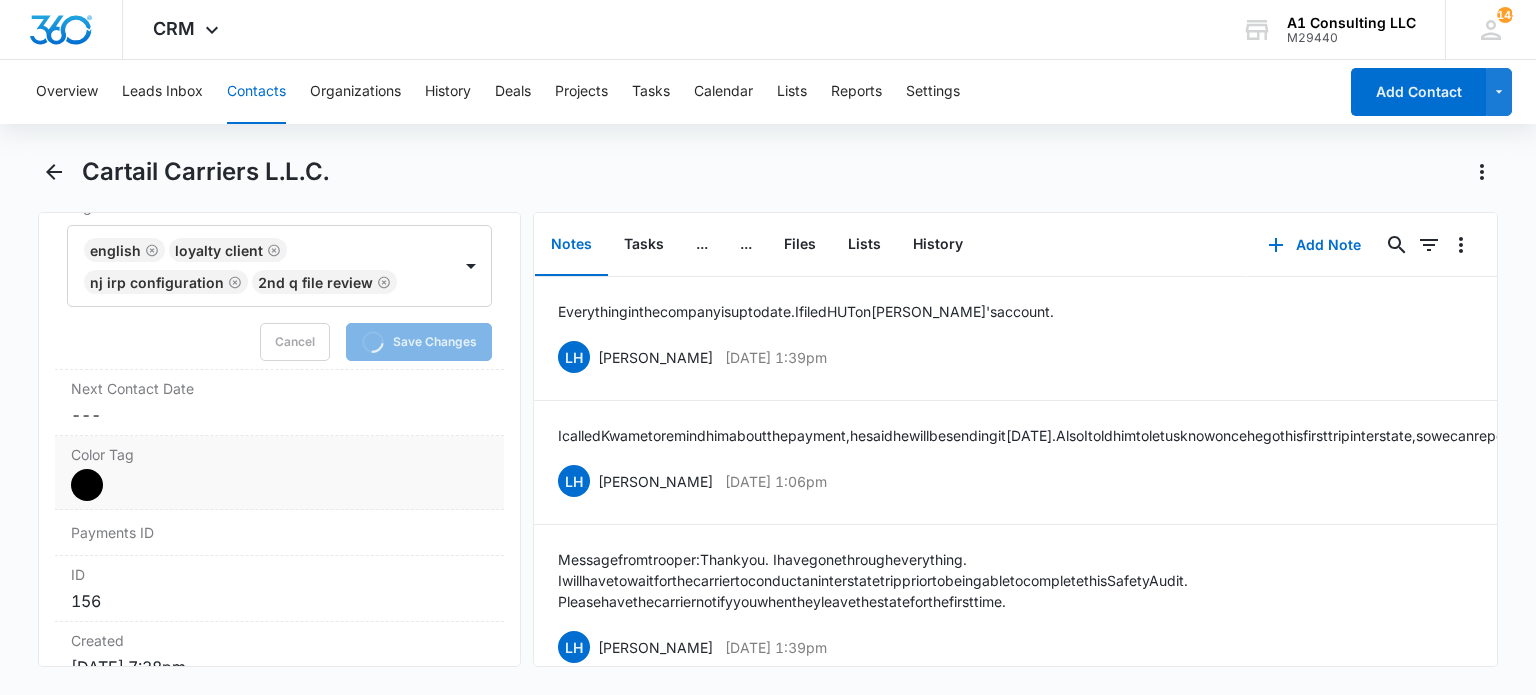 click on "Current Color: Cancel Save Changes" at bounding box center (279, 485) 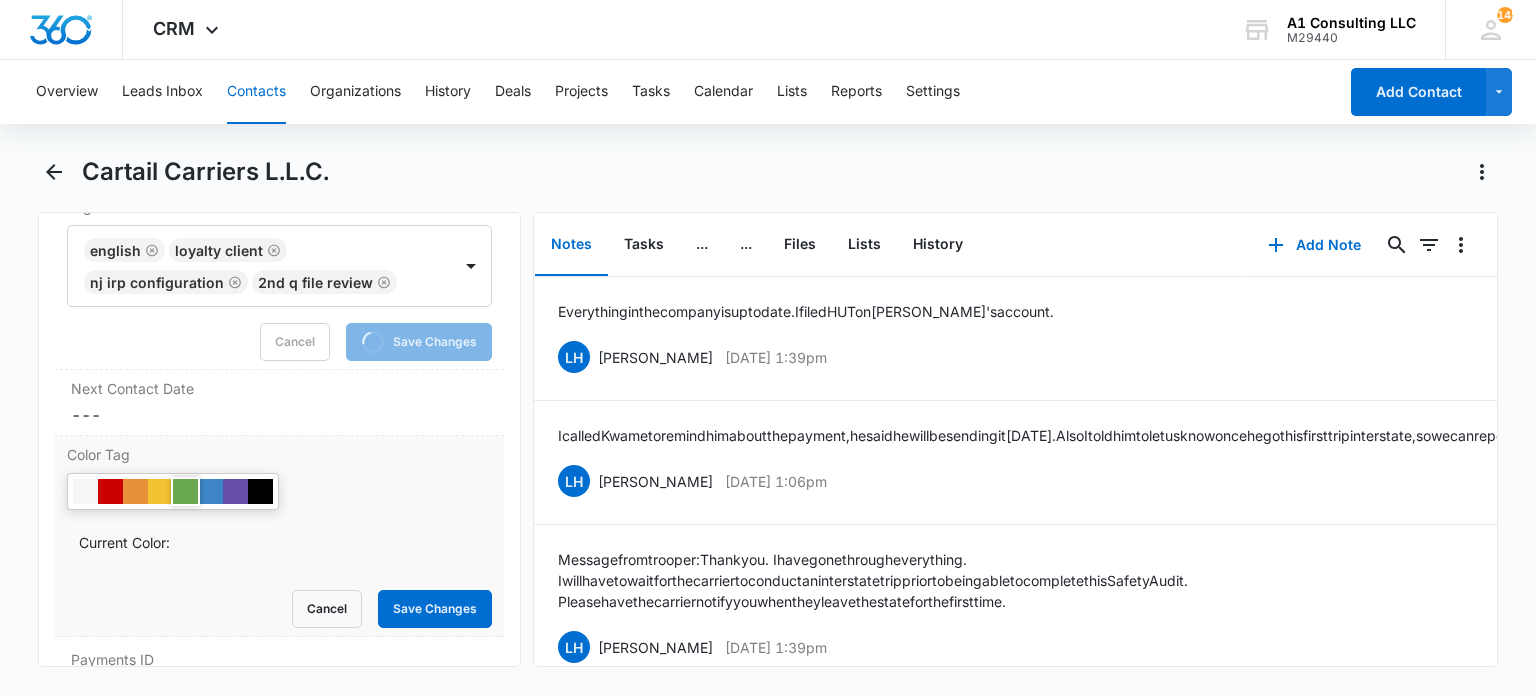 click at bounding box center [185, 491] 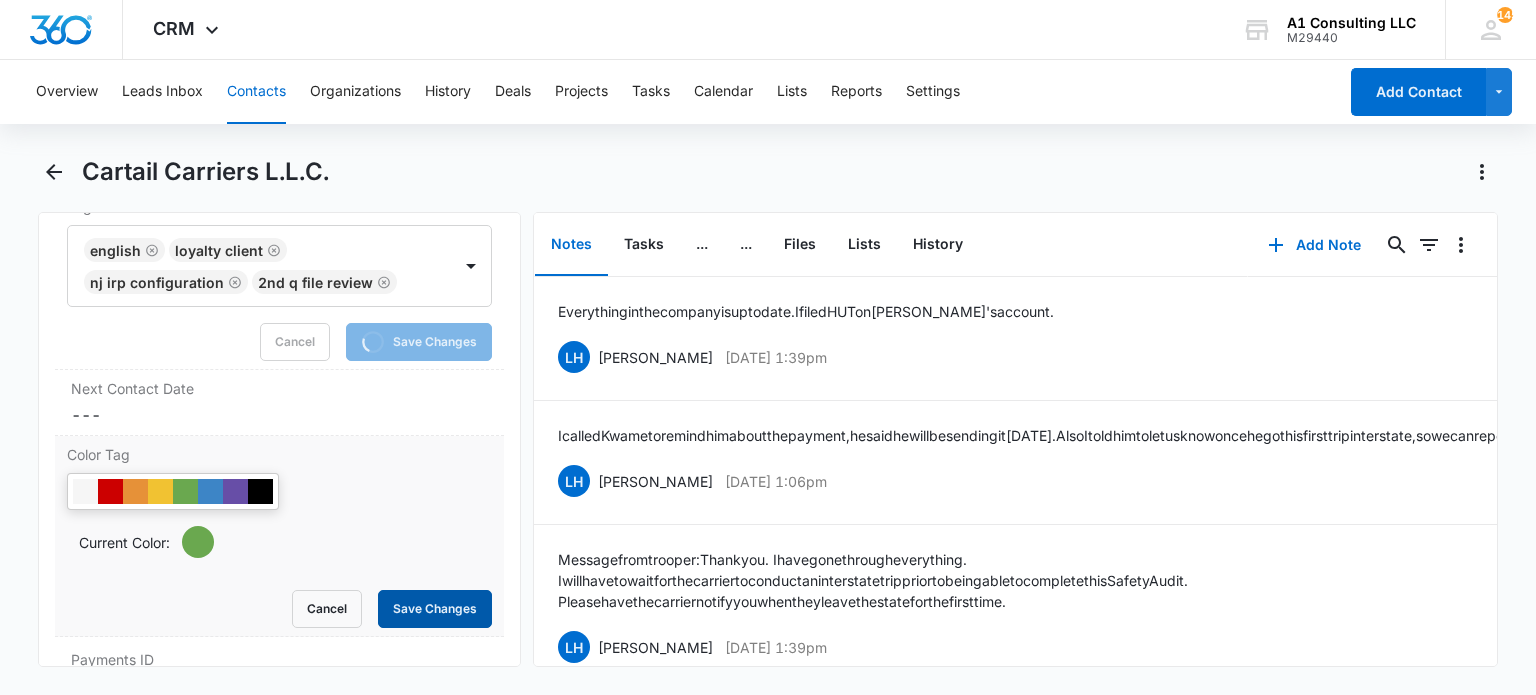 click on "Save Changes" at bounding box center [435, 609] 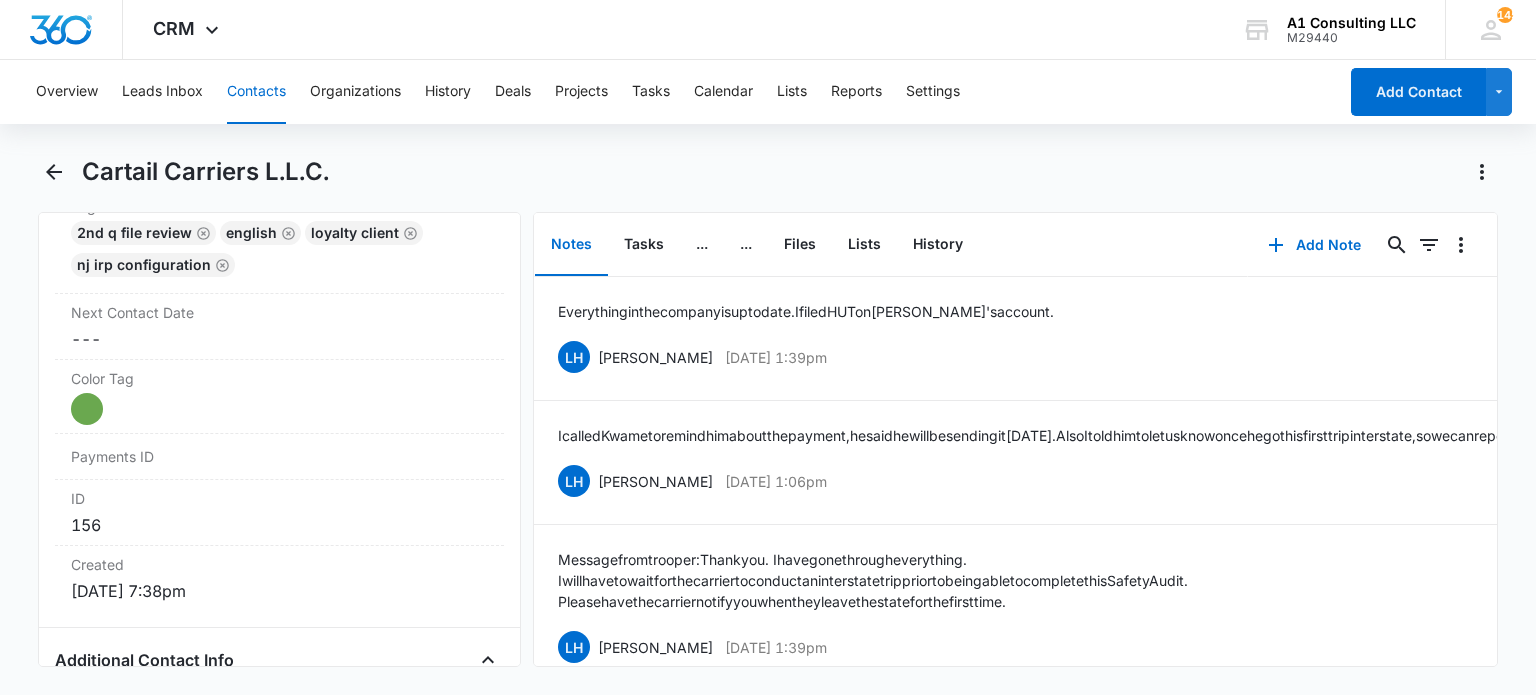 click on "Contacts" at bounding box center (256, 92) 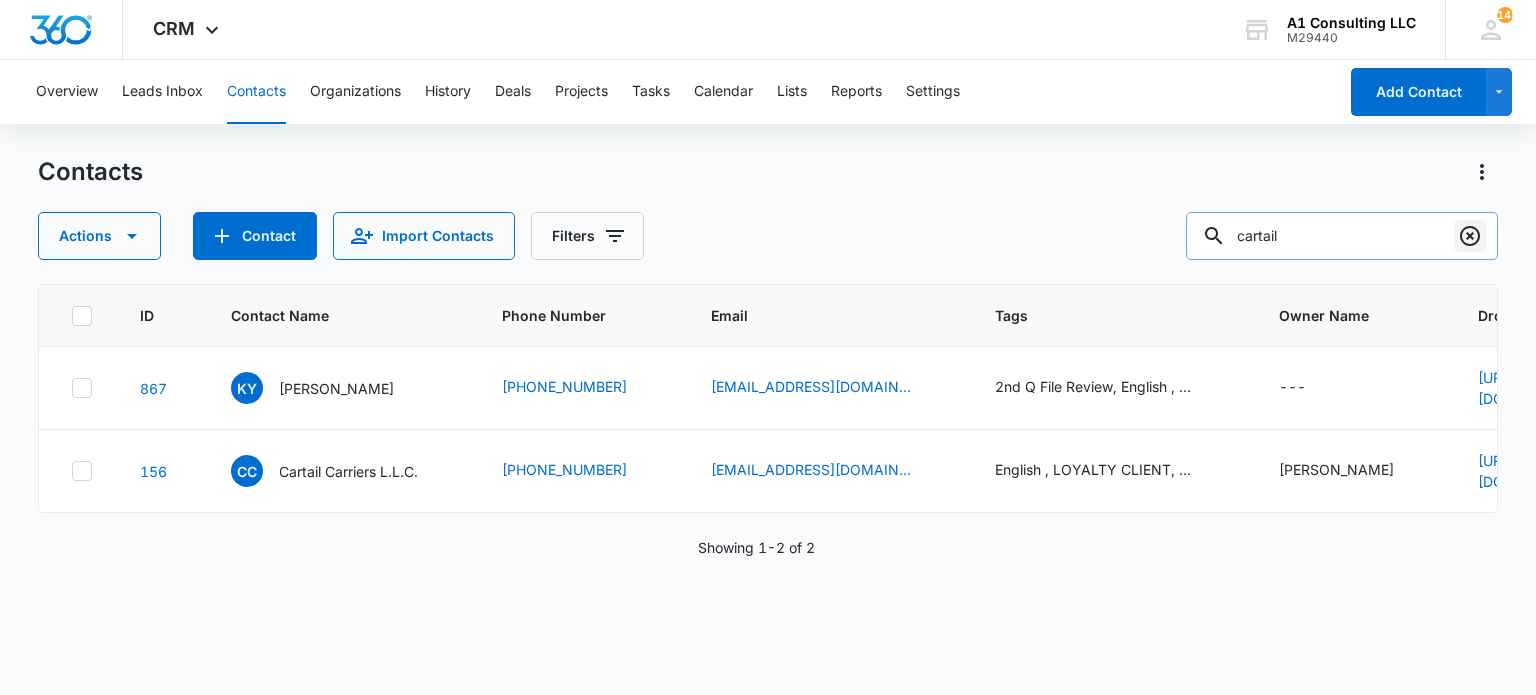 click 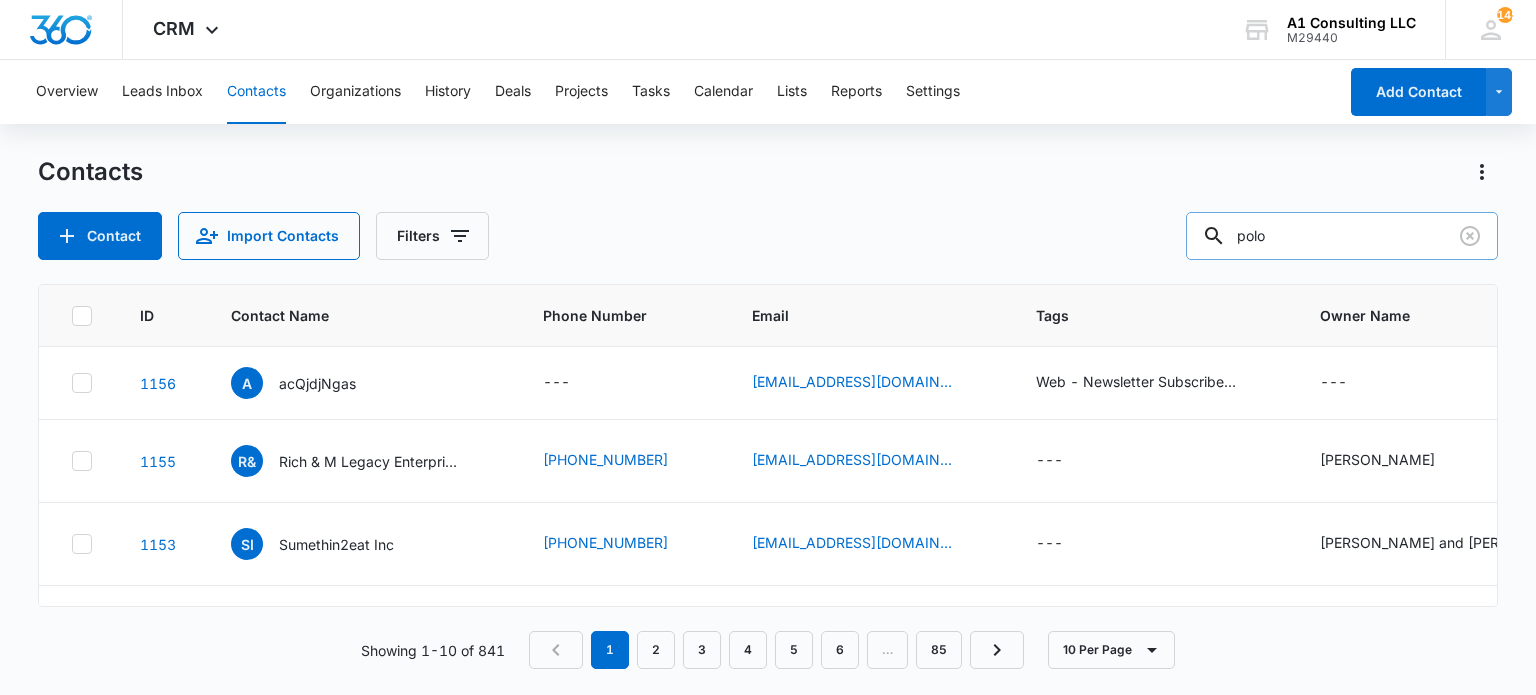 type on "polo" 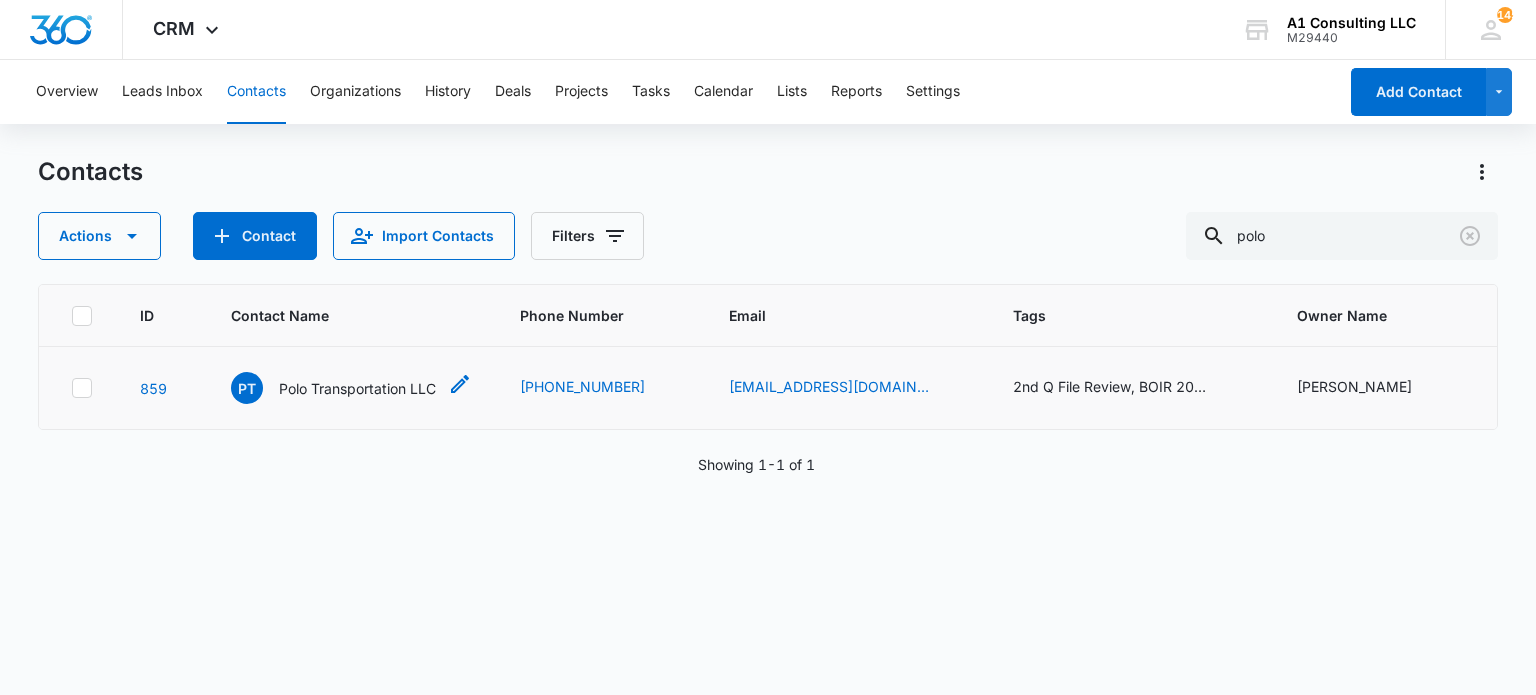 click on "Polo Transportation LLC" at bounding box center (357, 388) 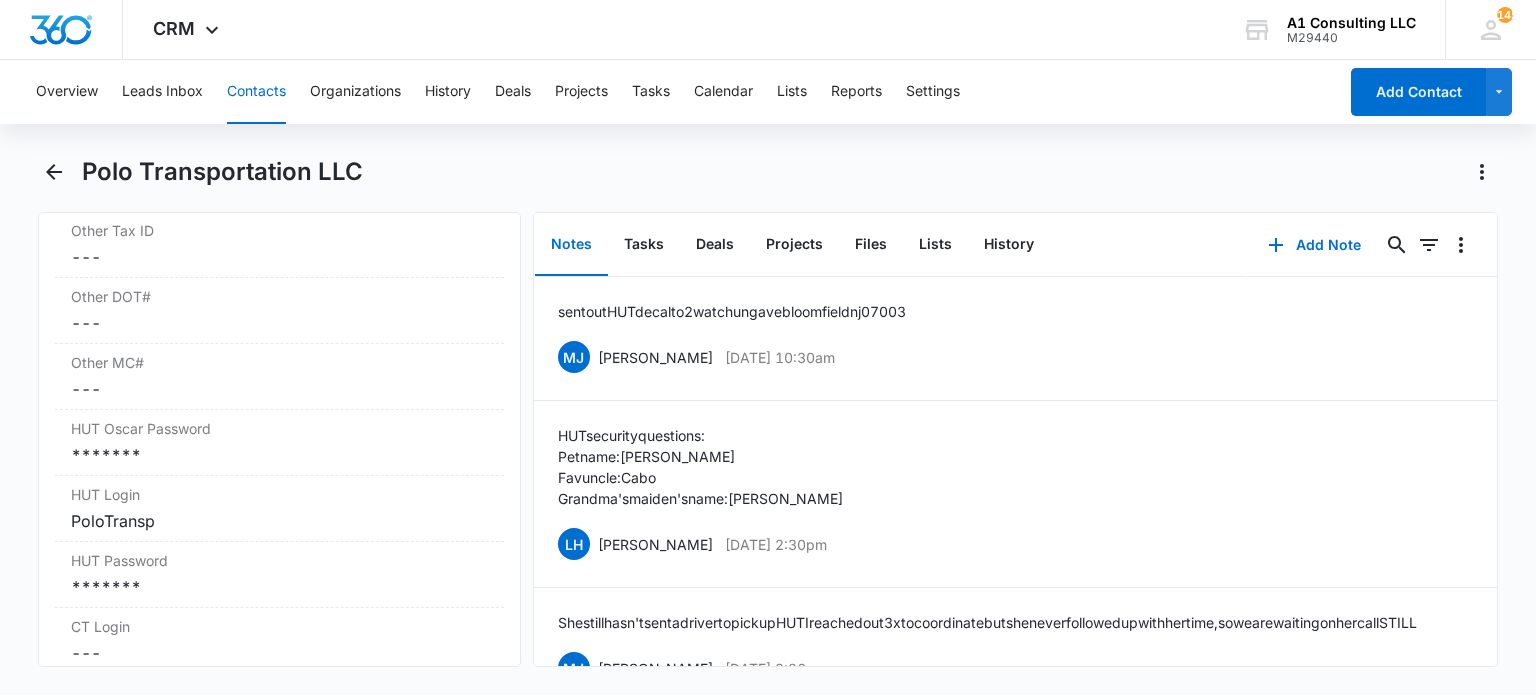 scroll, scrollTop: 3100, scrollLeft: 0, axis: vertical 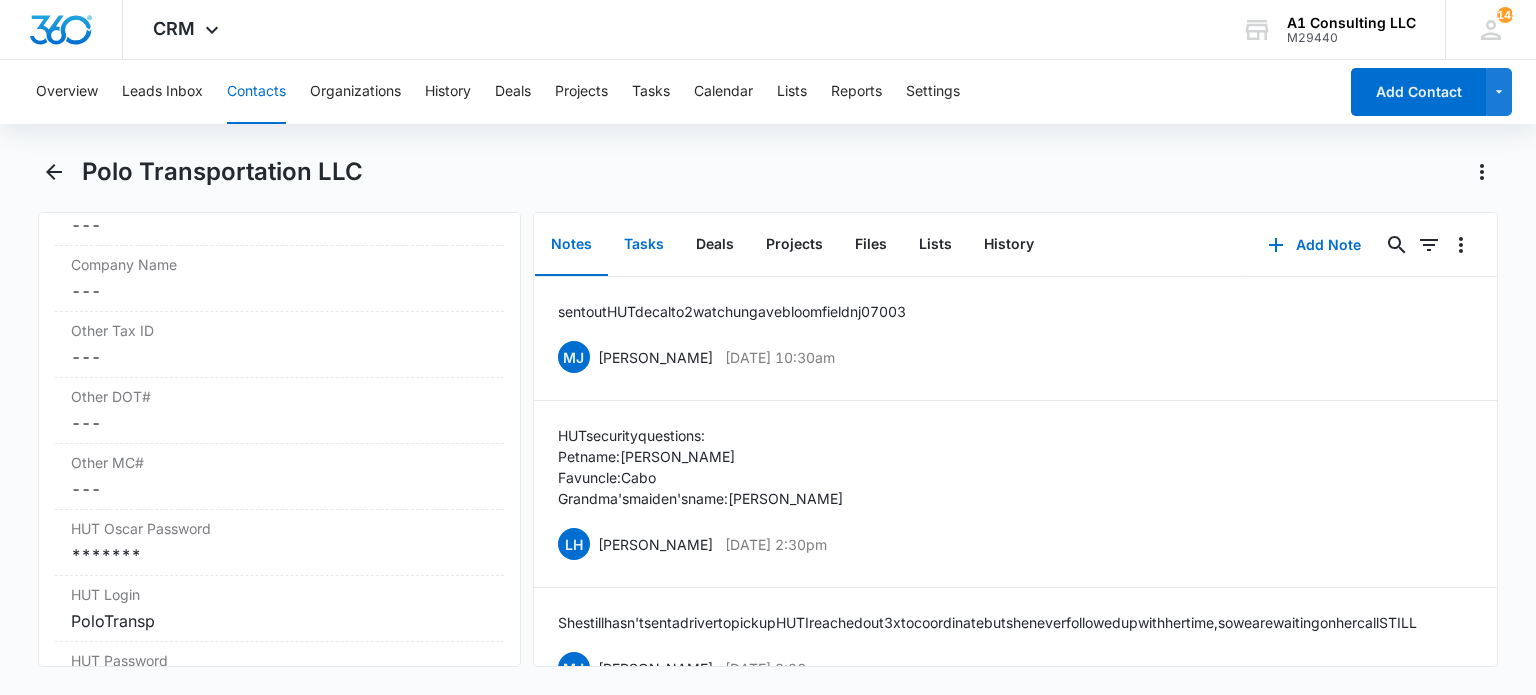 click on "Tasks" at bounding box center (644, 245) 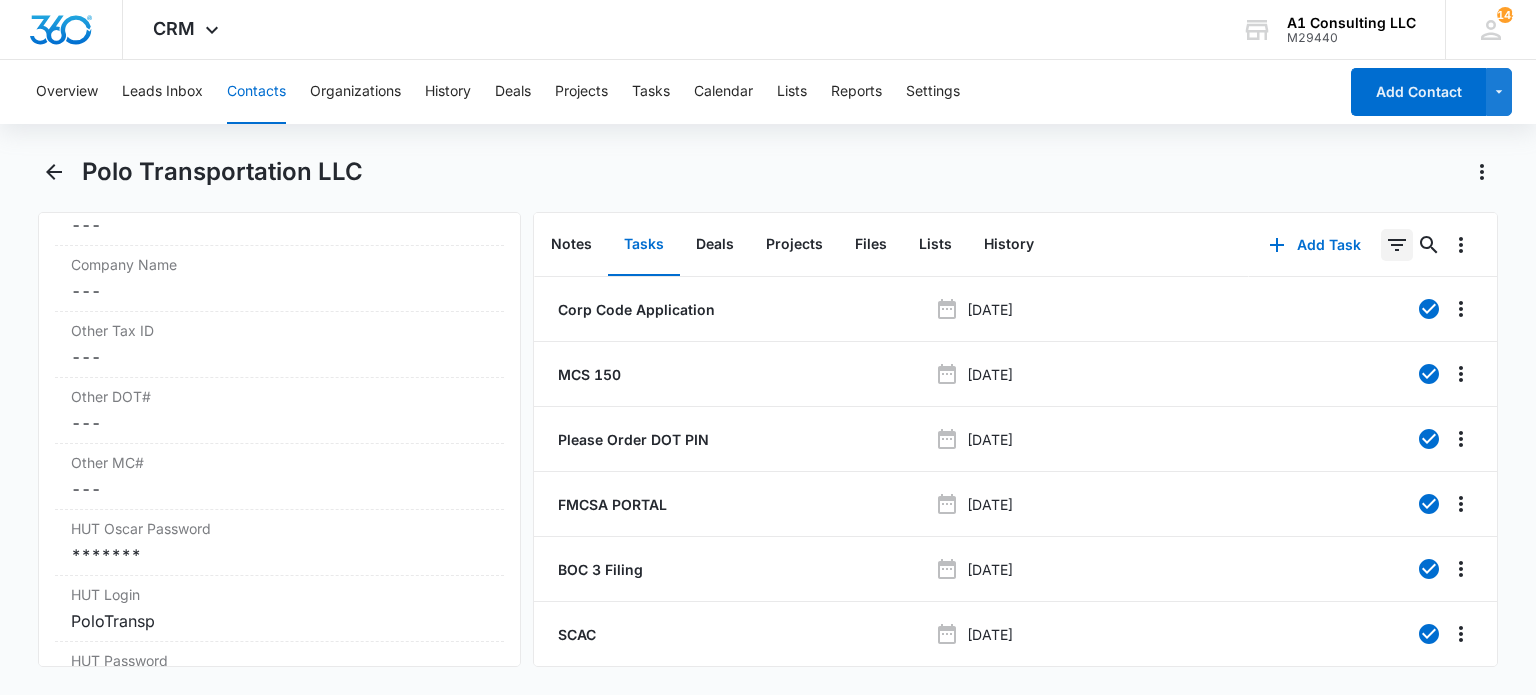 click 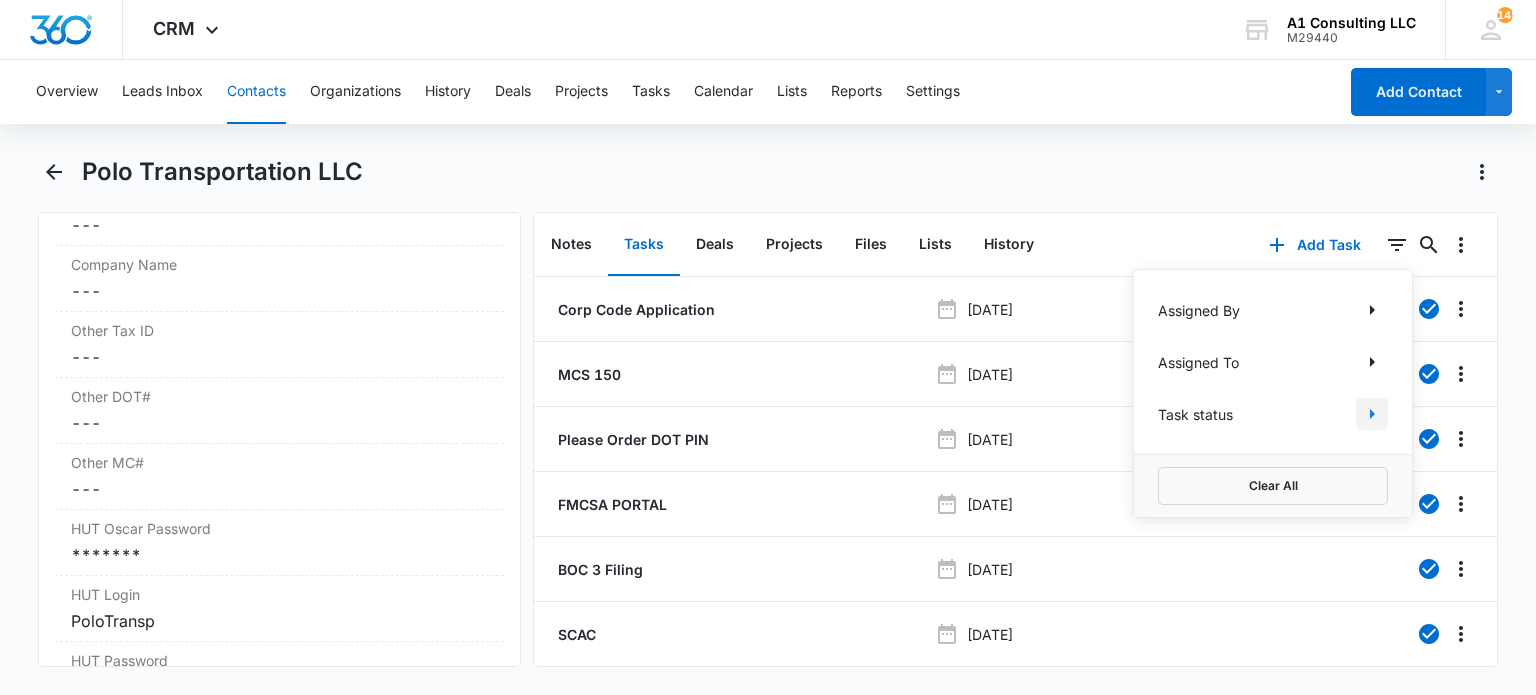 click 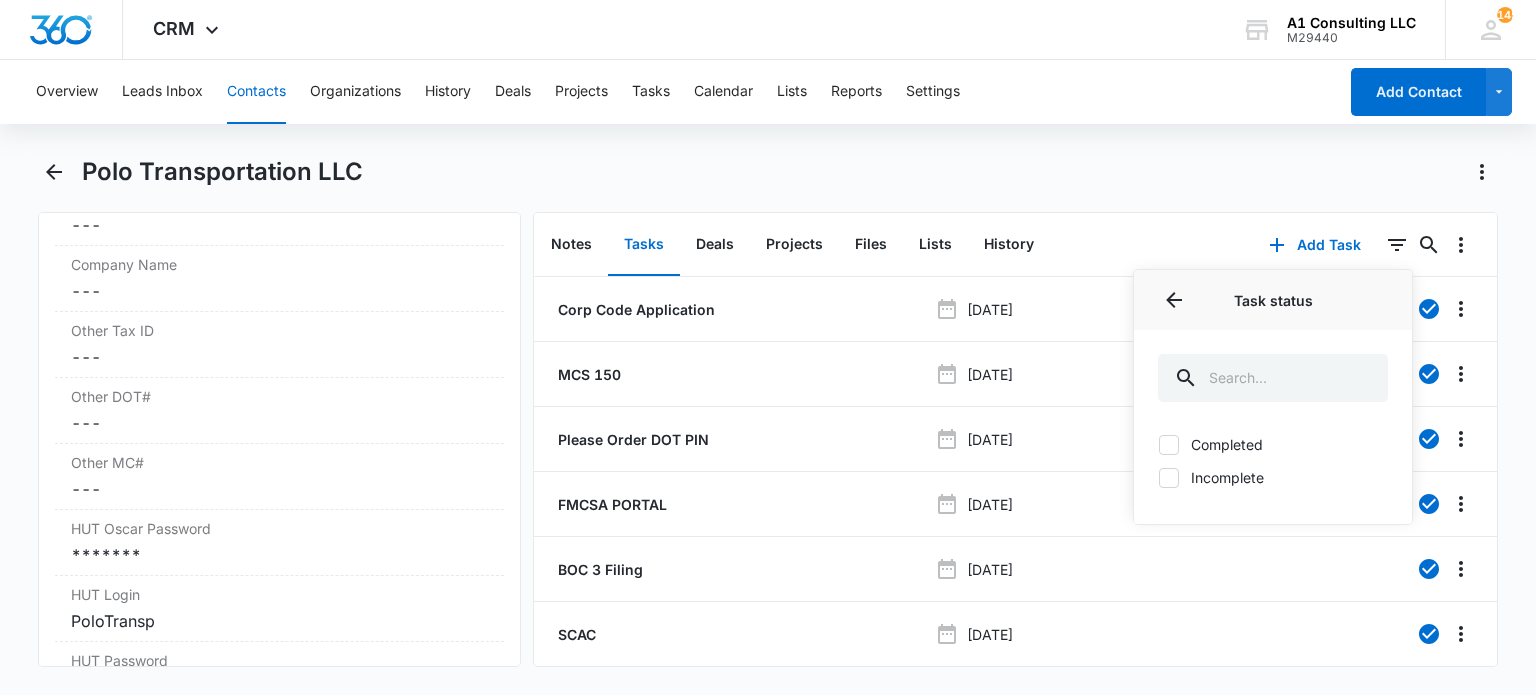 click on "Incomplete" at bounding box center [1273, 477] 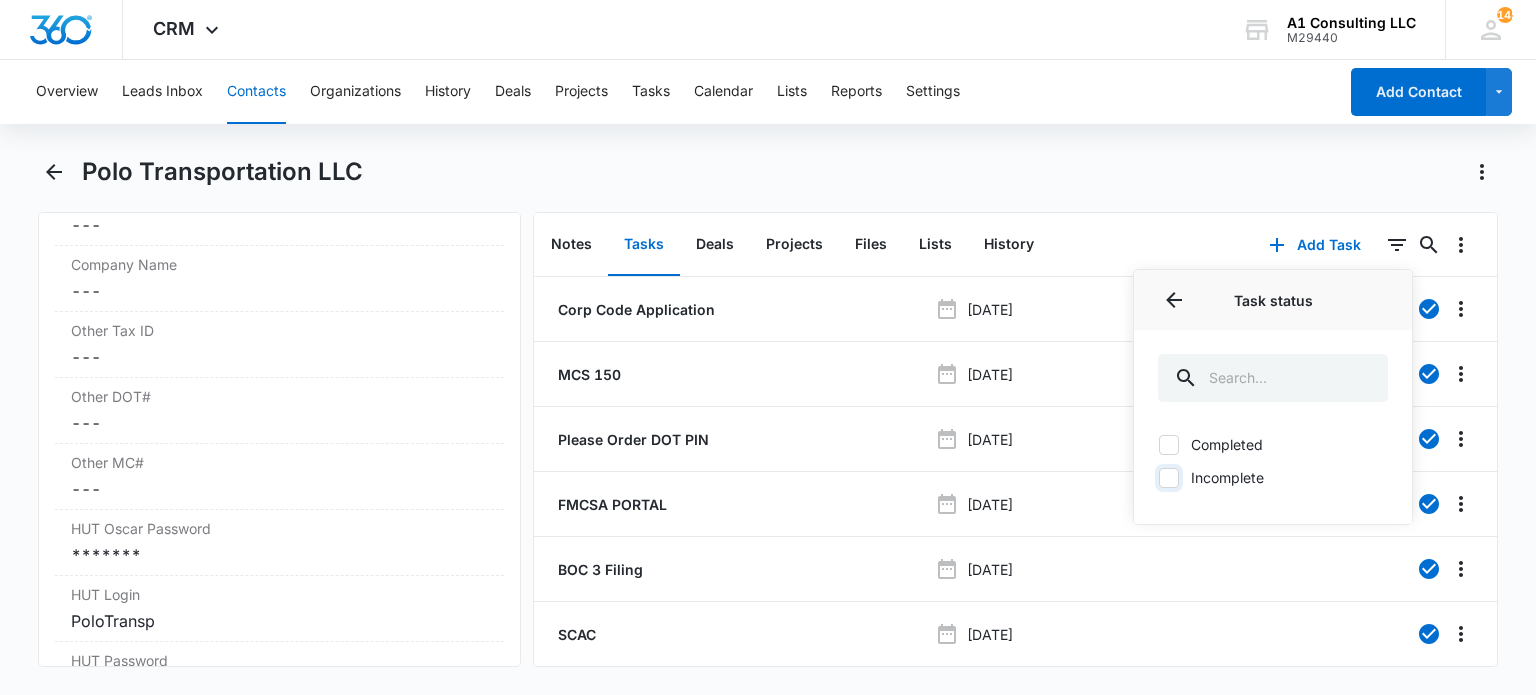 checkbox on "true" 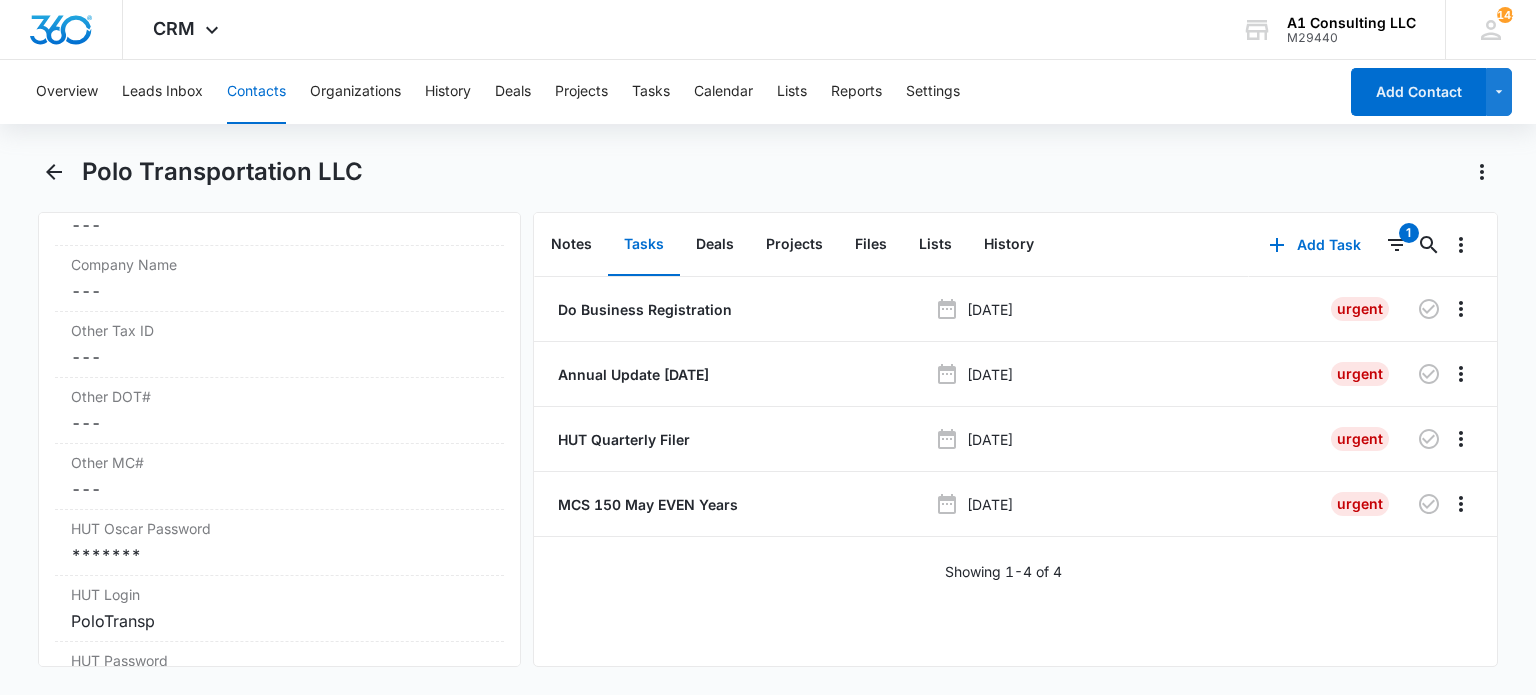 click on "Polo Transportation LLC" at bounding box center (767, 184) 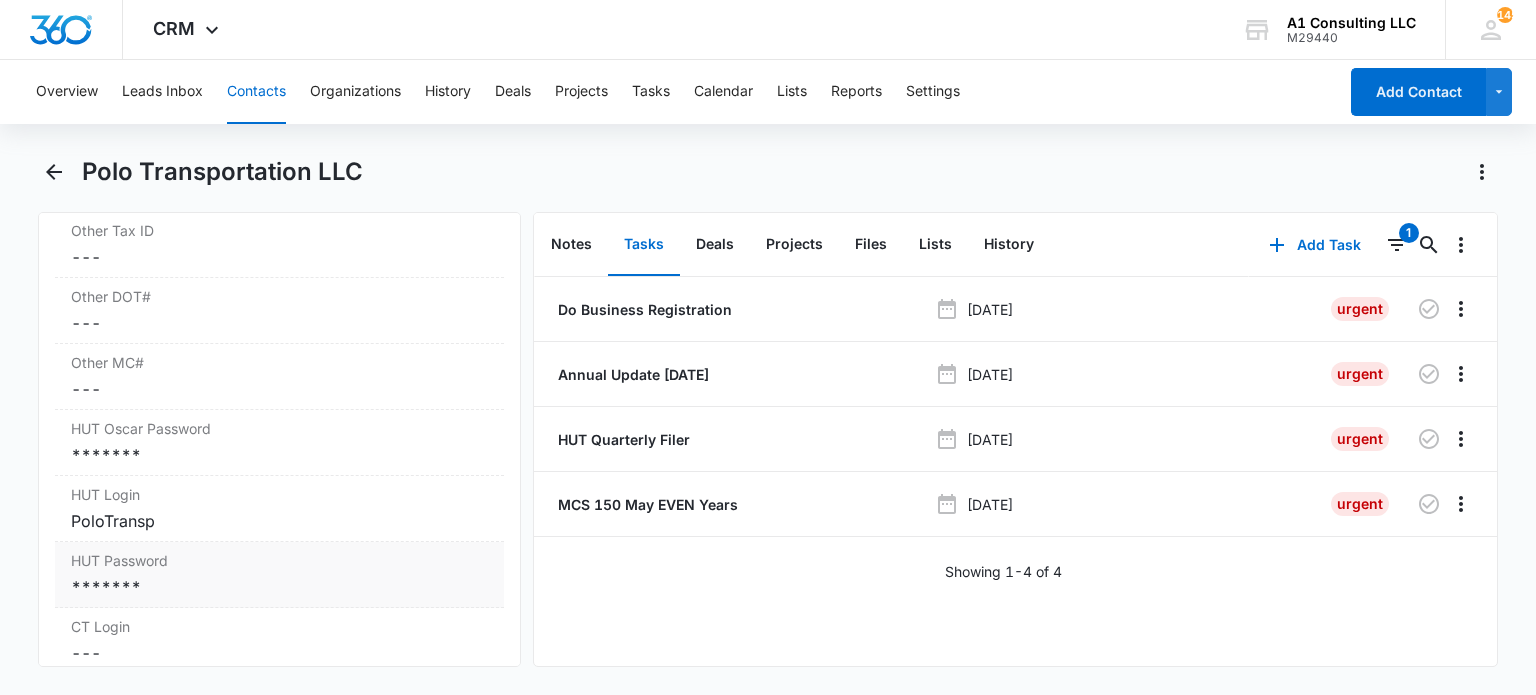 scroll, scrollTop: 3300, scrollLeft: 0, axis: vertical 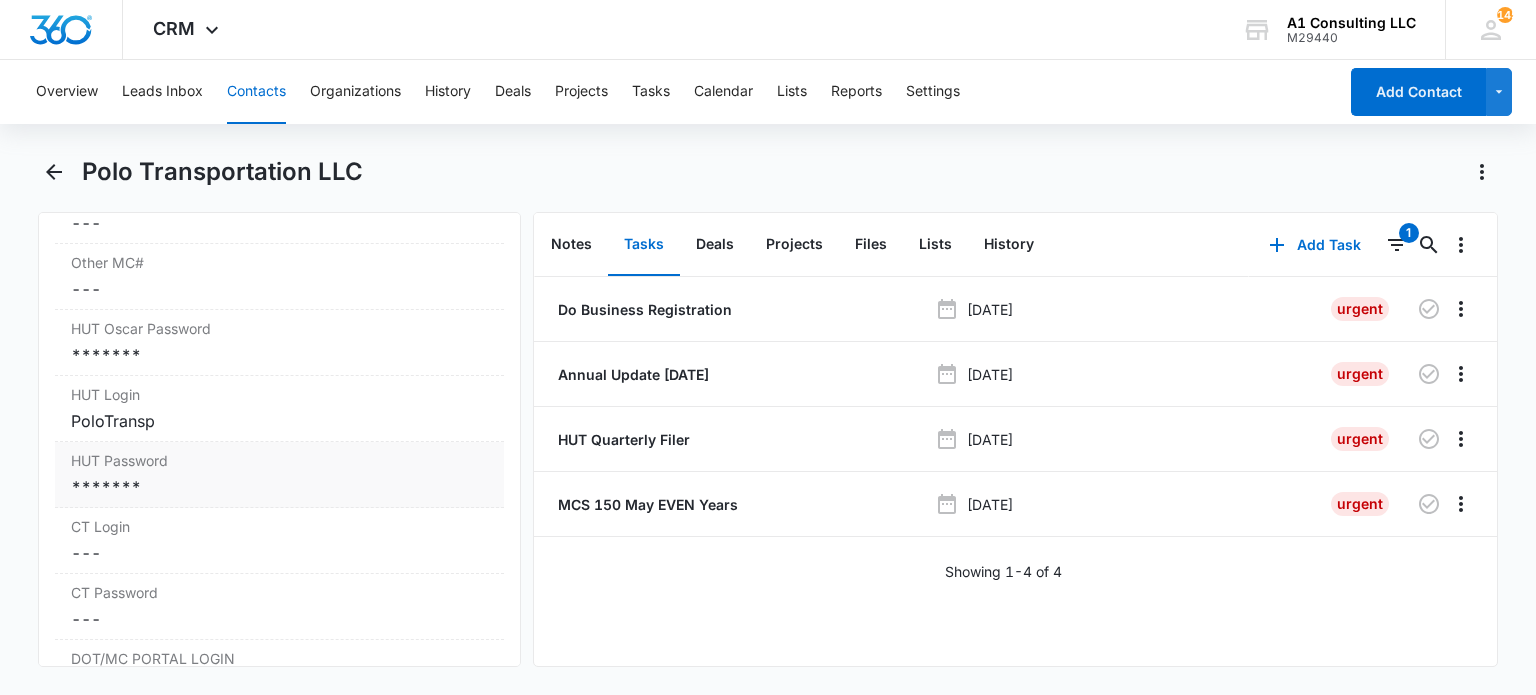 click on "*******" at bounding box center [279, 487] 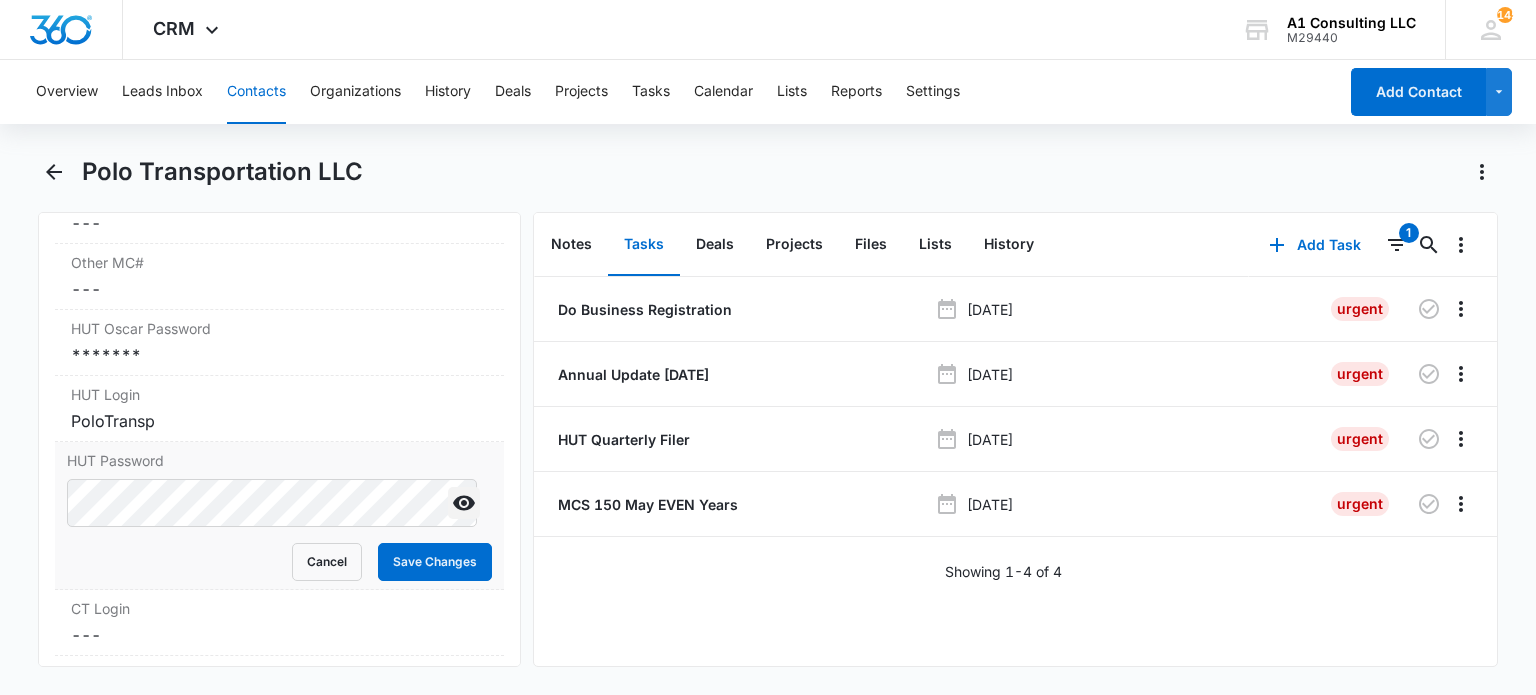 click 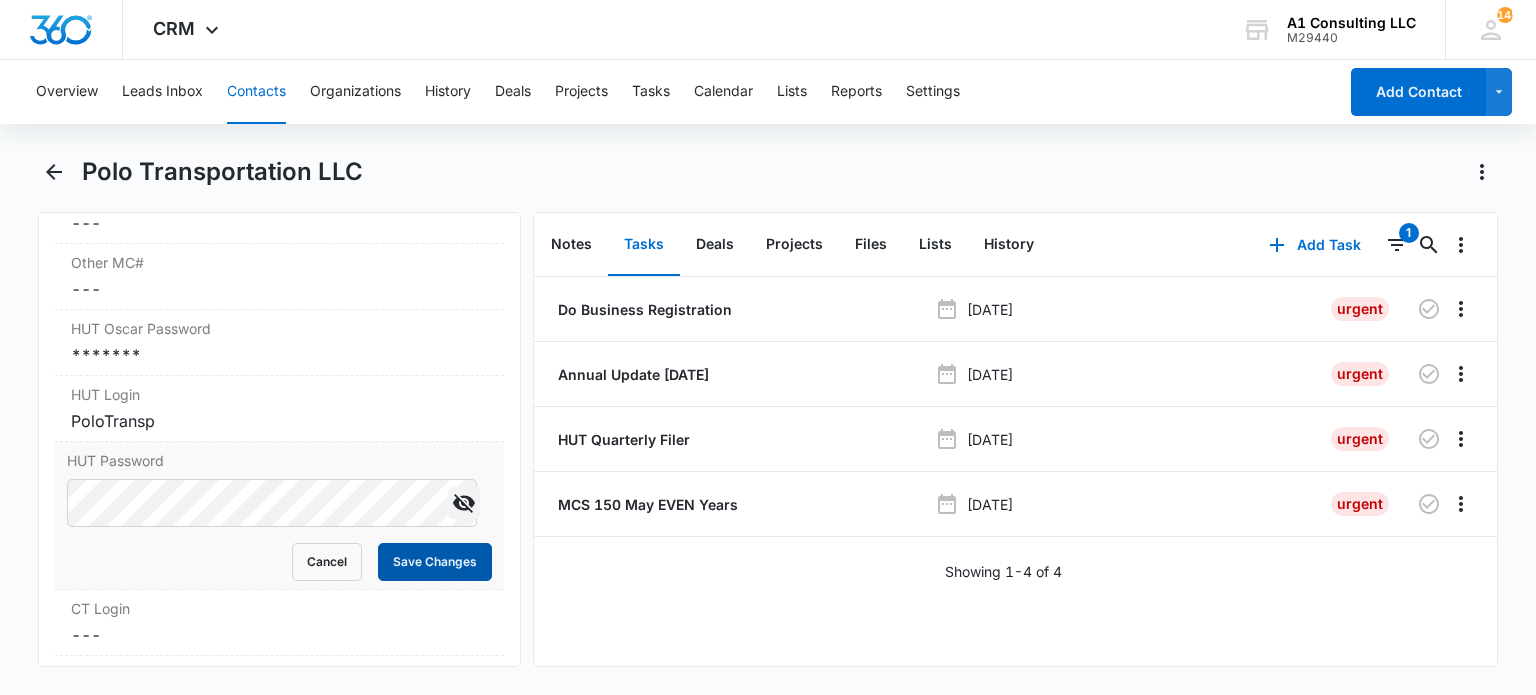 click on "Save Changes" at bounding box center [435, 562] 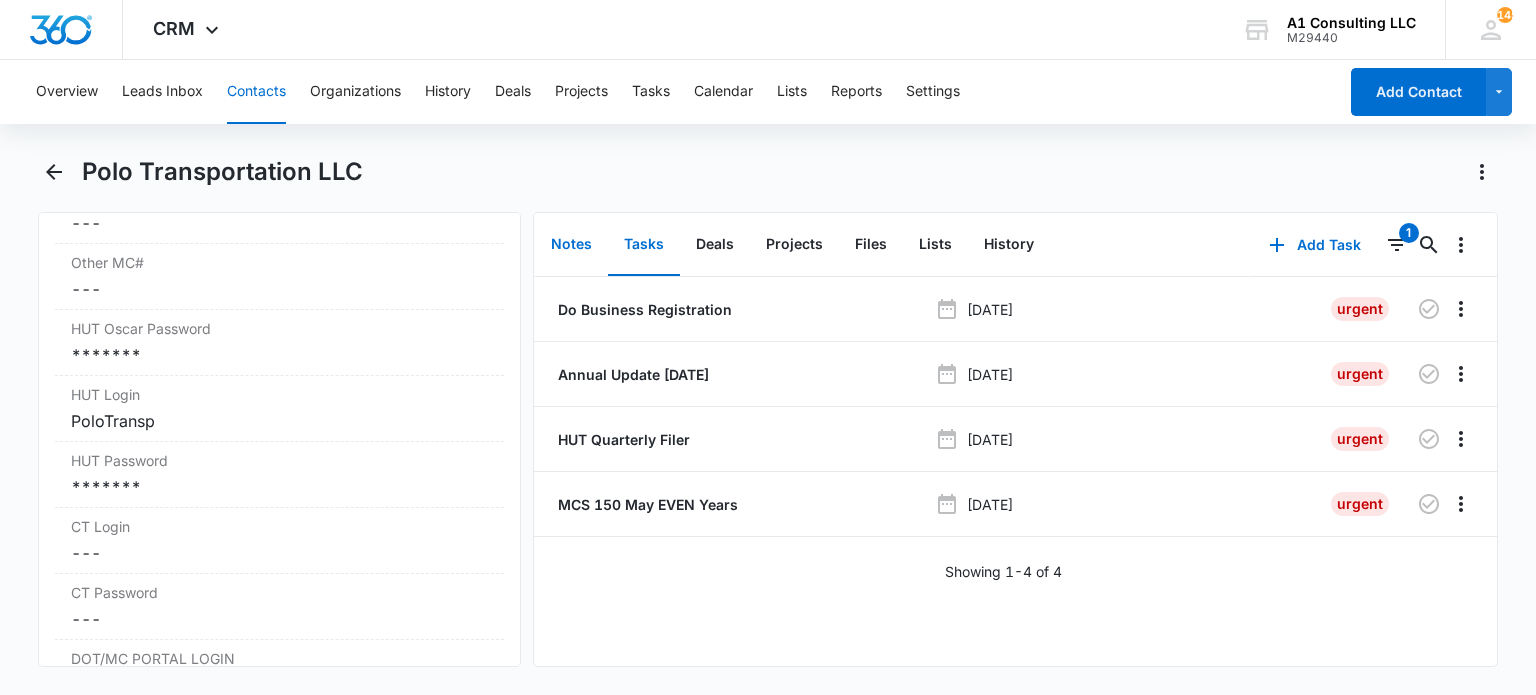 click on "Notes" at bounding box center (571, 245) 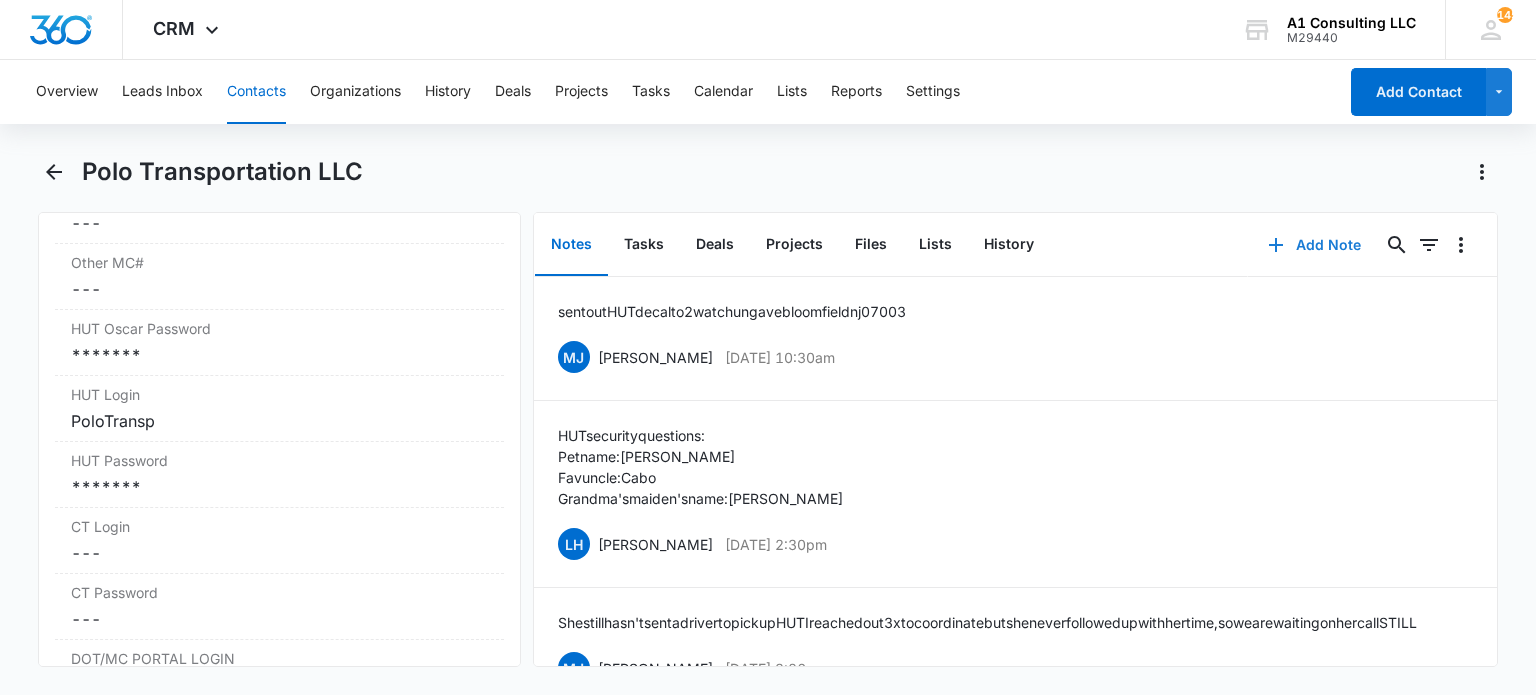 click on "Add Note" at bounding box center [1314, 245] 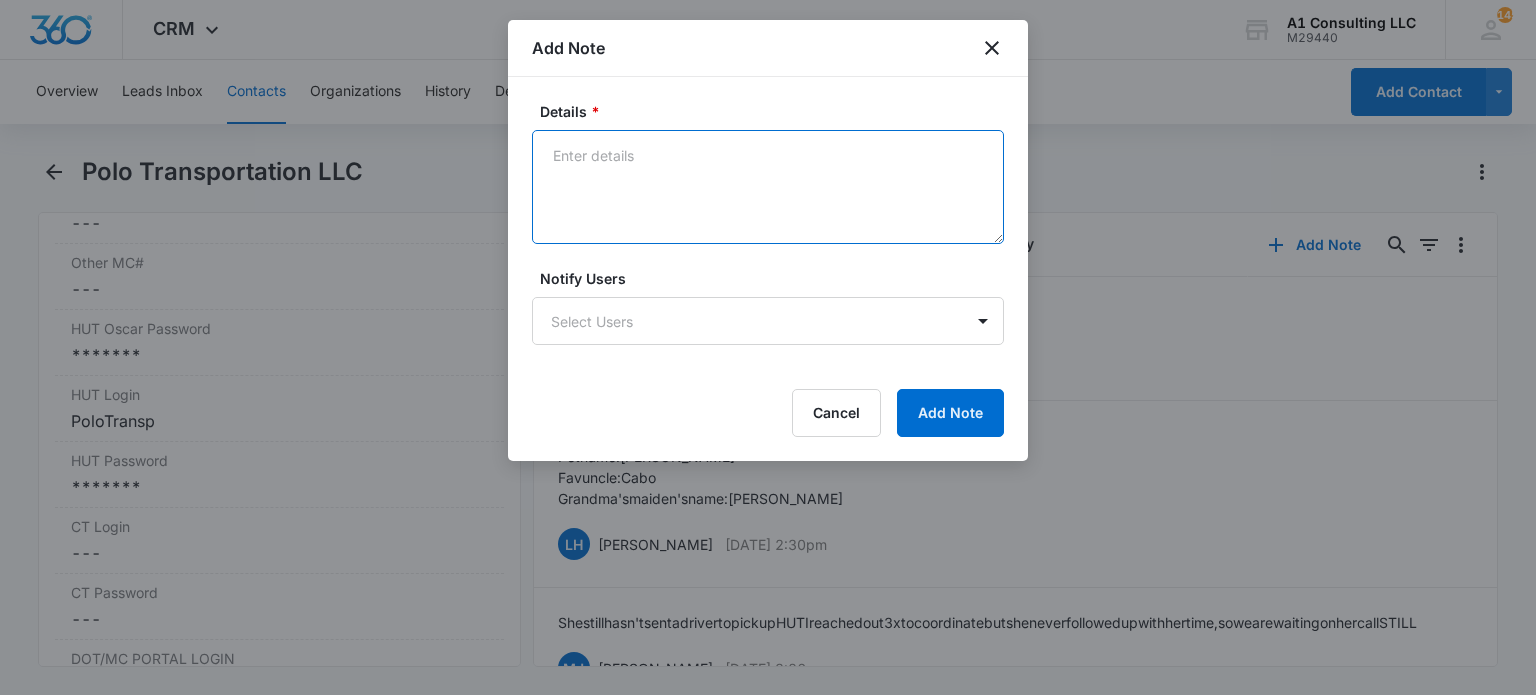 click on "Details *" at bounding box center (768, 187) 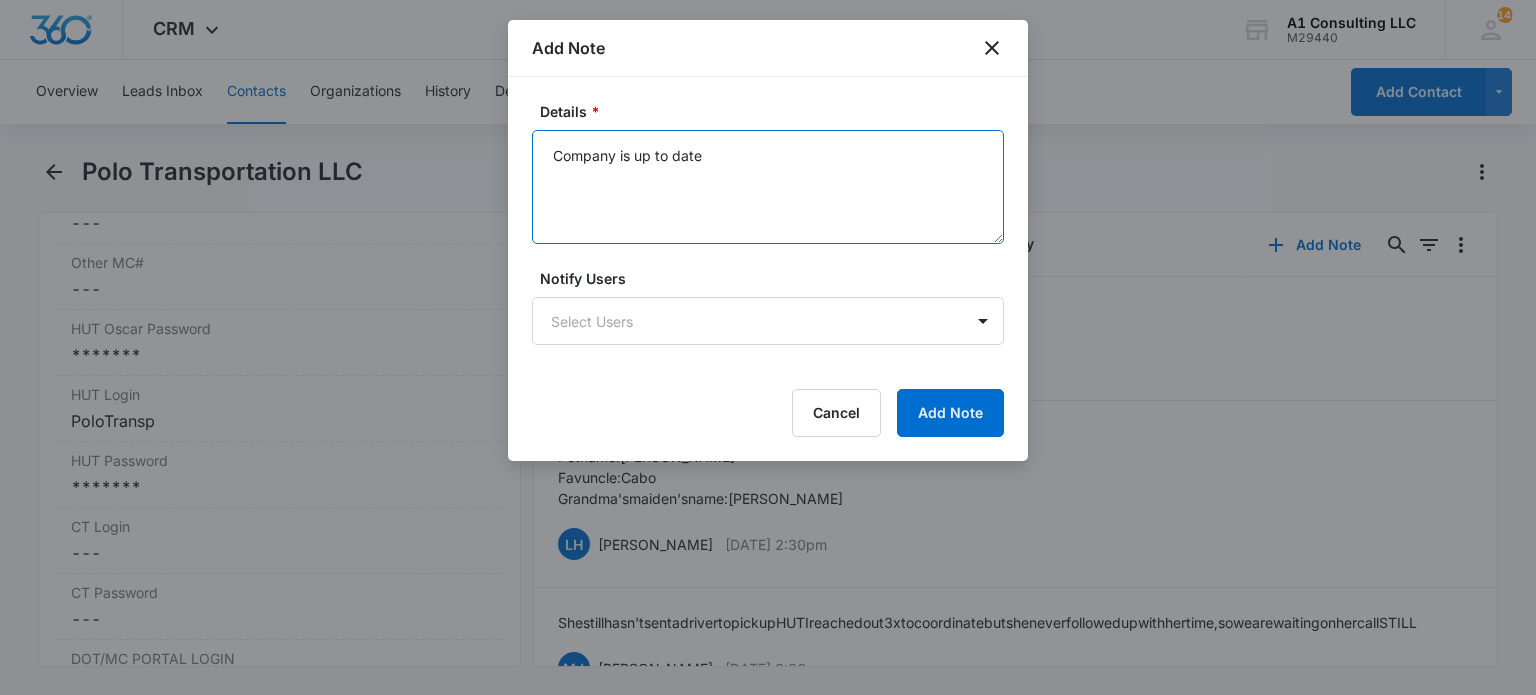 type on "Company is up to date" 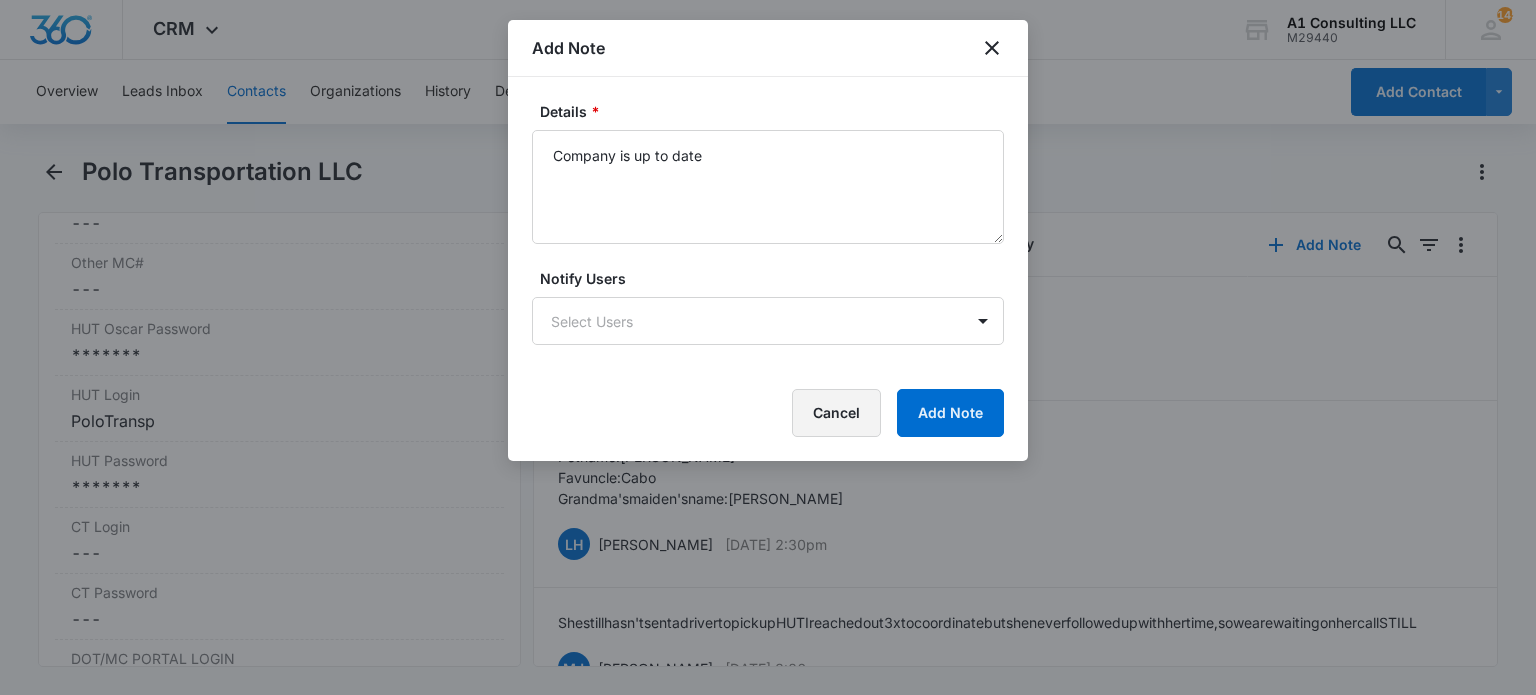 click on "Cancel" at bounding box center (836, 413) 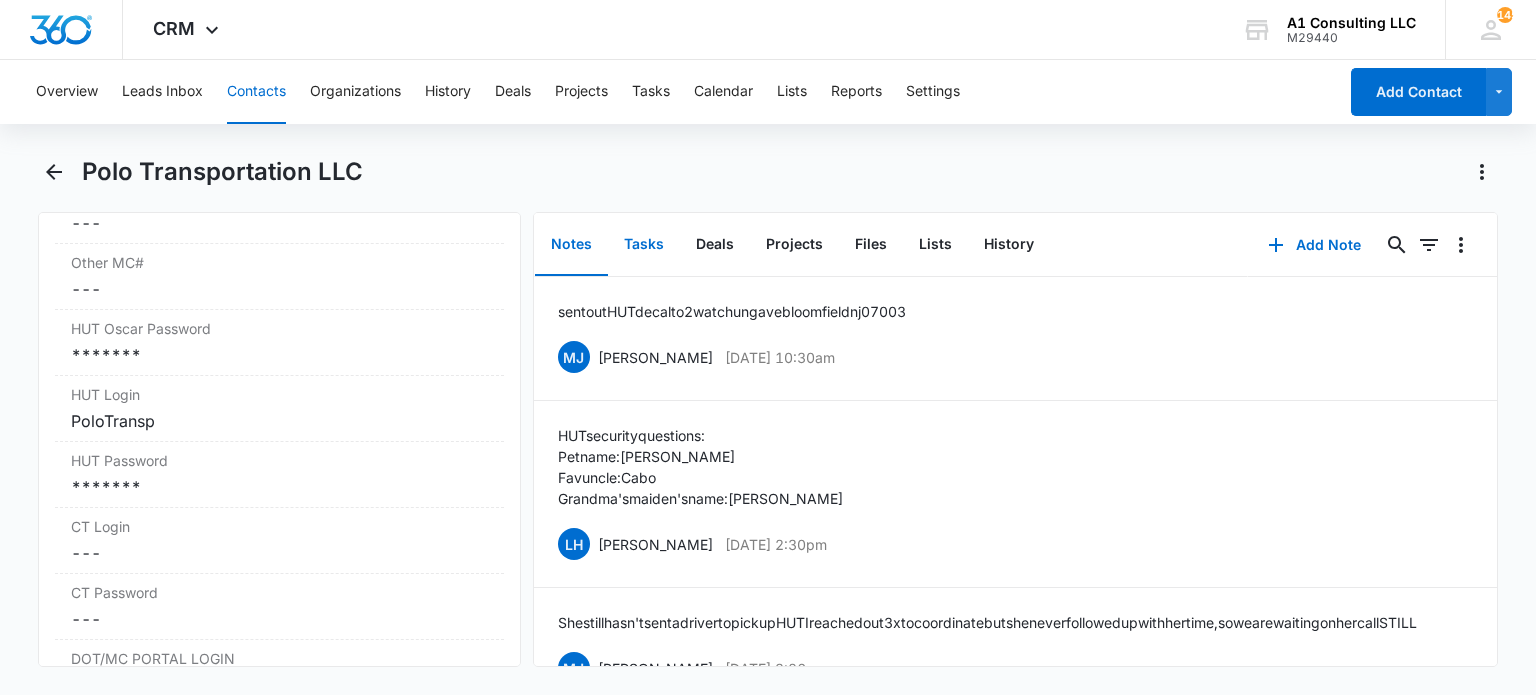 click on "Tasks" at bounding box center [644, 245] 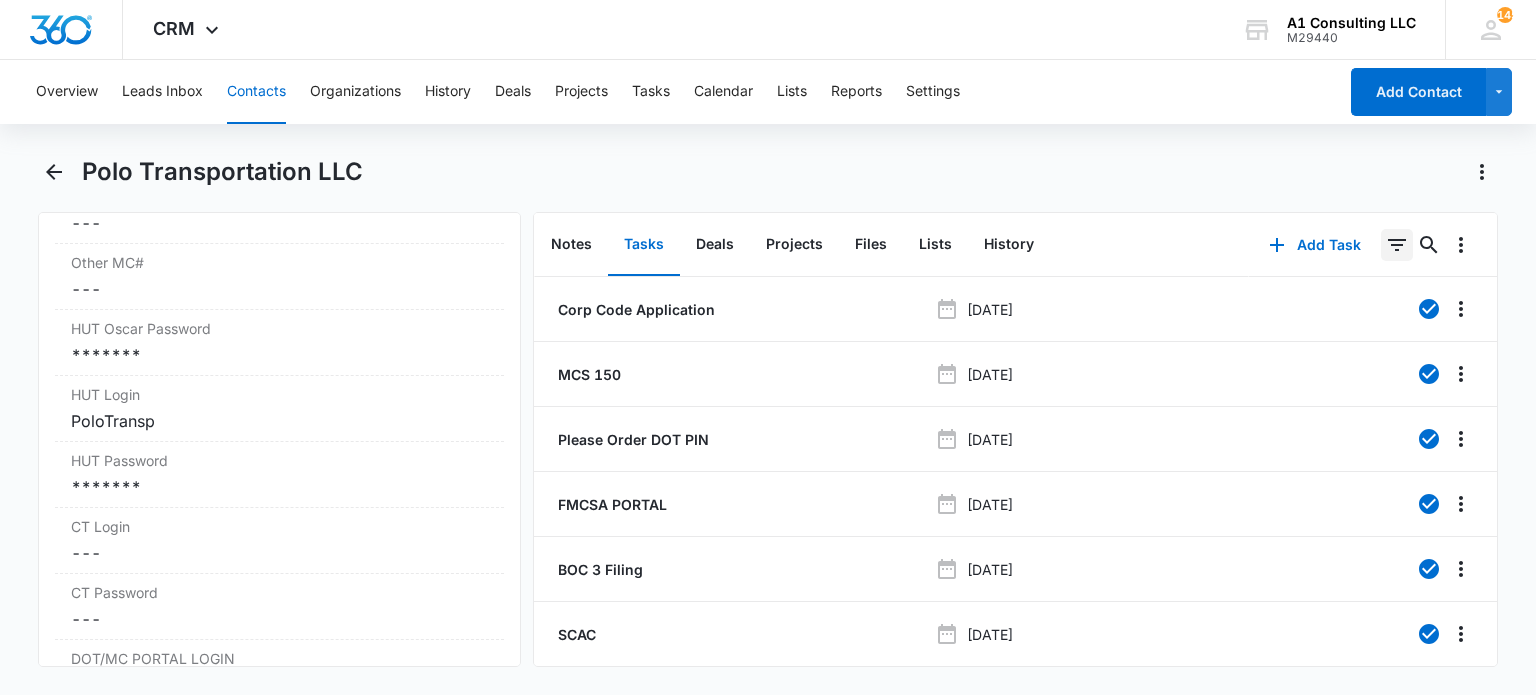click 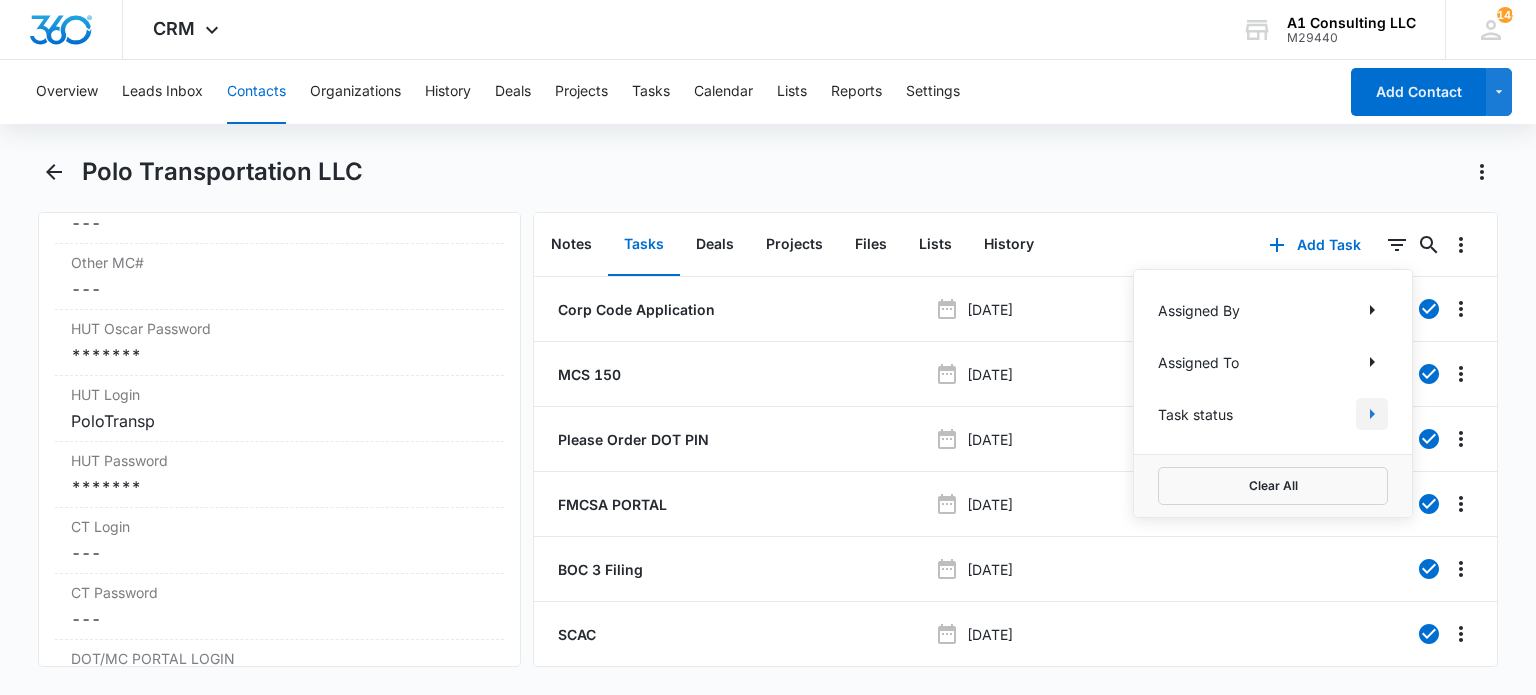 click 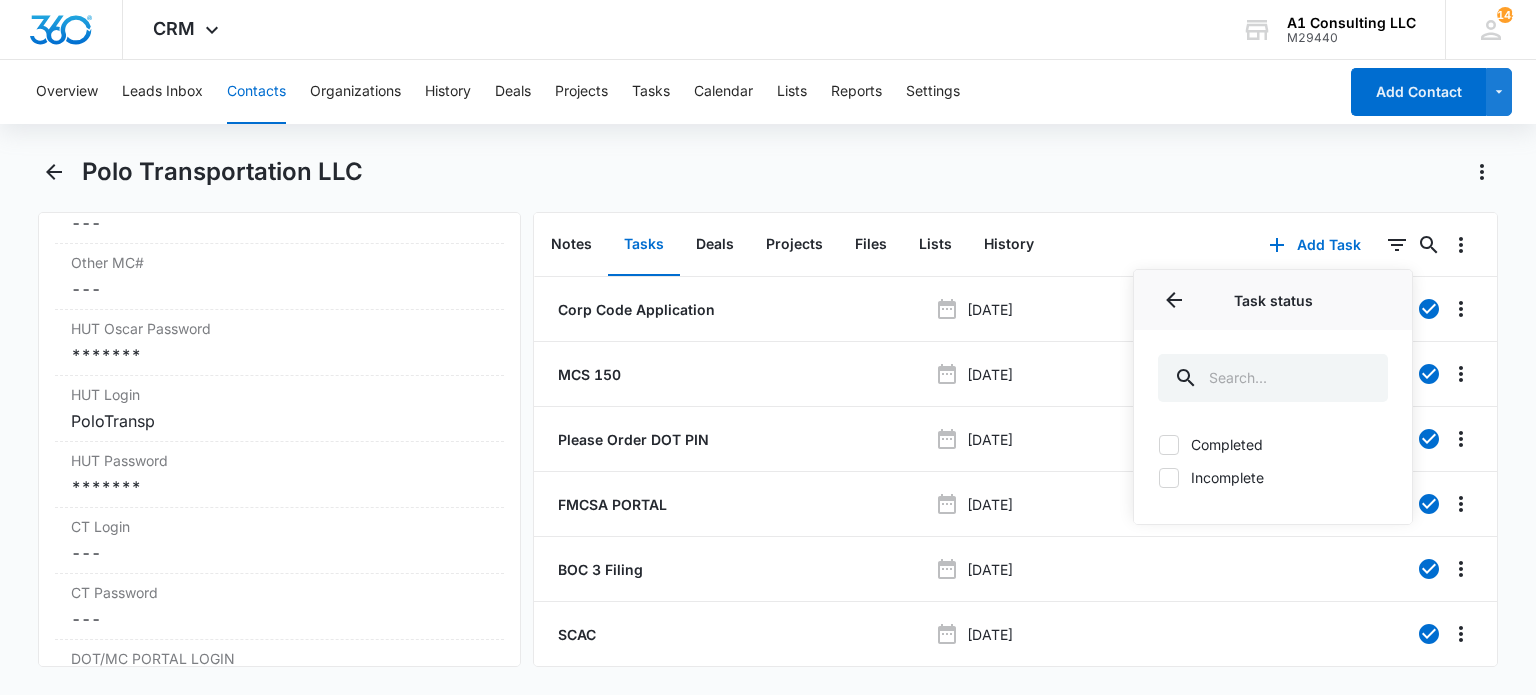click on "Incomplete" at bounding box center (1273, 477) 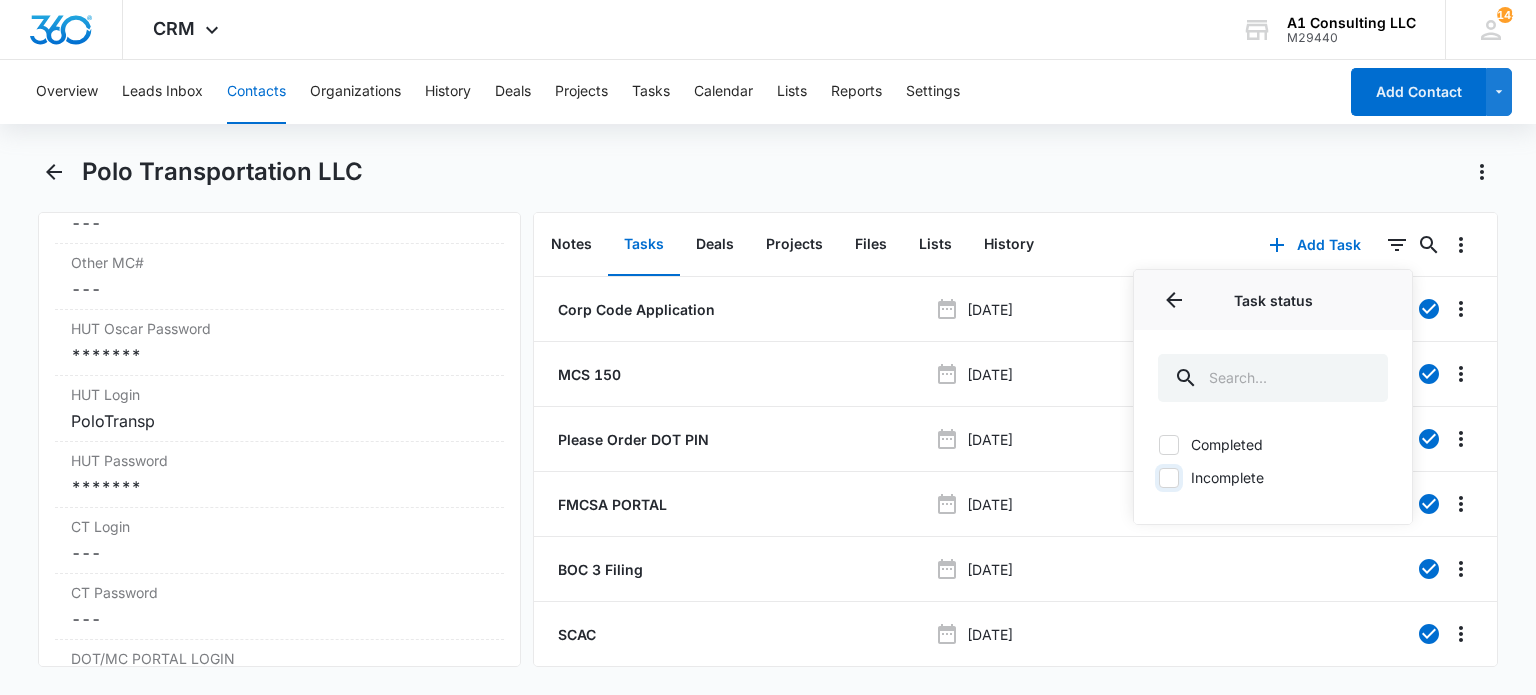 click on "Incomplete" at bounding box center [1158, 477] 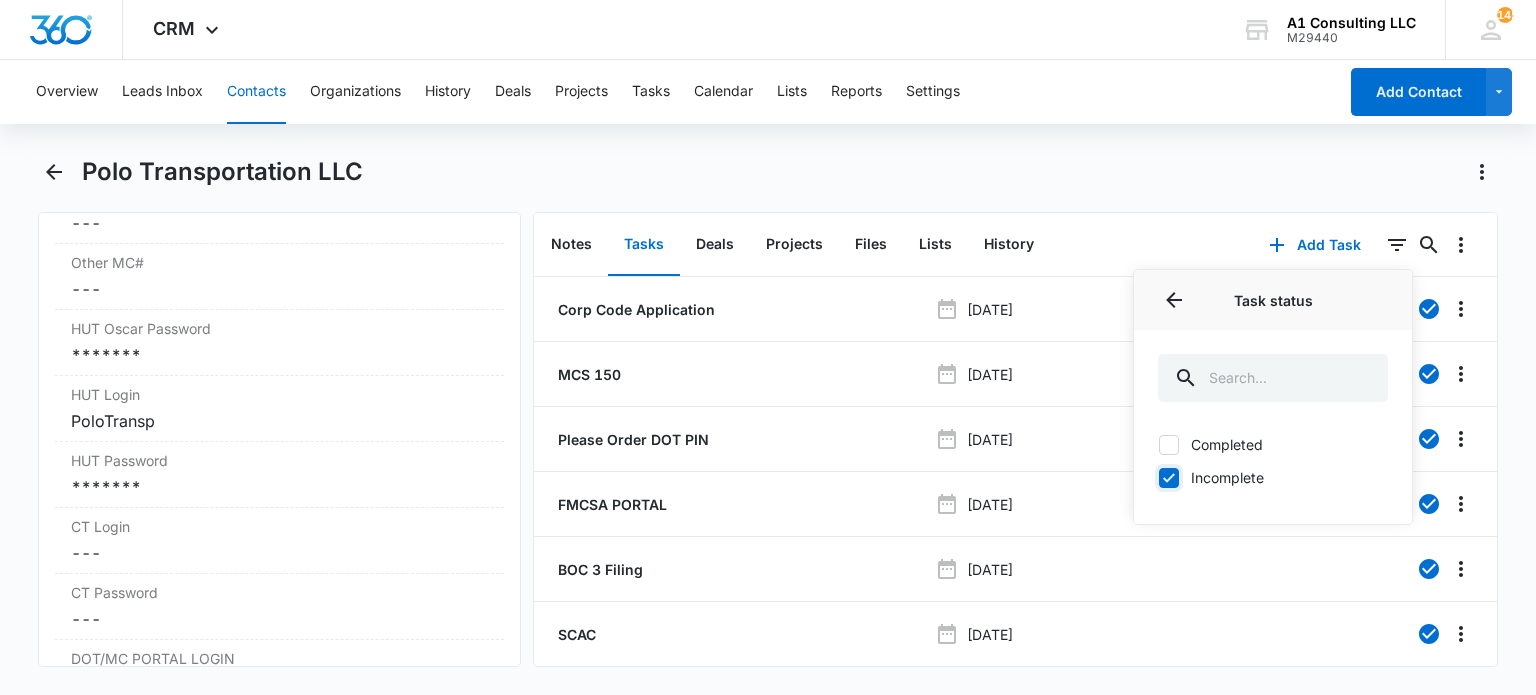 checkbox on "true" 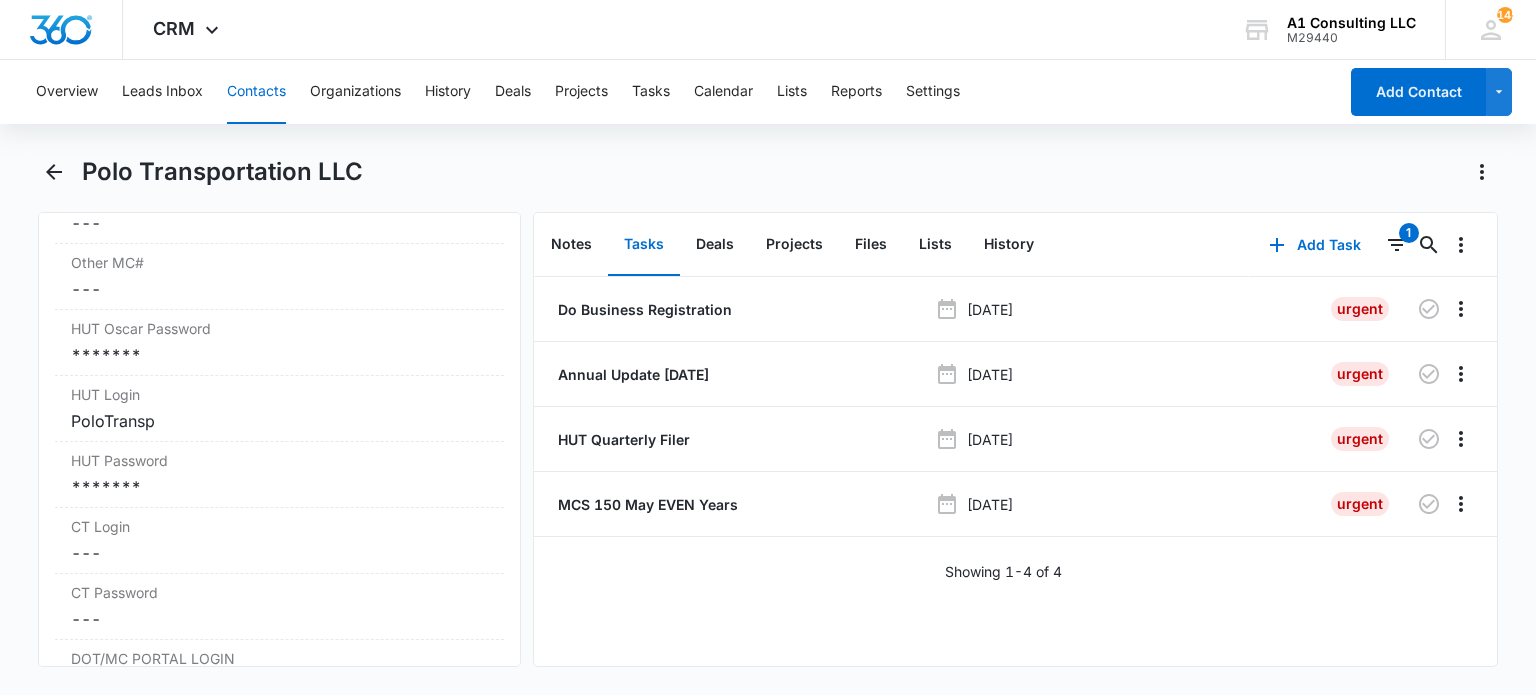 click on "Polo Transportation LLC" at bounding box center [790, 172] 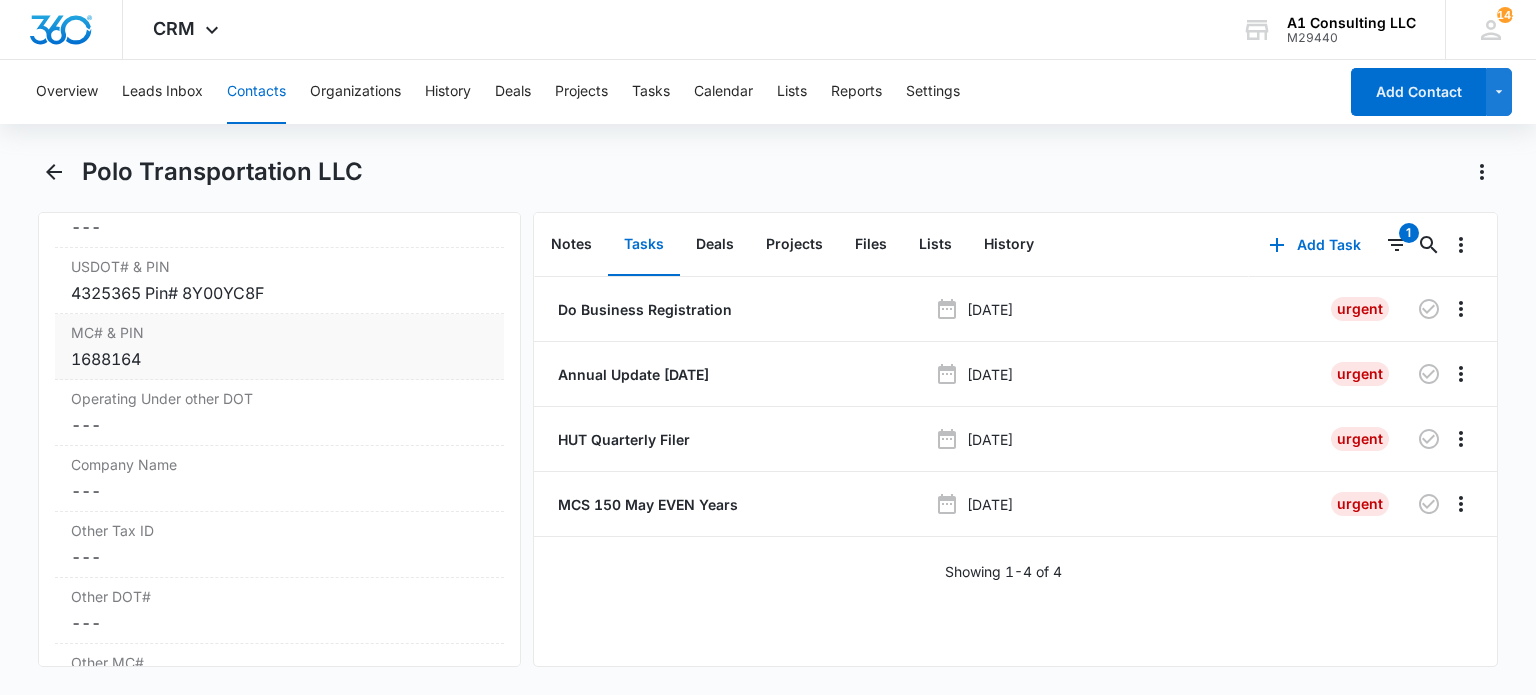 scroll, scrollTop: 2800, scrollLeft: 0, axis: vertical 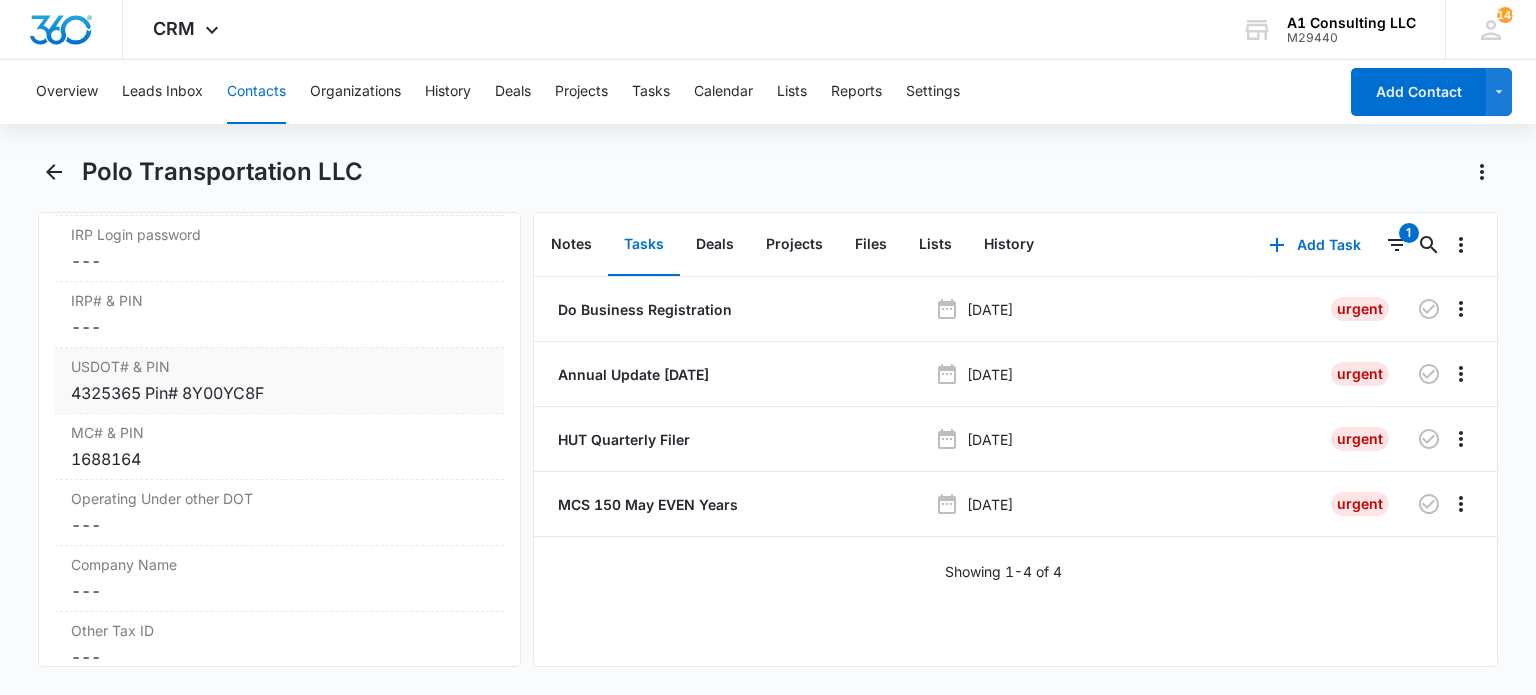 click on "4325365 Pin# 8Y00YC8F" at bounding box center [279, 393] 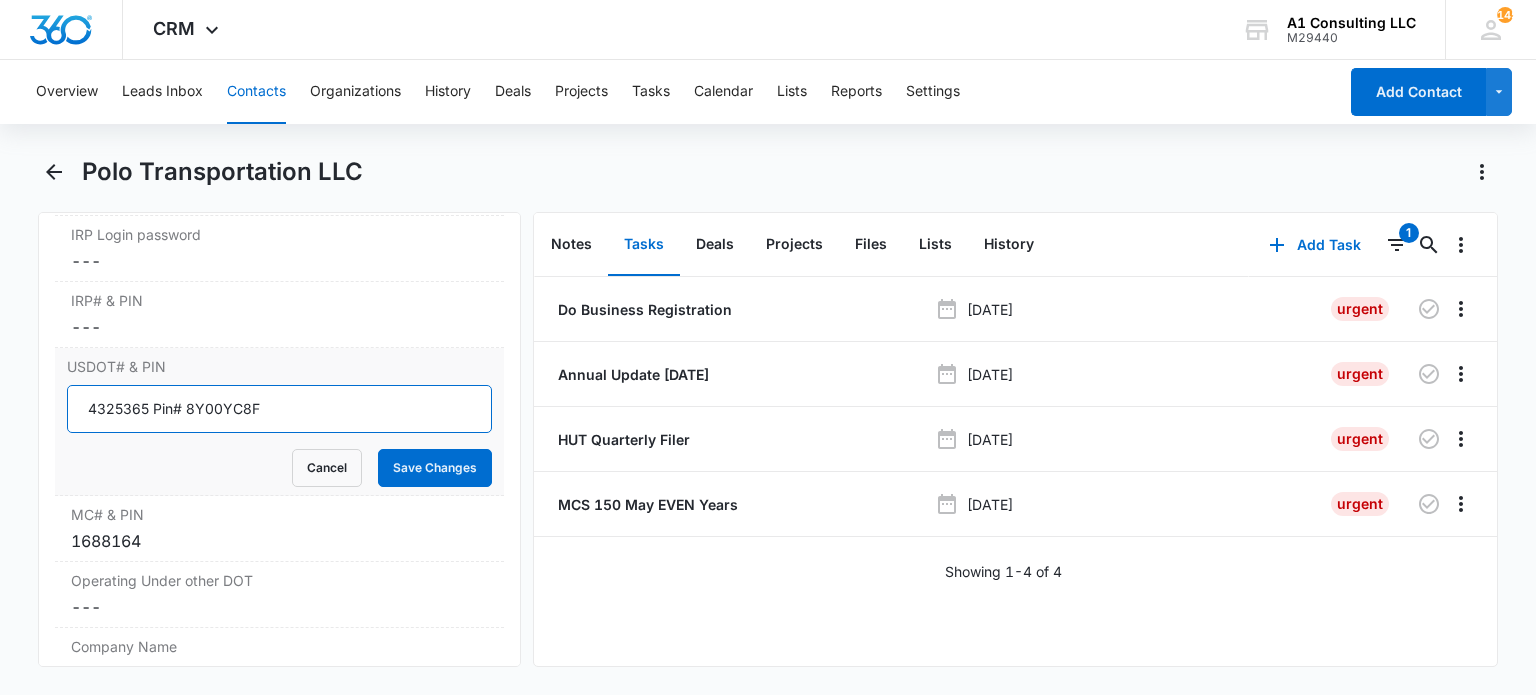 drag, startPoint x: 146, startPoint y: 431, endPoint x: 128, endPoint y: 444, distance: 22.203604 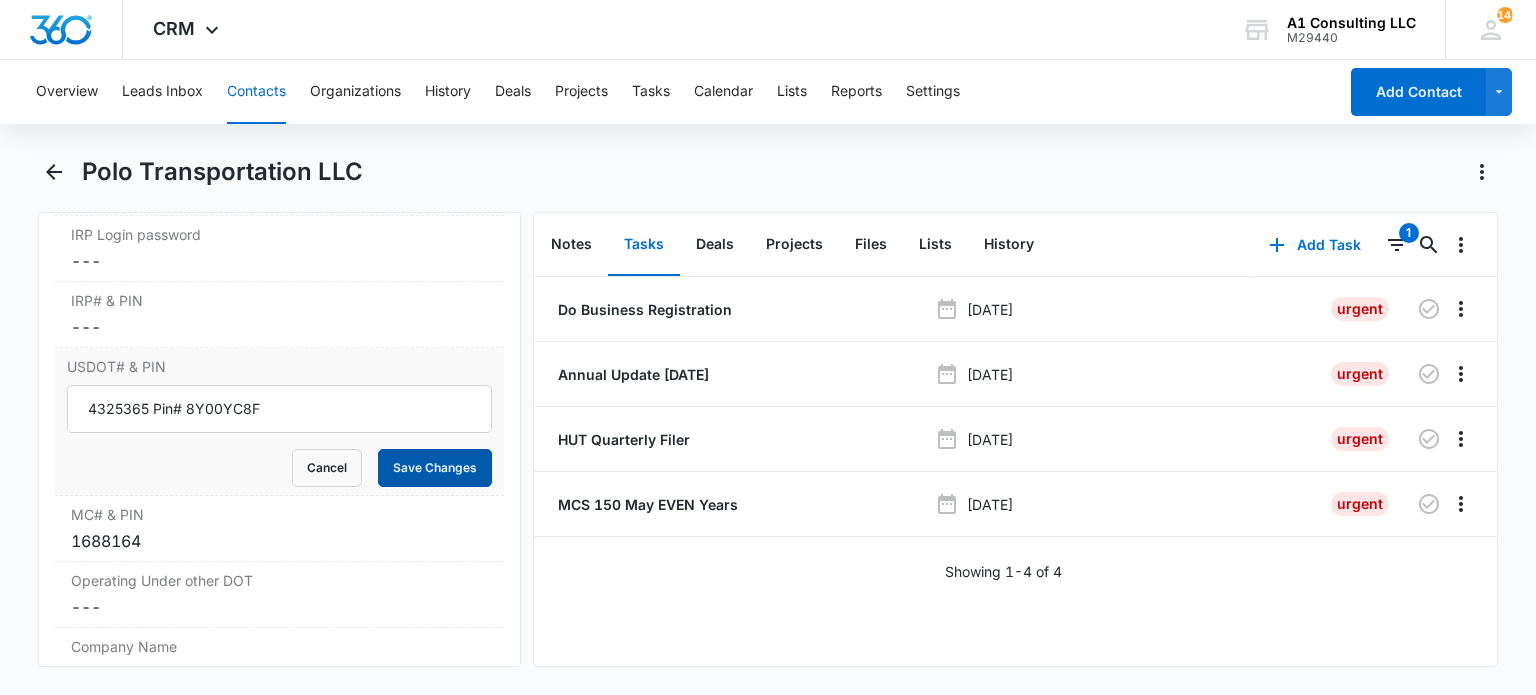click on "Save Changes" at bounding box center (435, 468) 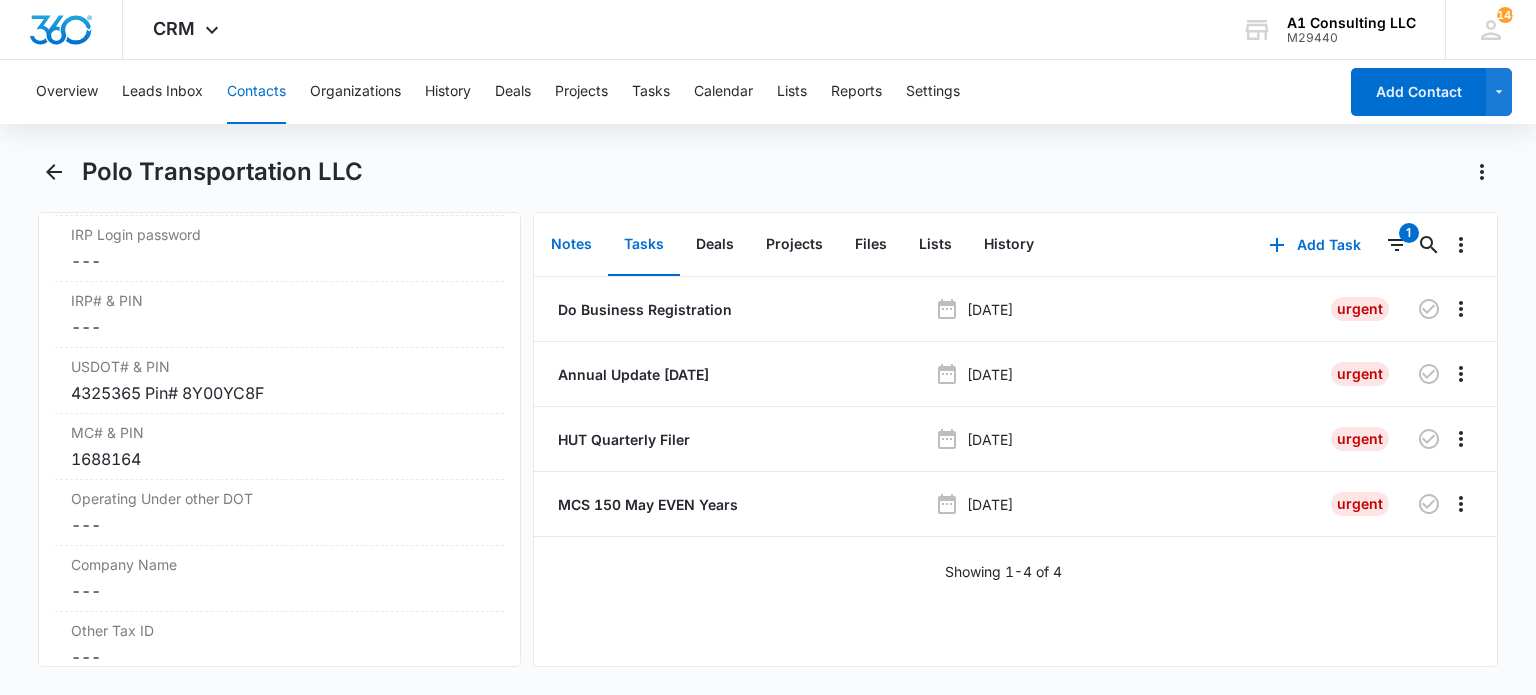 click on "Notes" at bounding box center (571, 245) 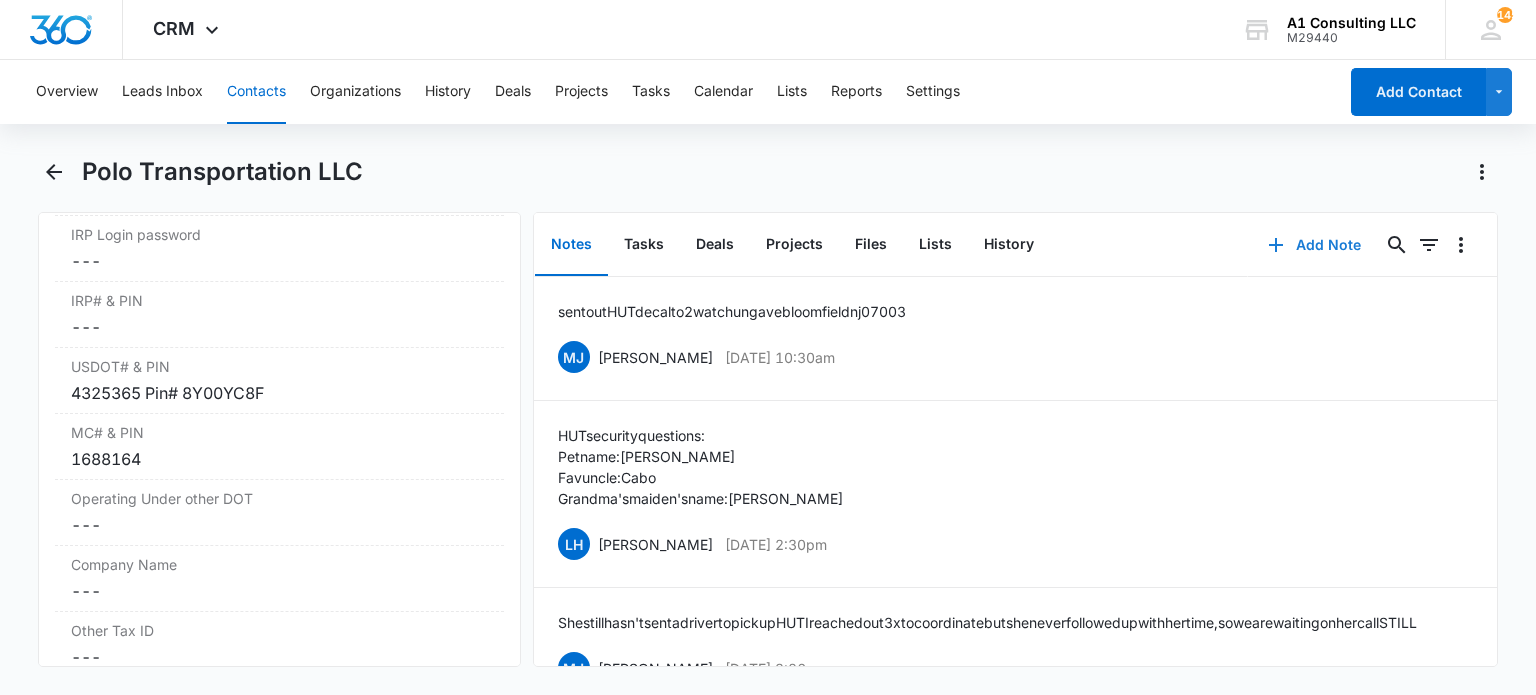 click on "Add Note" at bounding box center [1314, 245] 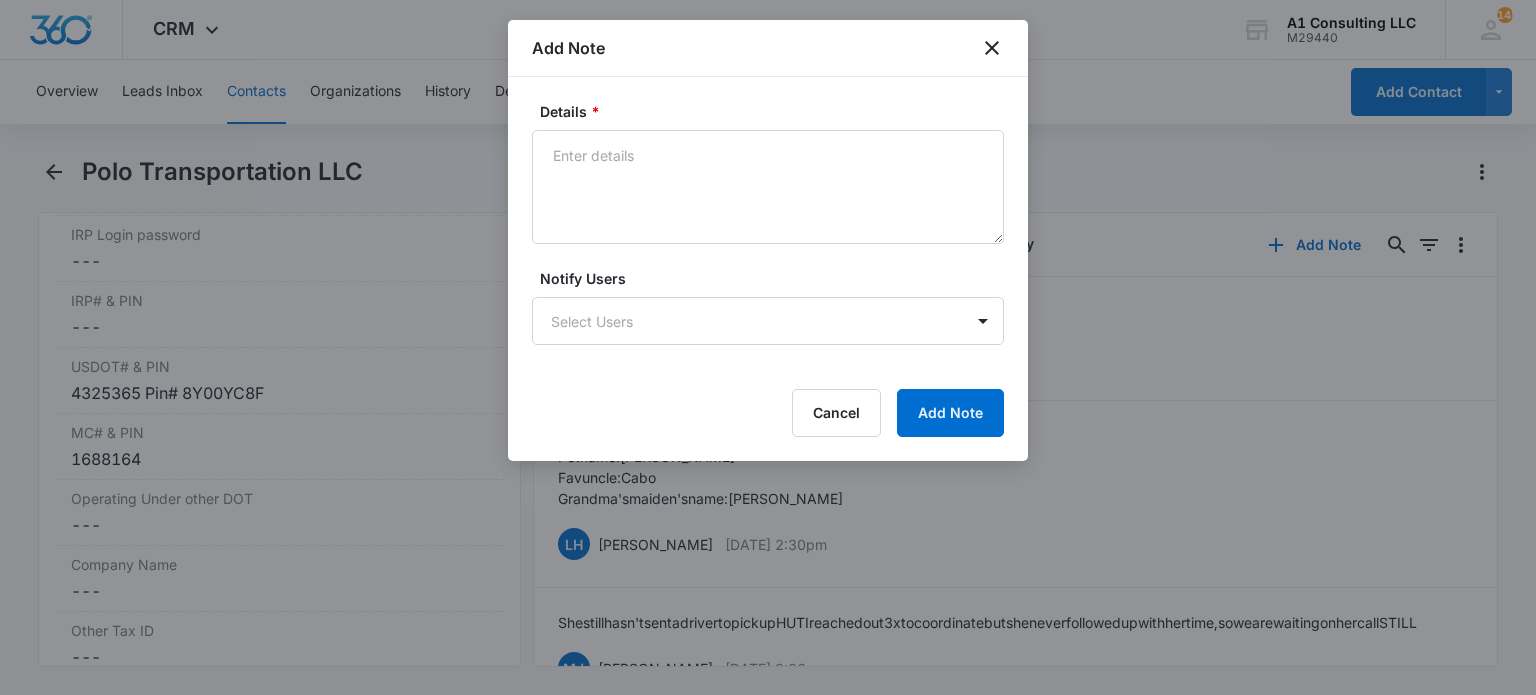 click on "Details * Notify Users Select Users Cancel Add Note" at bounding box center [768, 269] 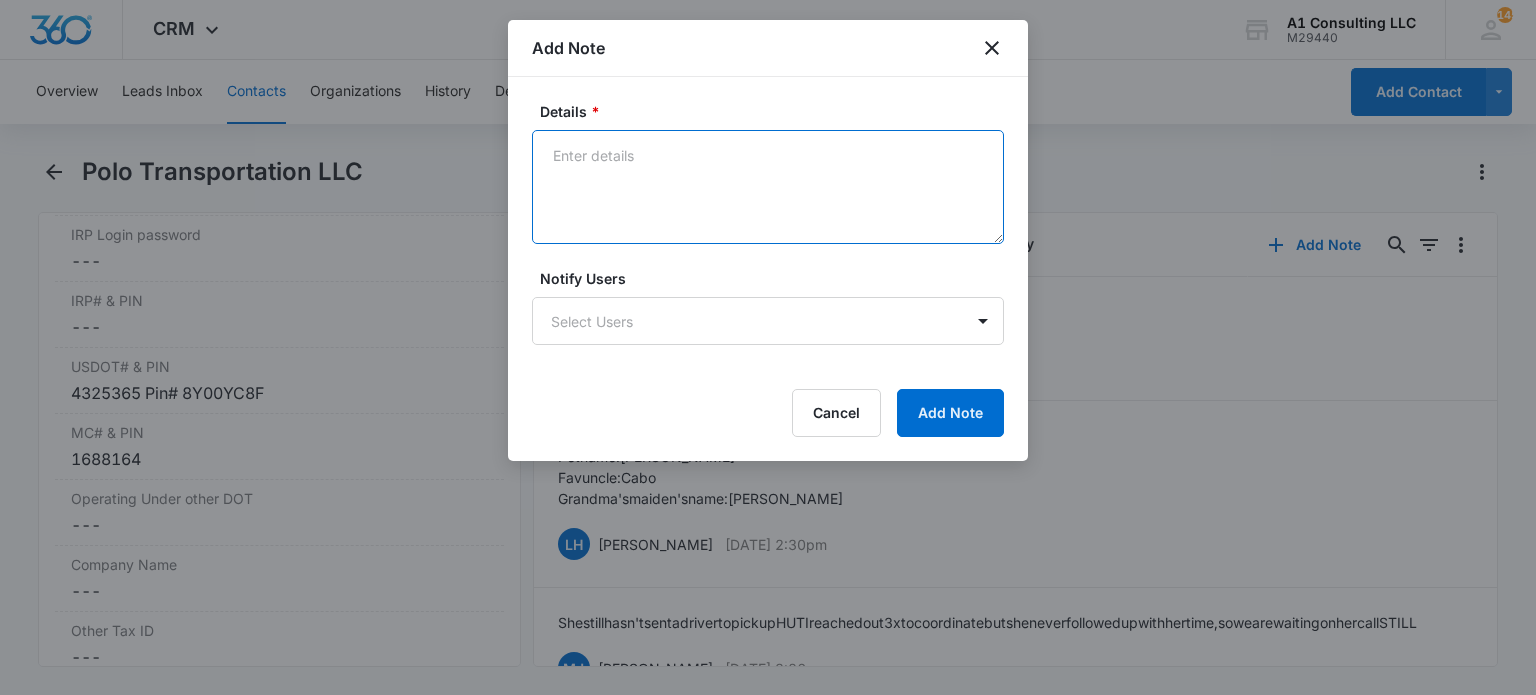 click on "Details *" at bounding box center [768, 187] 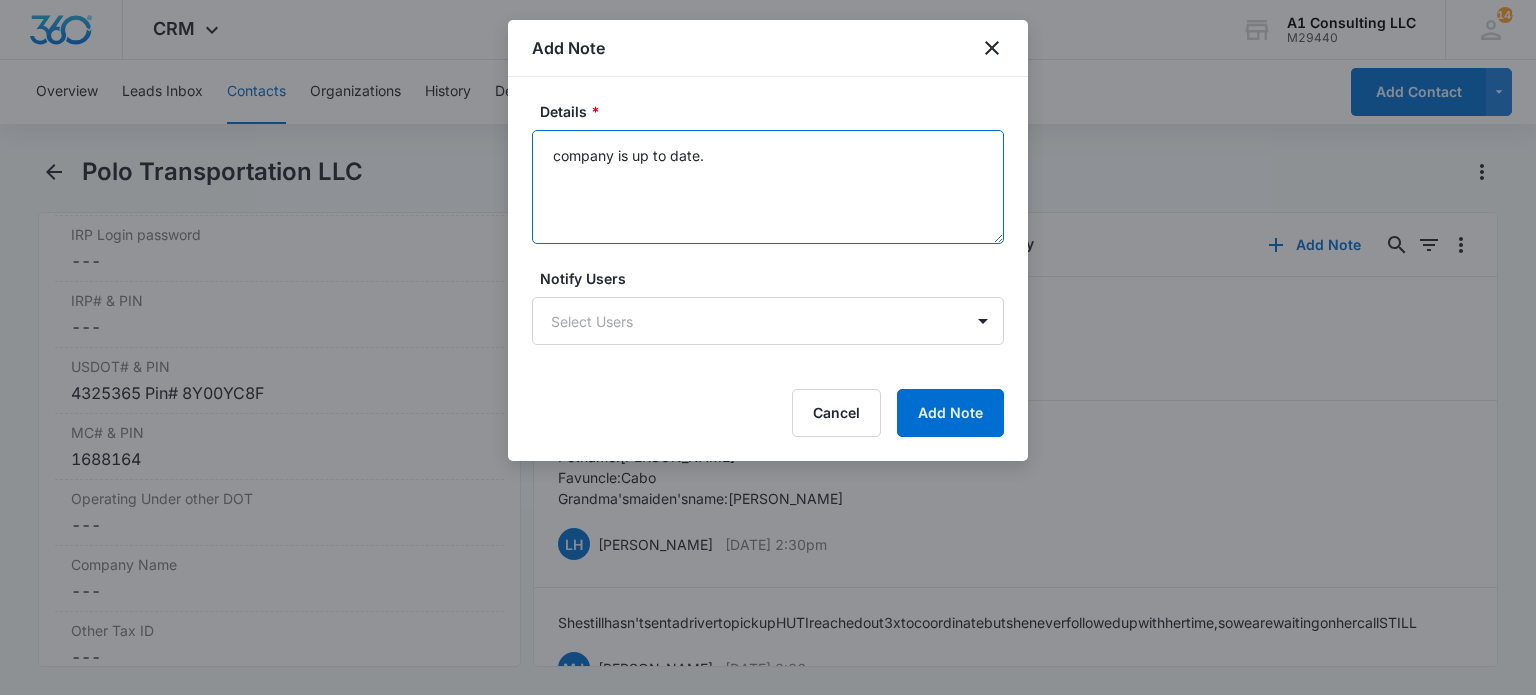 click on "company is up to date." at bounding box center [768, 187] 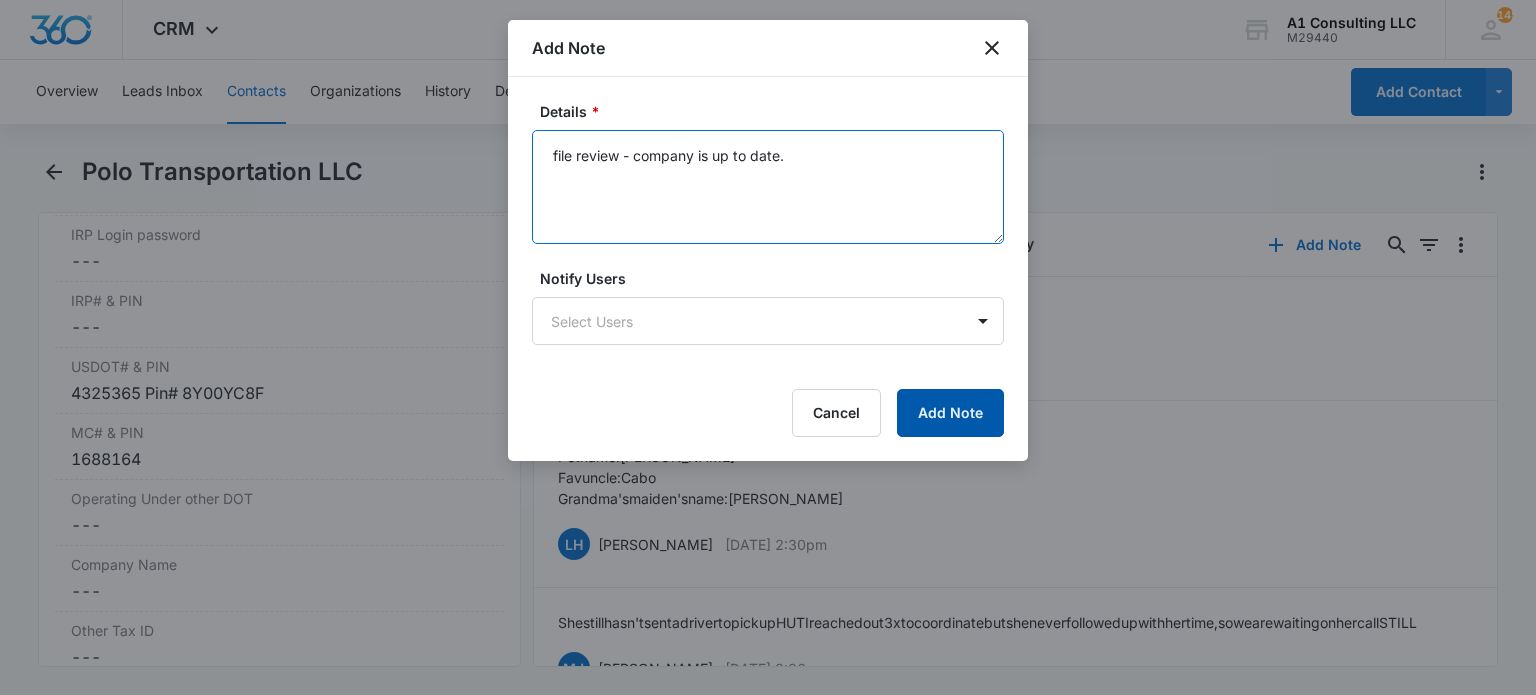 type on "file review - company is up to date." 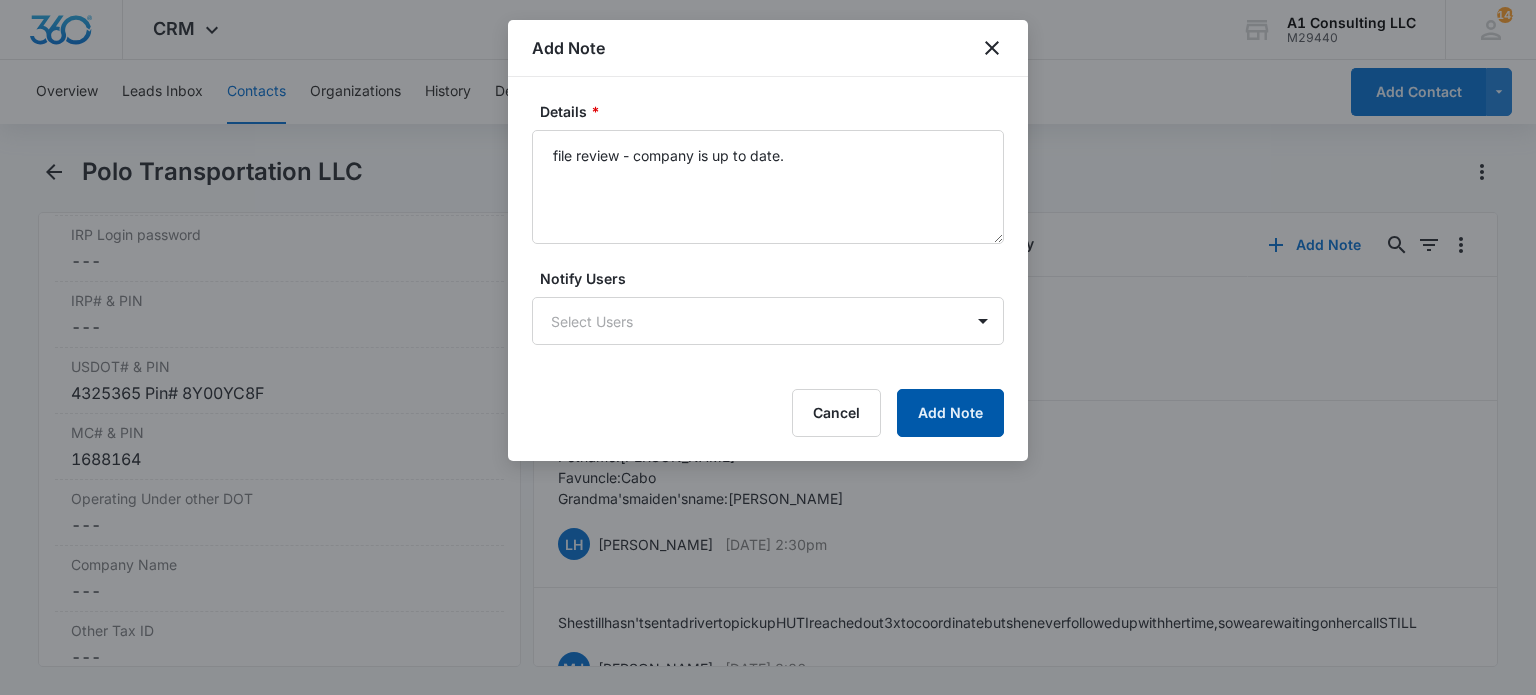 click on "Add Note" at bounding box center [950, 413] 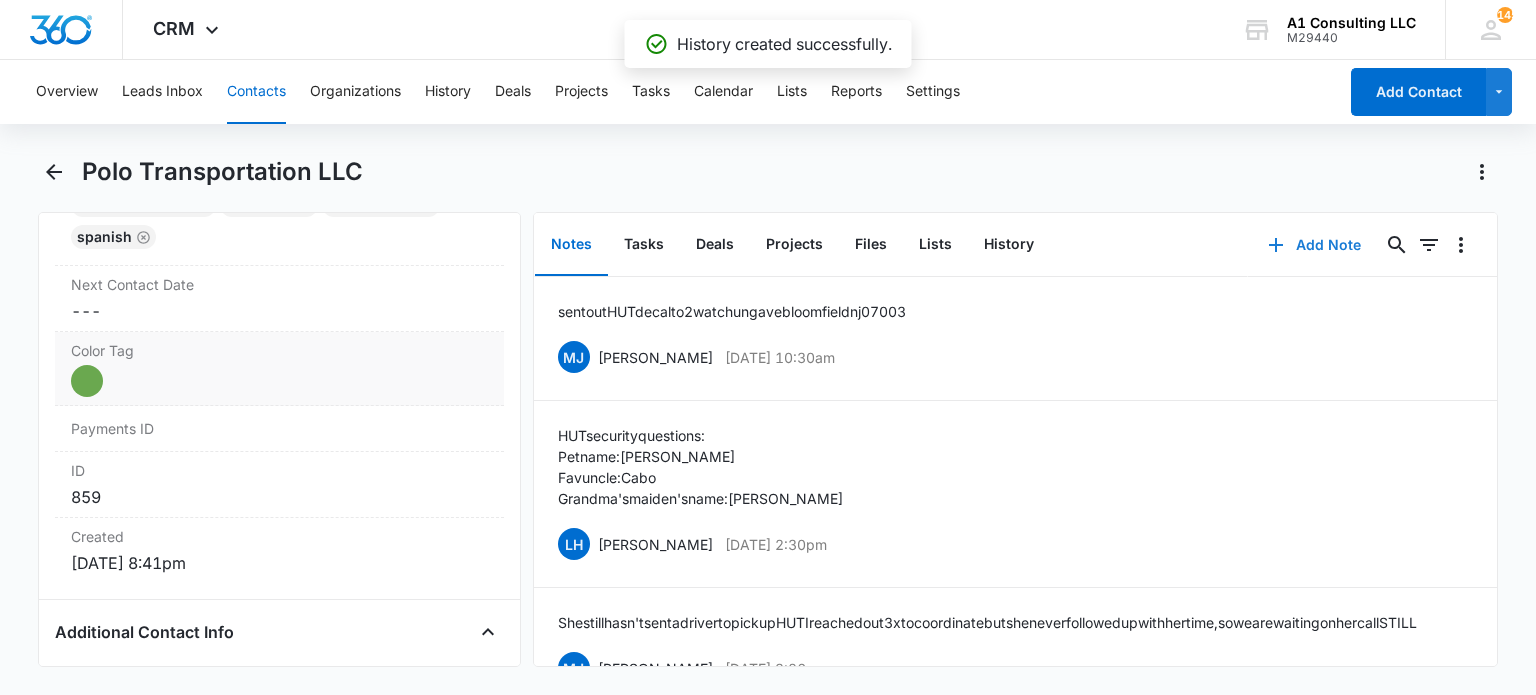 scroll, scrollTop: 1000, scrollLeft: 0, axis: vertical 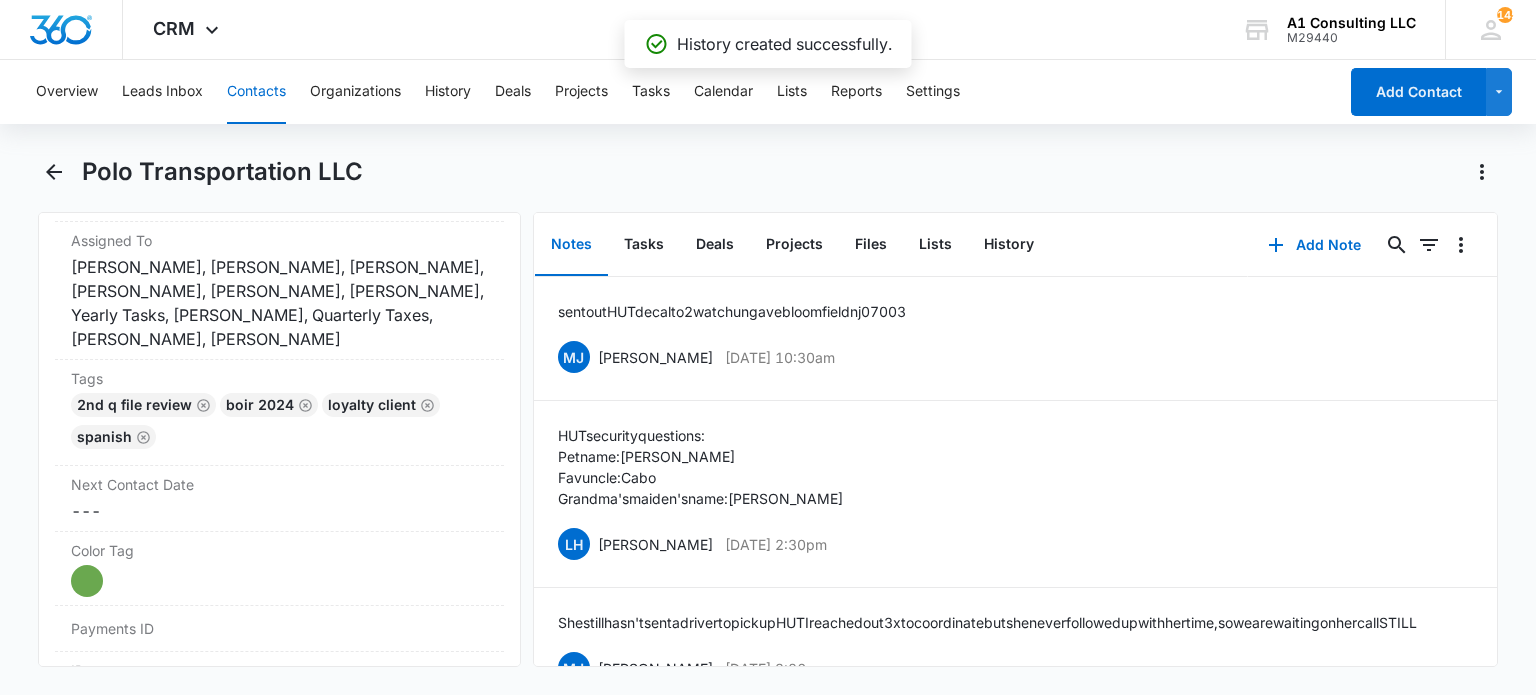 click on "Contacts" at bounding box center (256, 92) 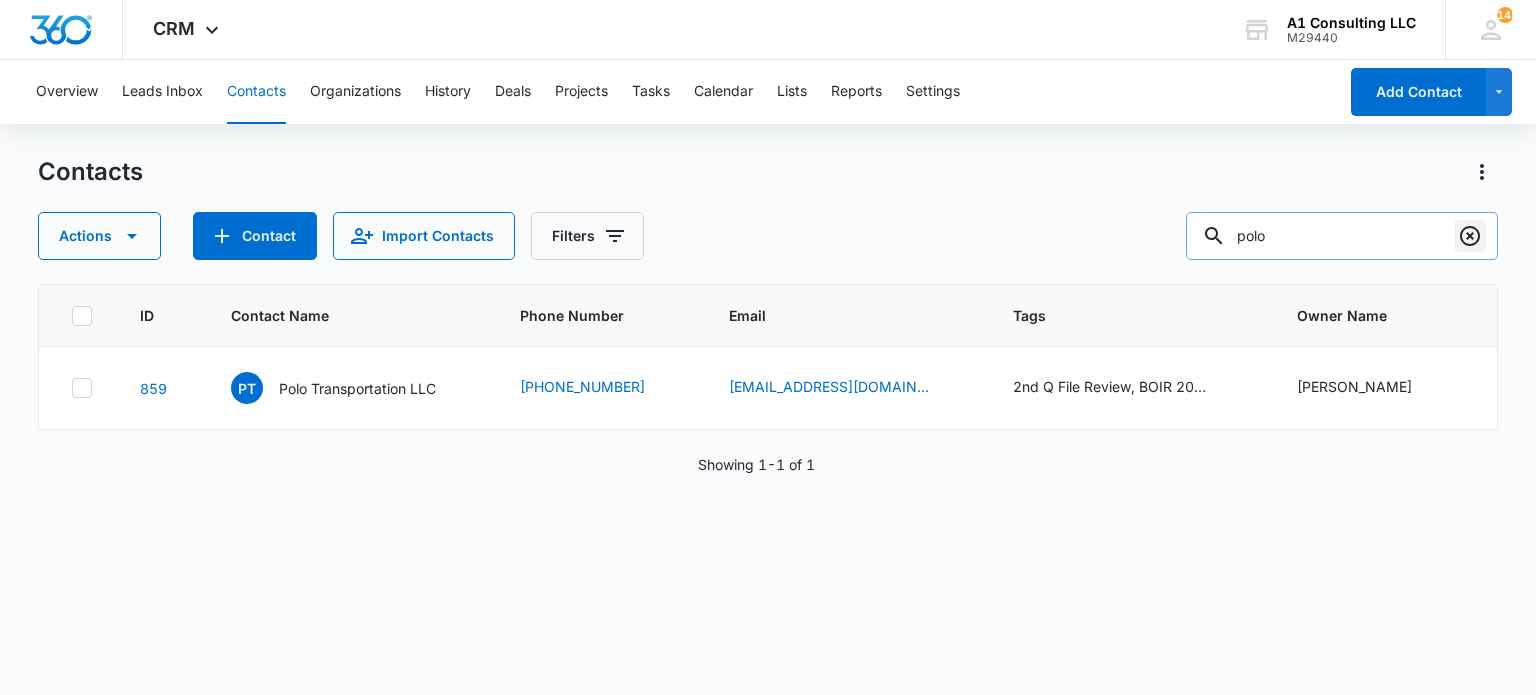 click 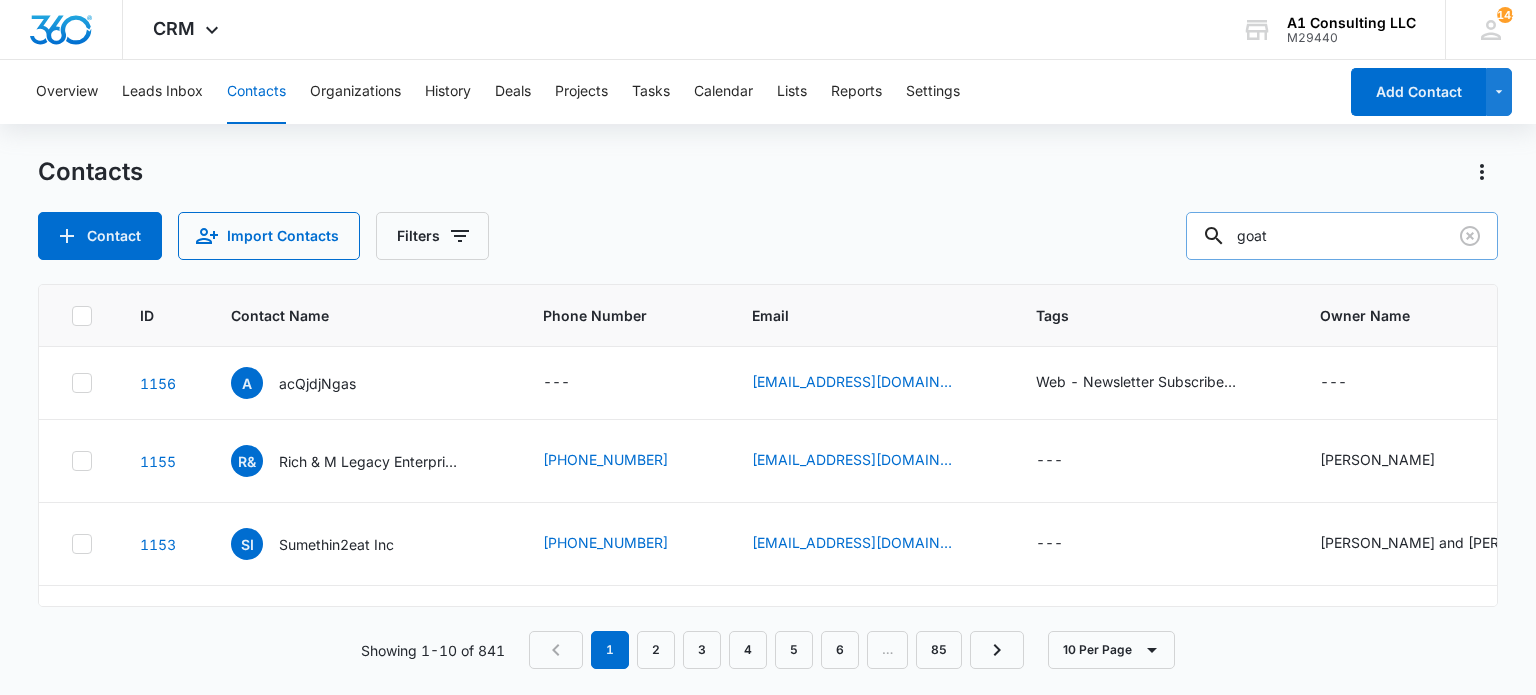 type on "goat" 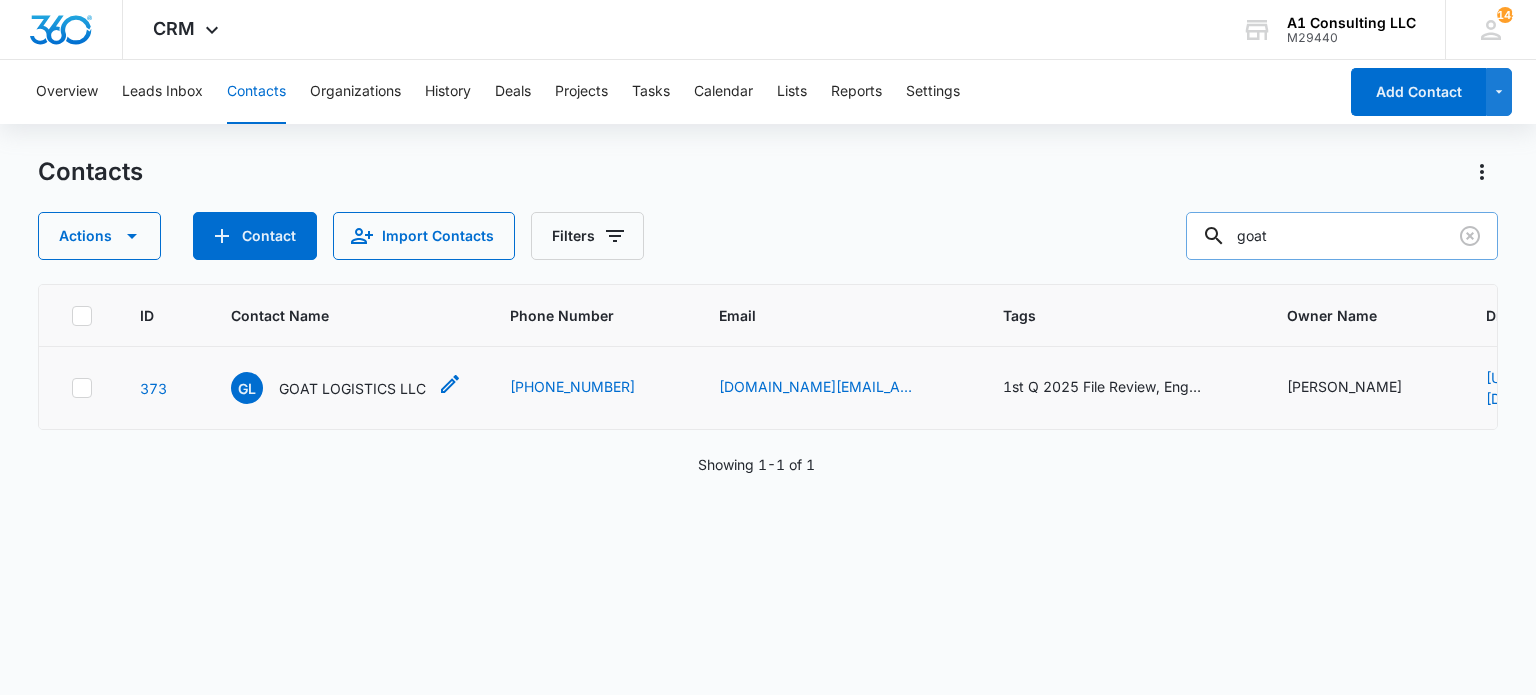 click on "GOAT LOGISTICS LLC" at bounding box center (352, 388) 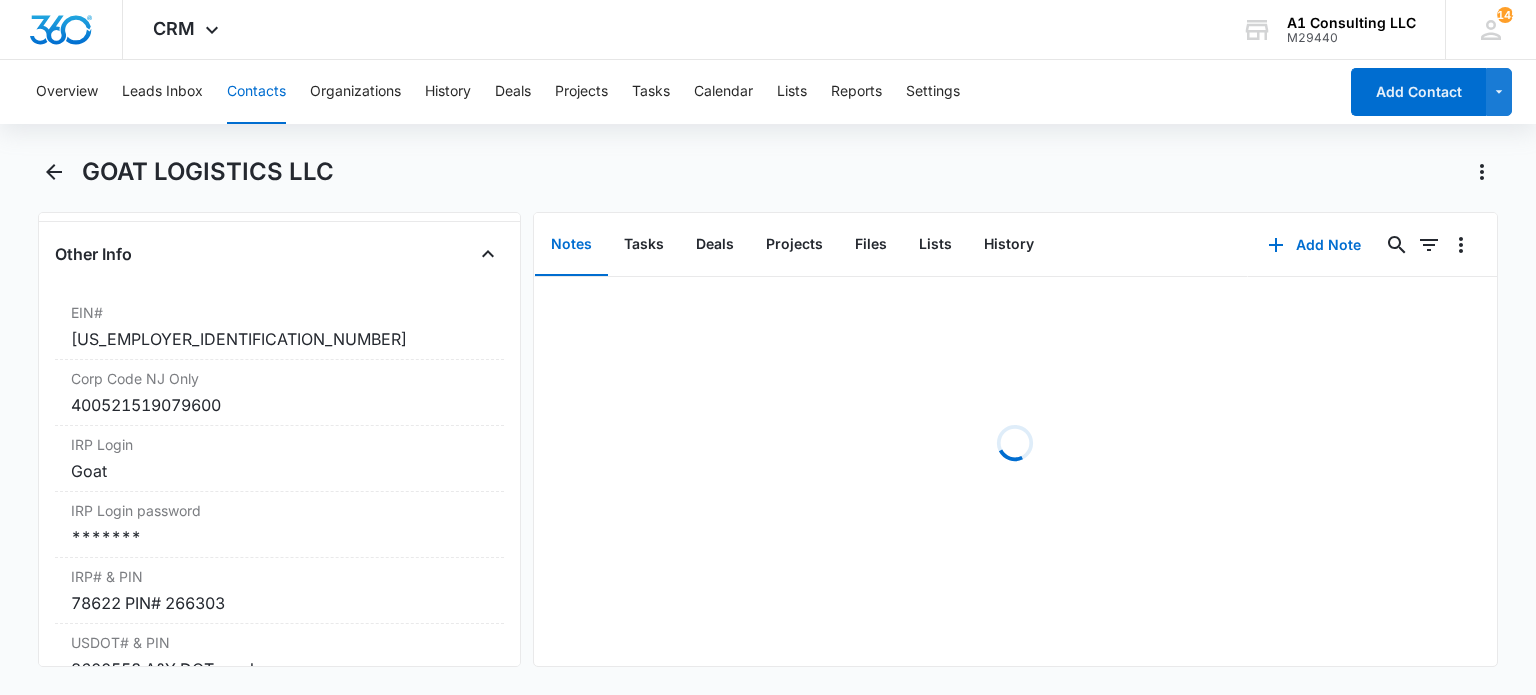 scroll, scrollTop: 2700, scrollLeft: 0, axis: vertical 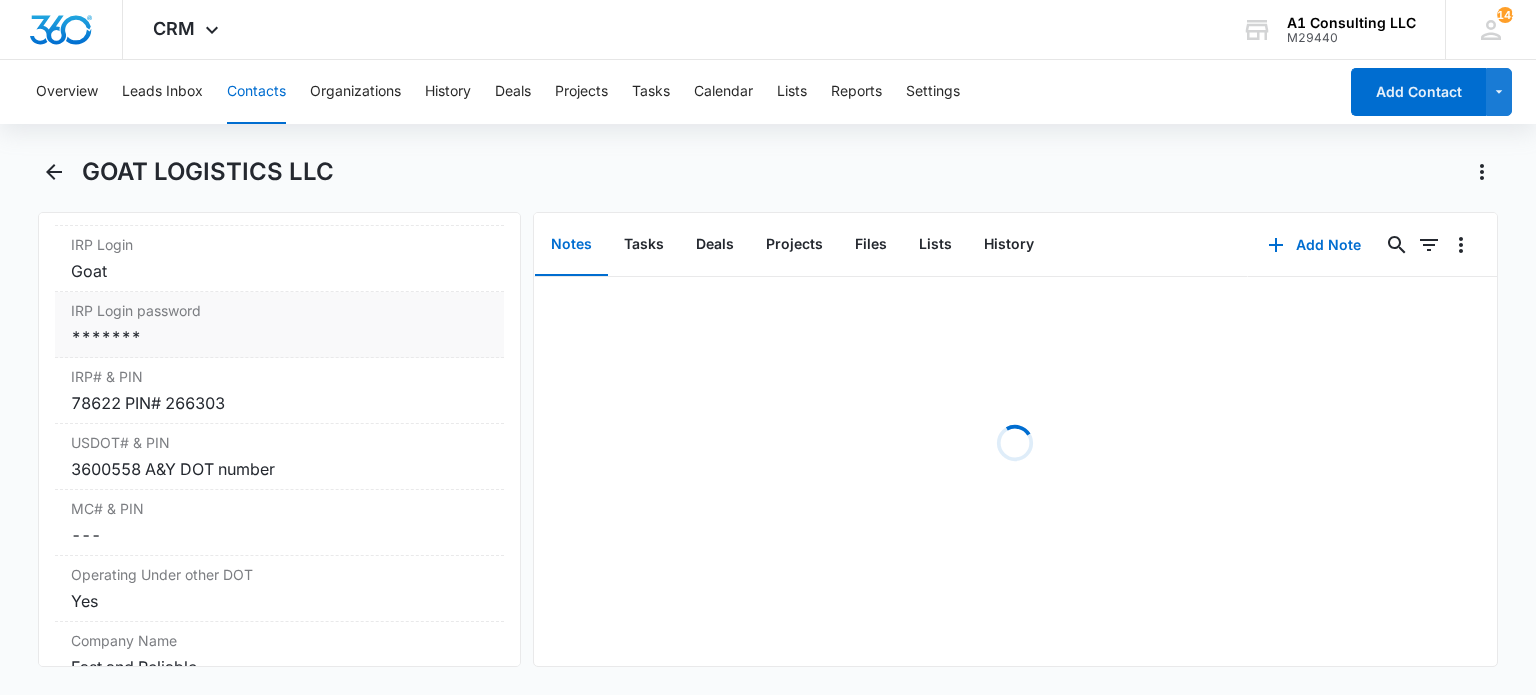 click on "*******" at bounding box center (279, 337) 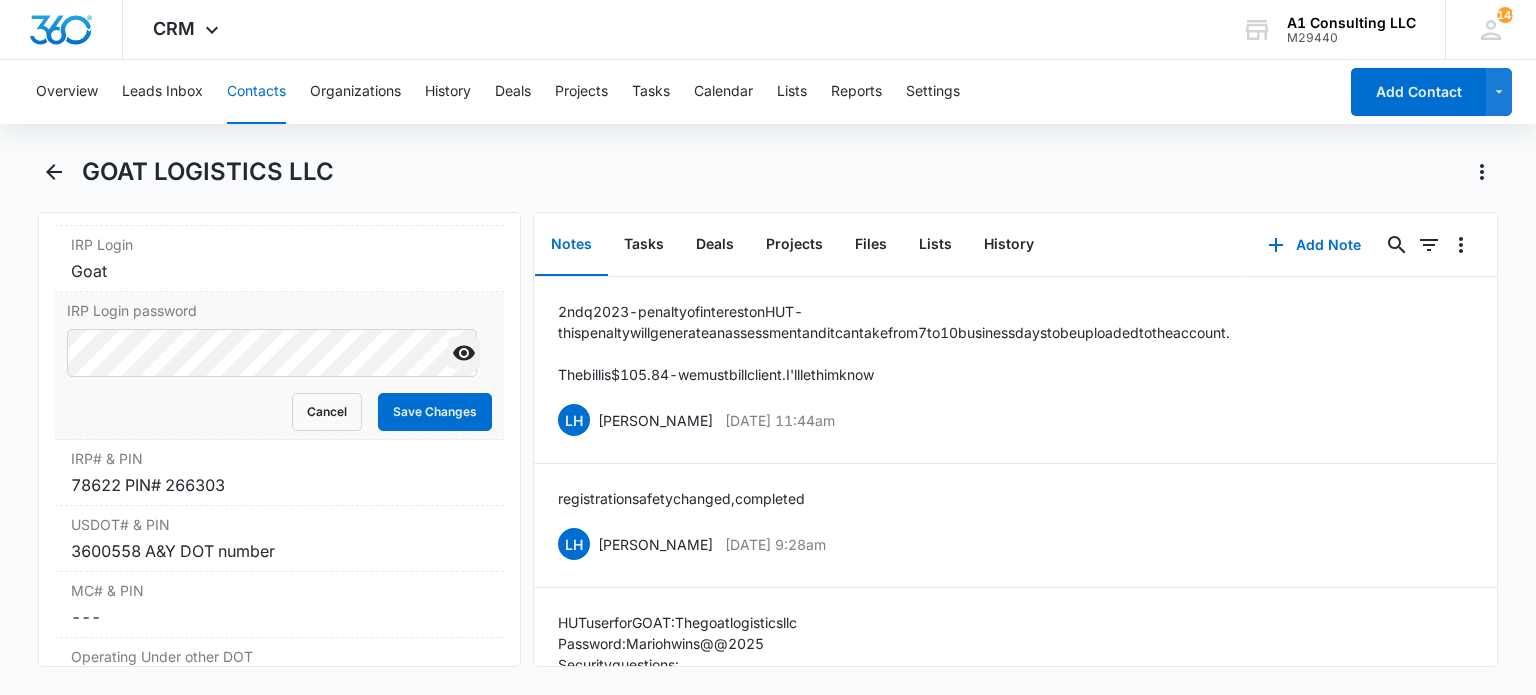 click 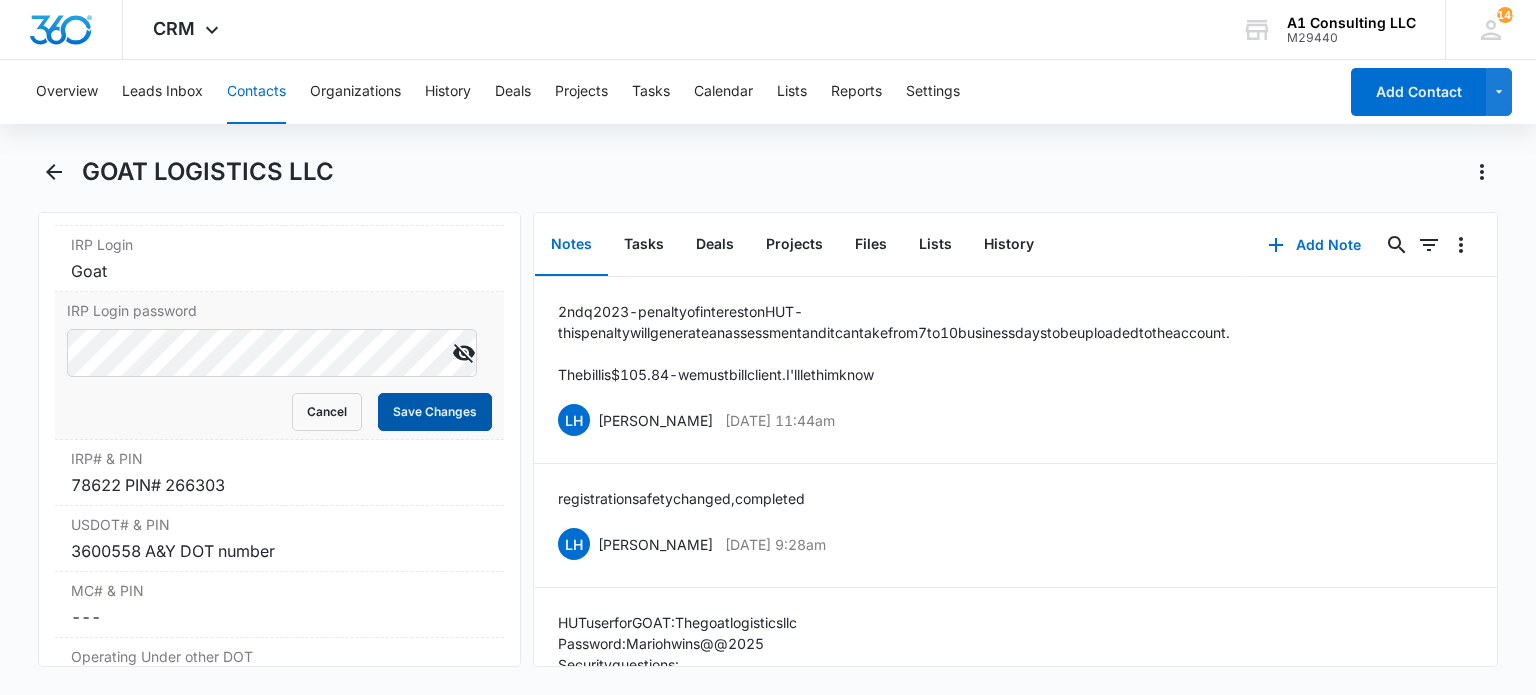 click on "Save Changes" at bounding box center (435, 412) 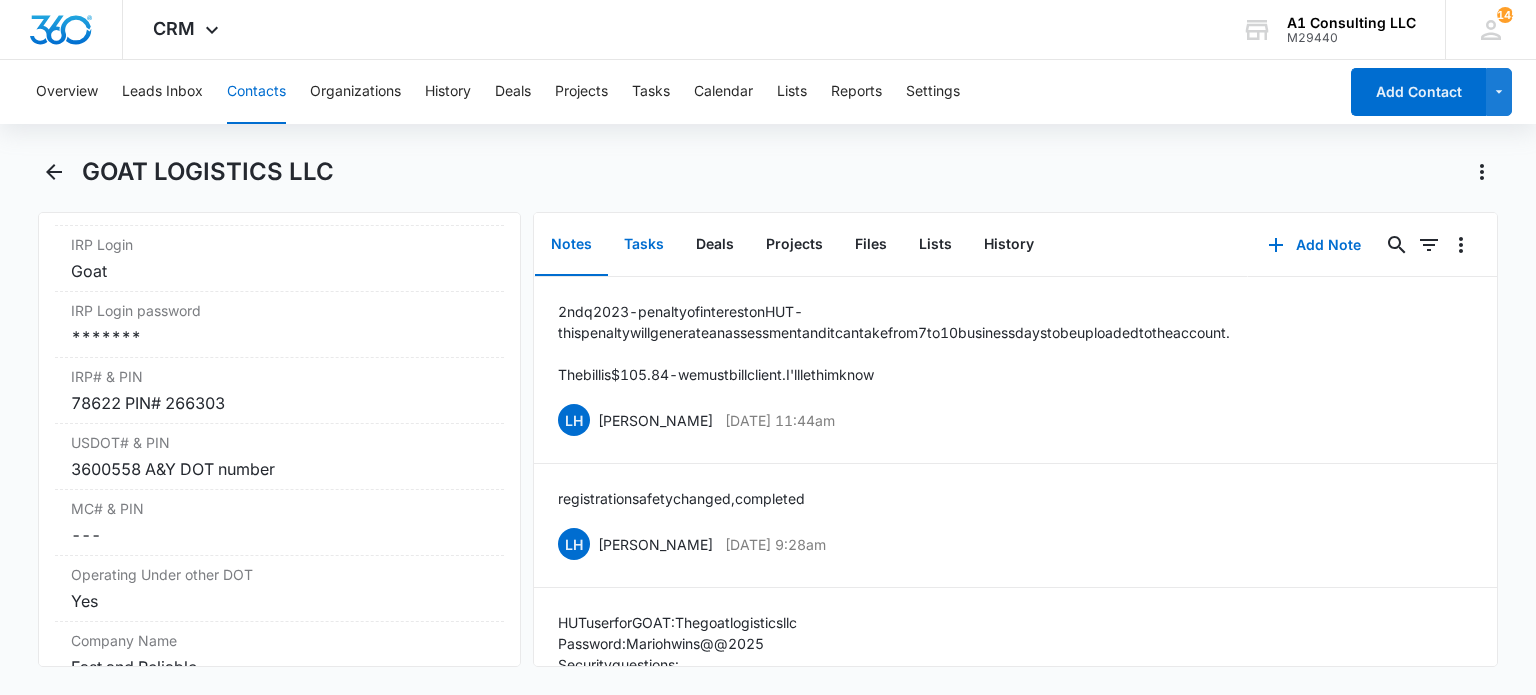 click on "Tasks" at bounding box center (644, 245) 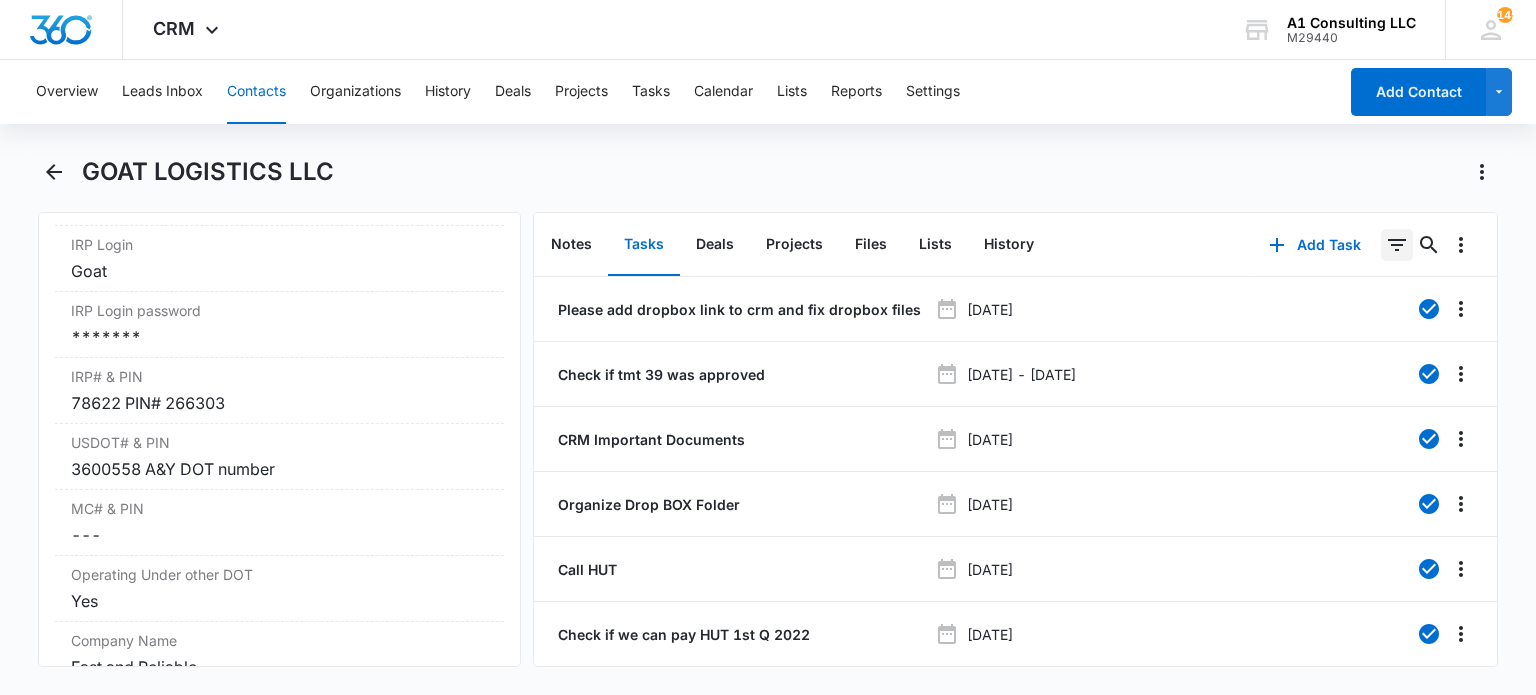 click 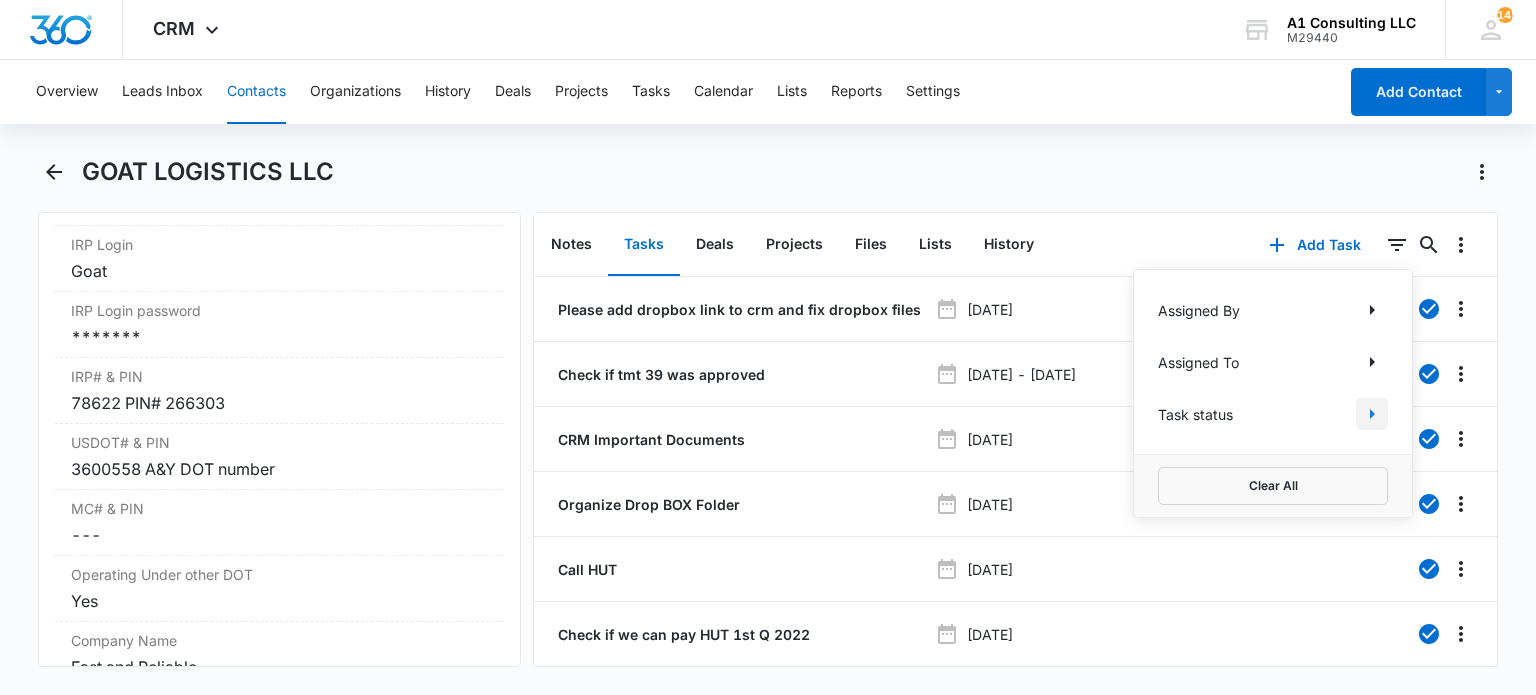 click 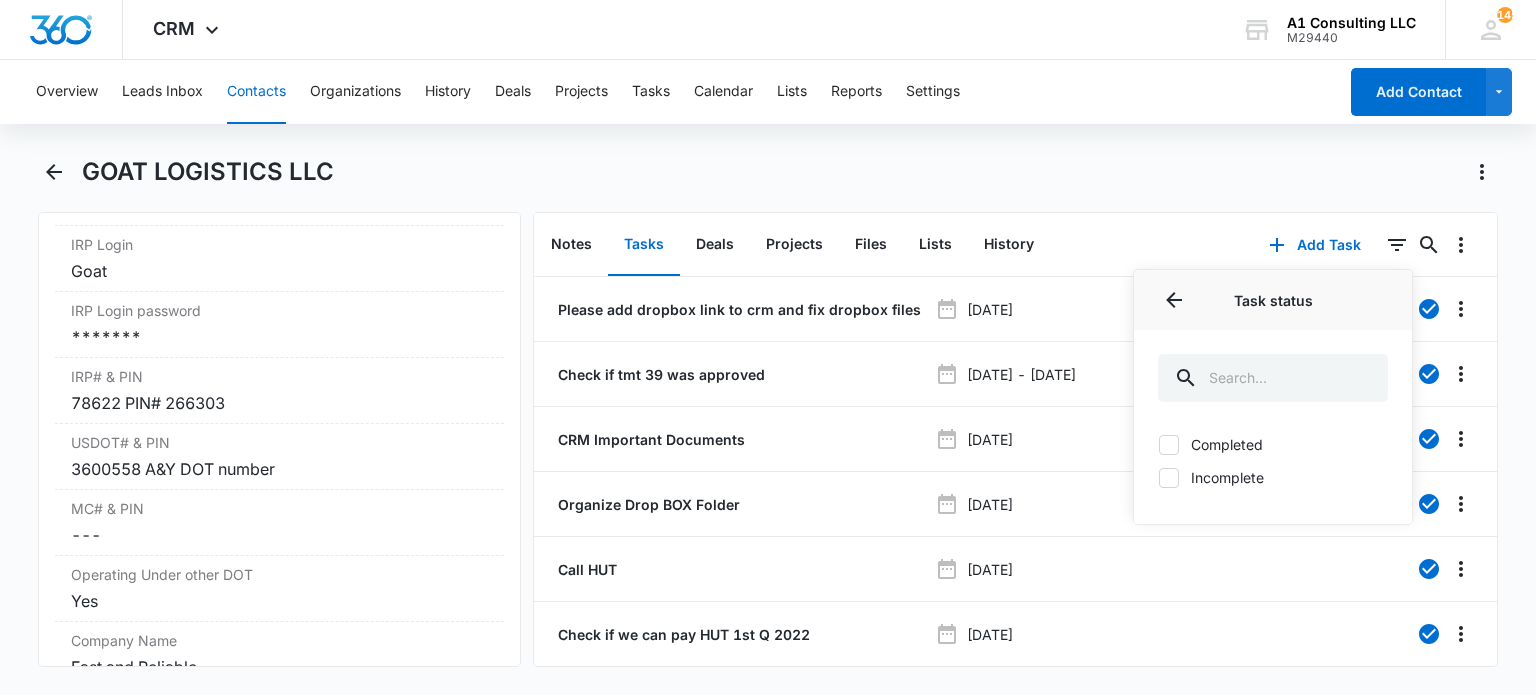 click on "Incomplete" at bounding box center (1273, 477) 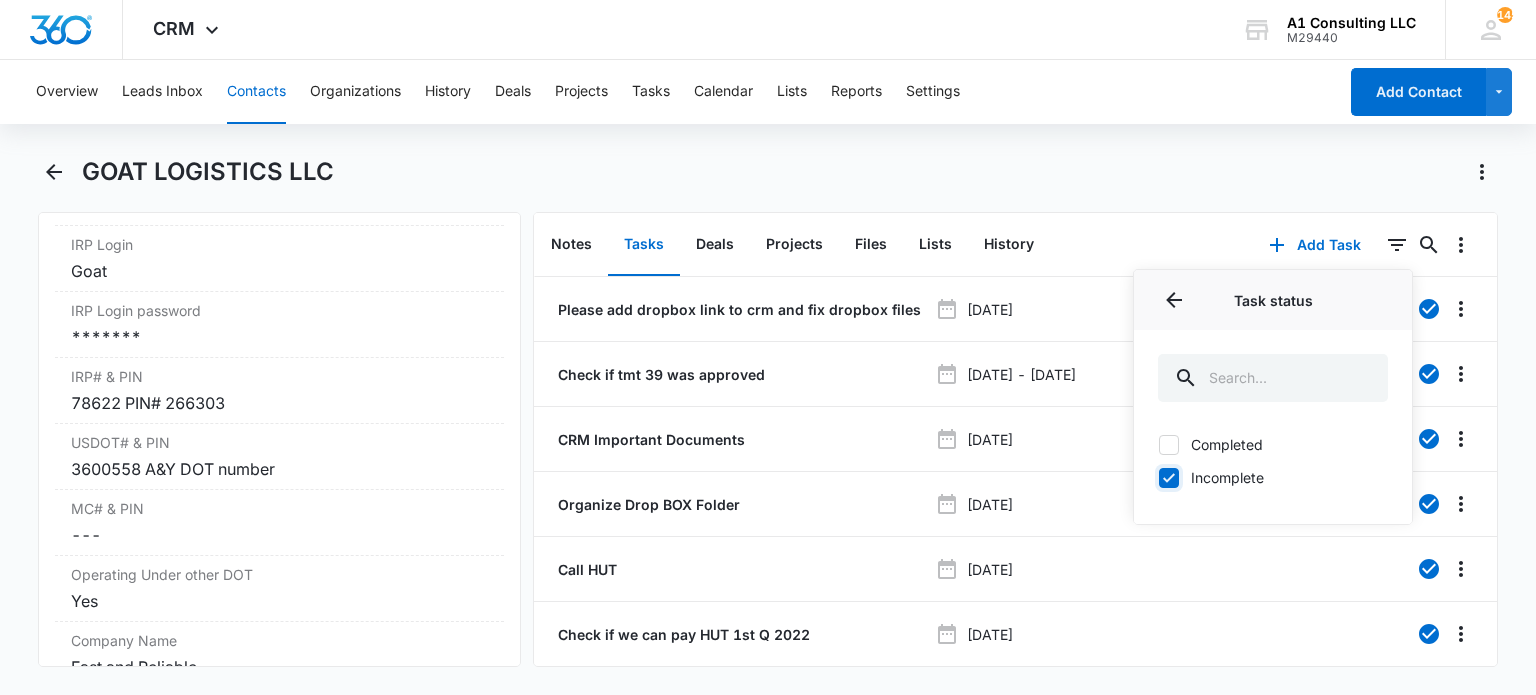 checkbox on "true" 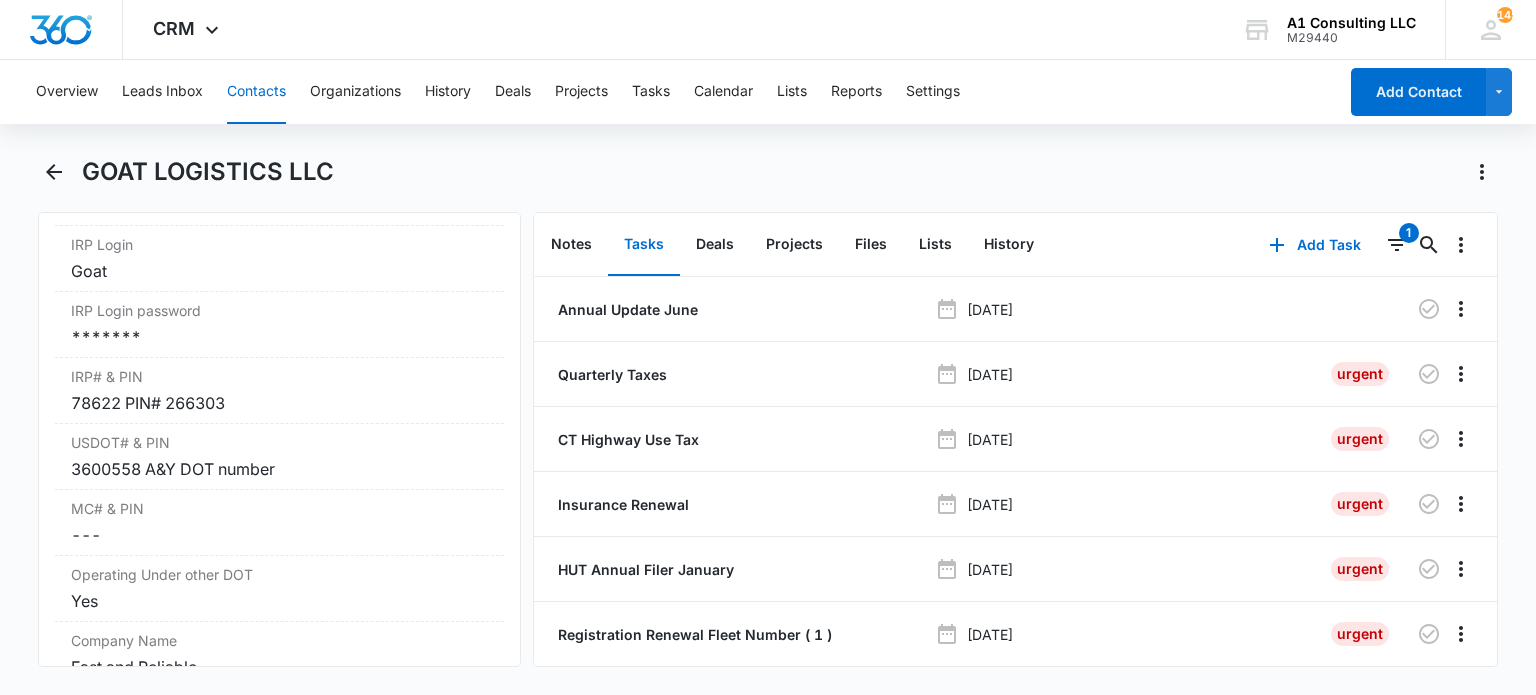 click on "GOAT LOGISTICS LLC" at bounding box center [790, 172] 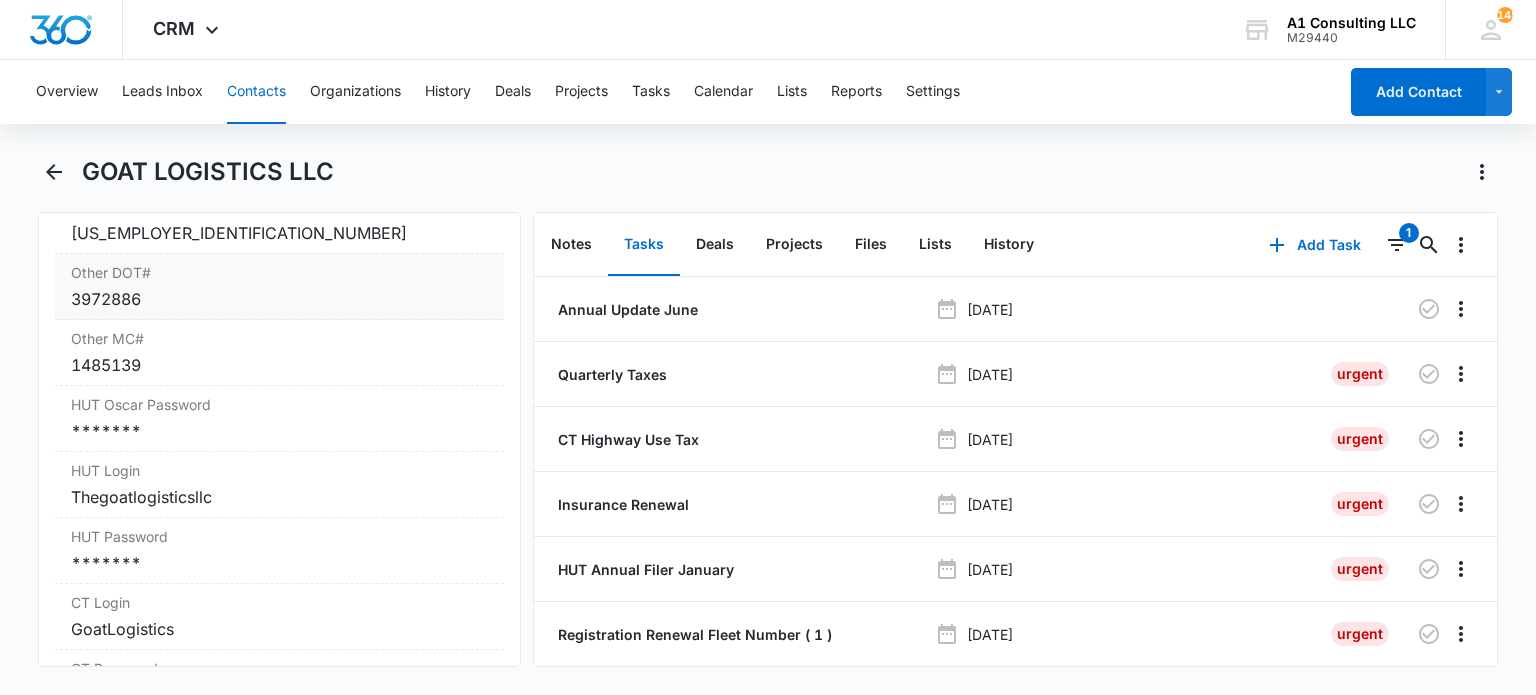scroll, scrollTop: 3400, scrollLeft: 0, axis: vertical 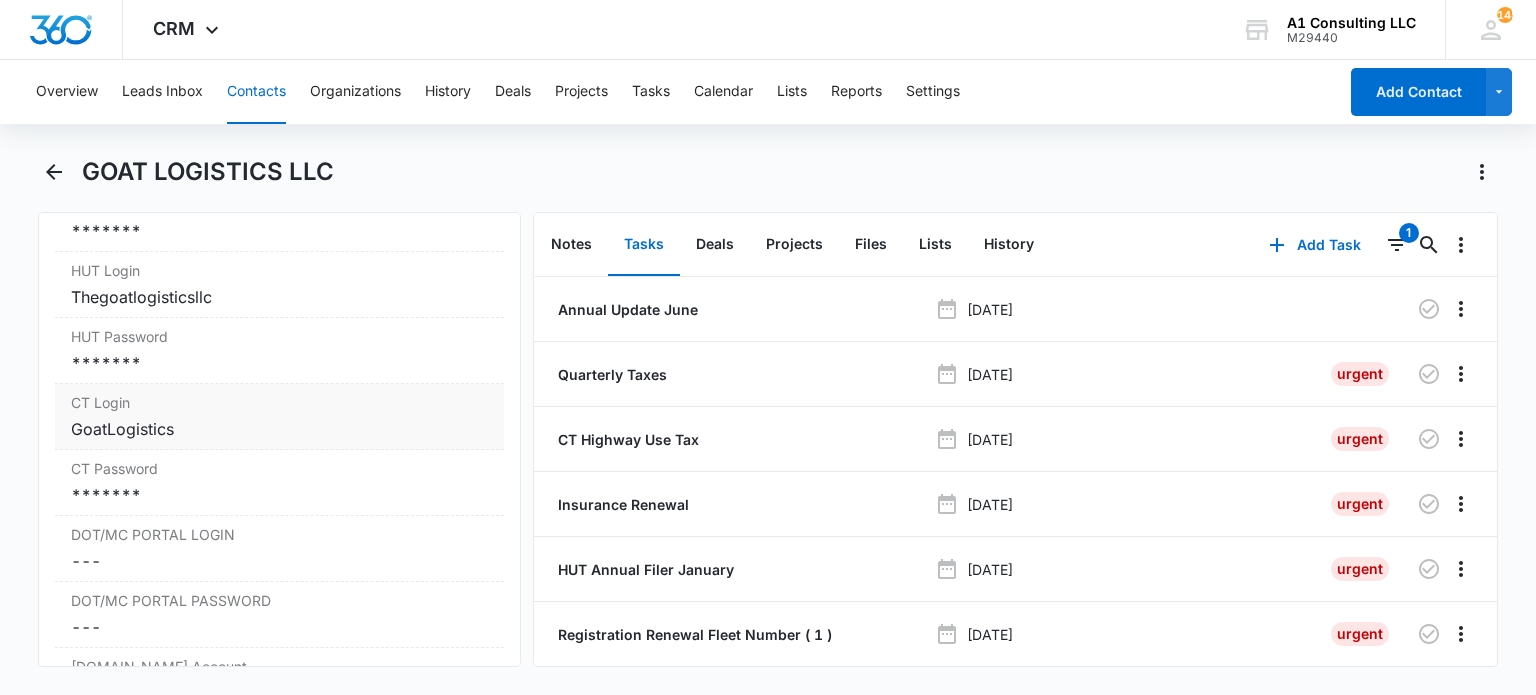click on "GoatLogistics" at bounding box center (279, 429) 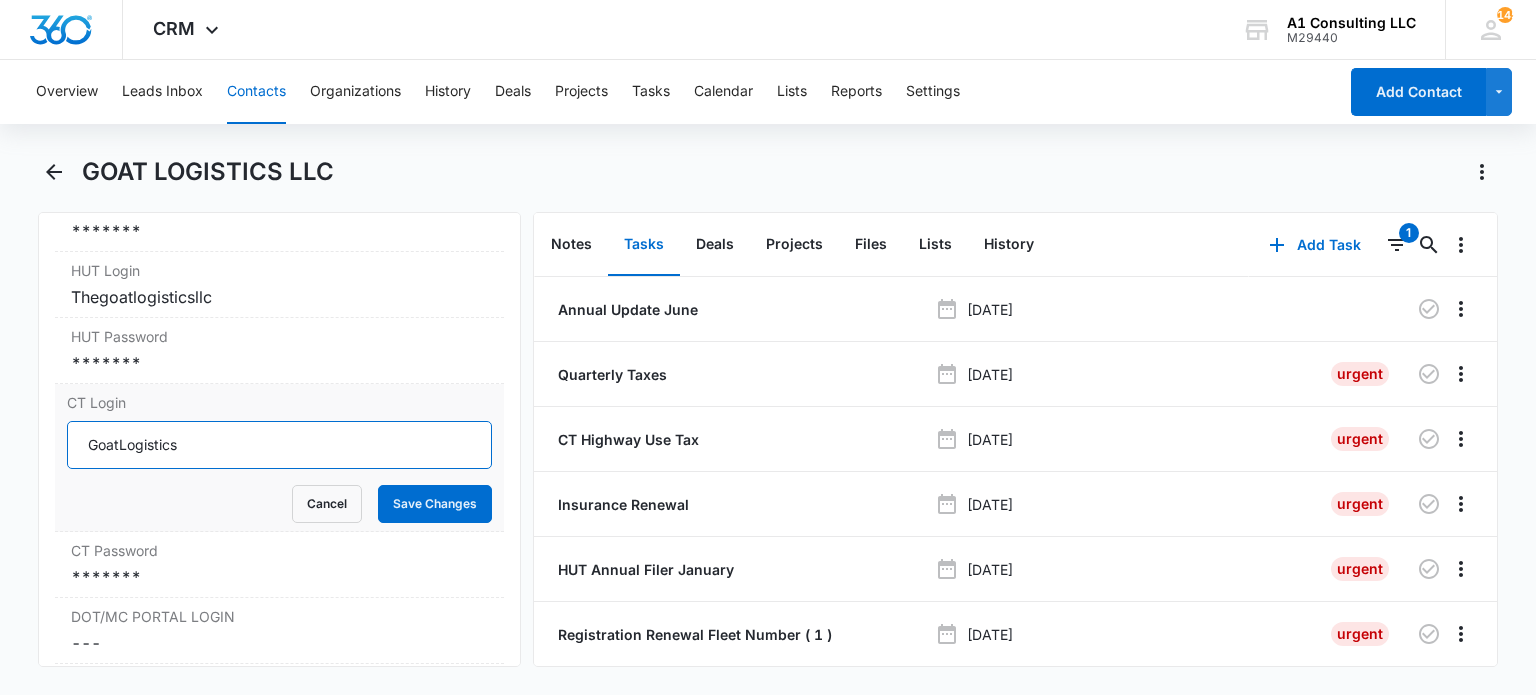 click on "GoatLogistics" at bounding box center [279, 445] 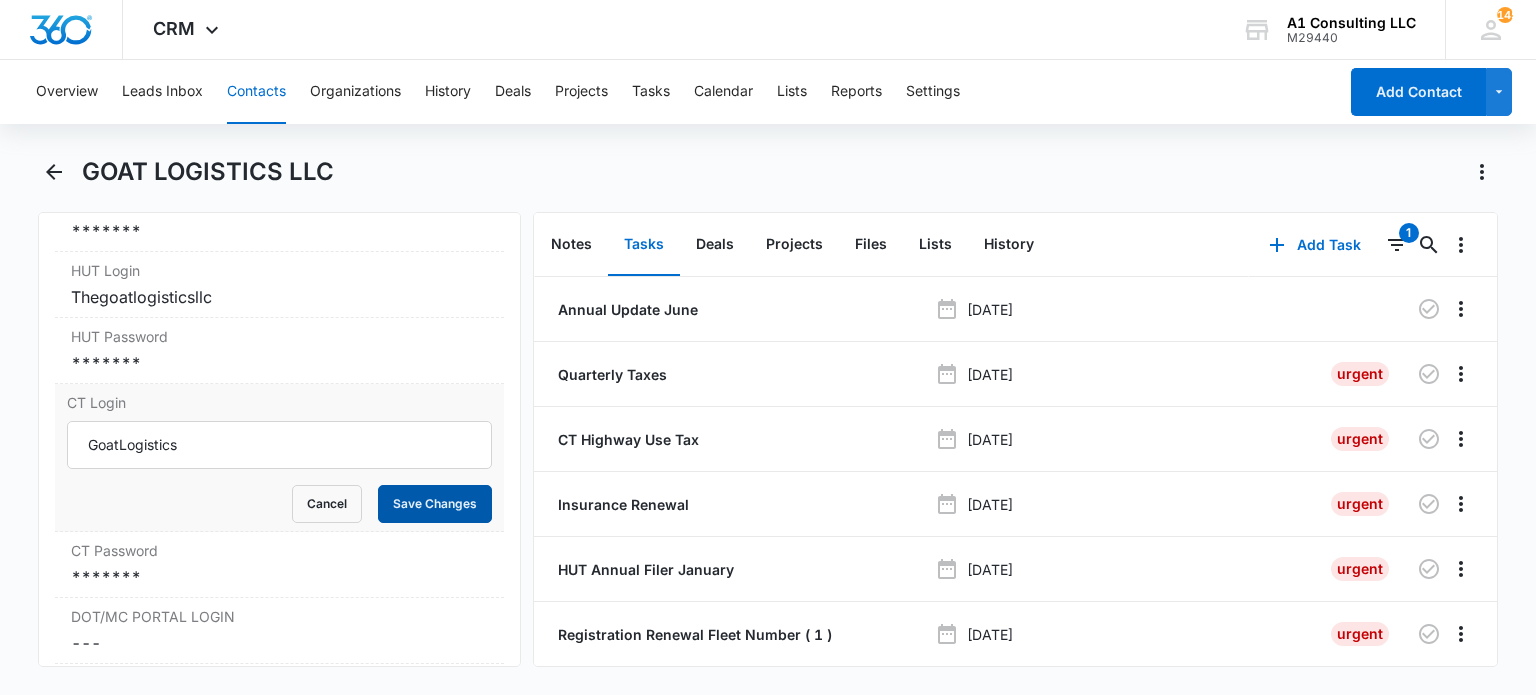 click on "Save Changes" at bounding box center (435, 504) 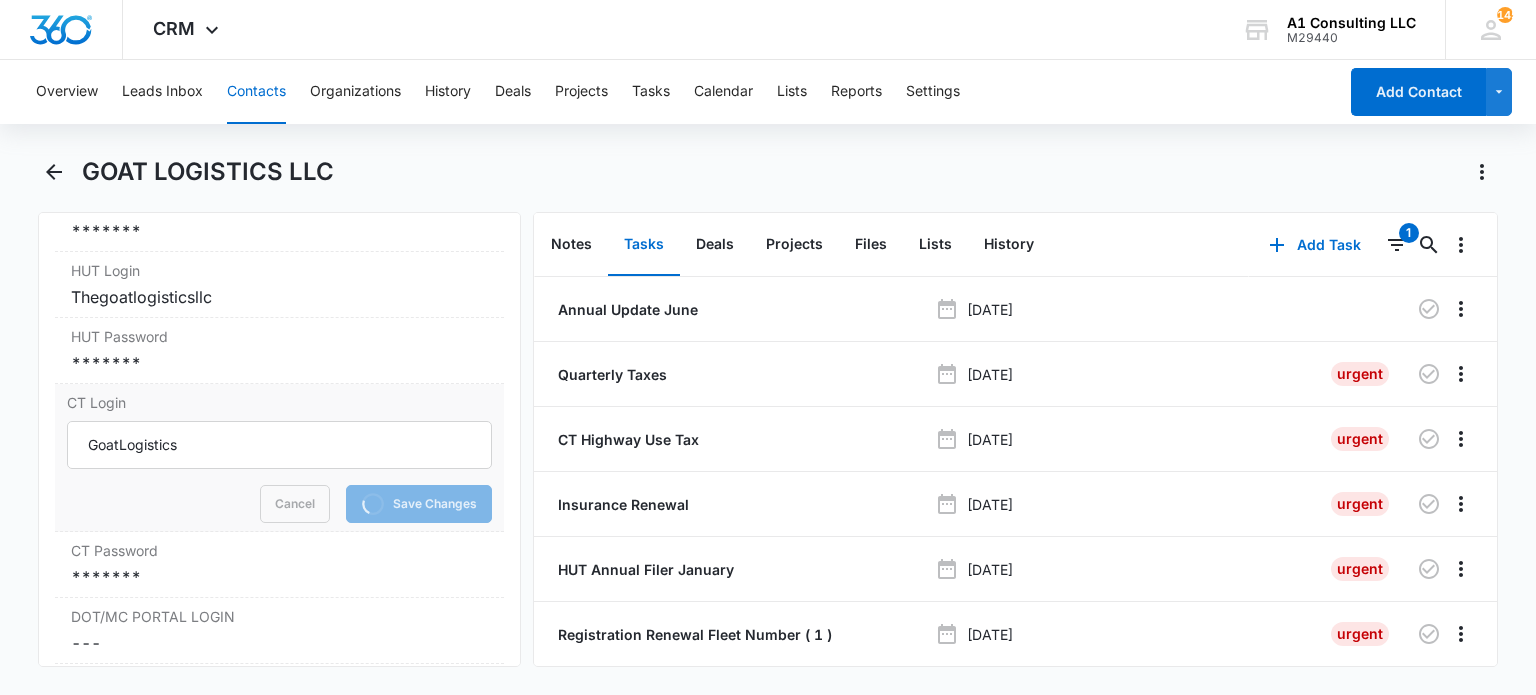 scroll, scrollTop: 3500, scrollLeft: 0, axis: vertical 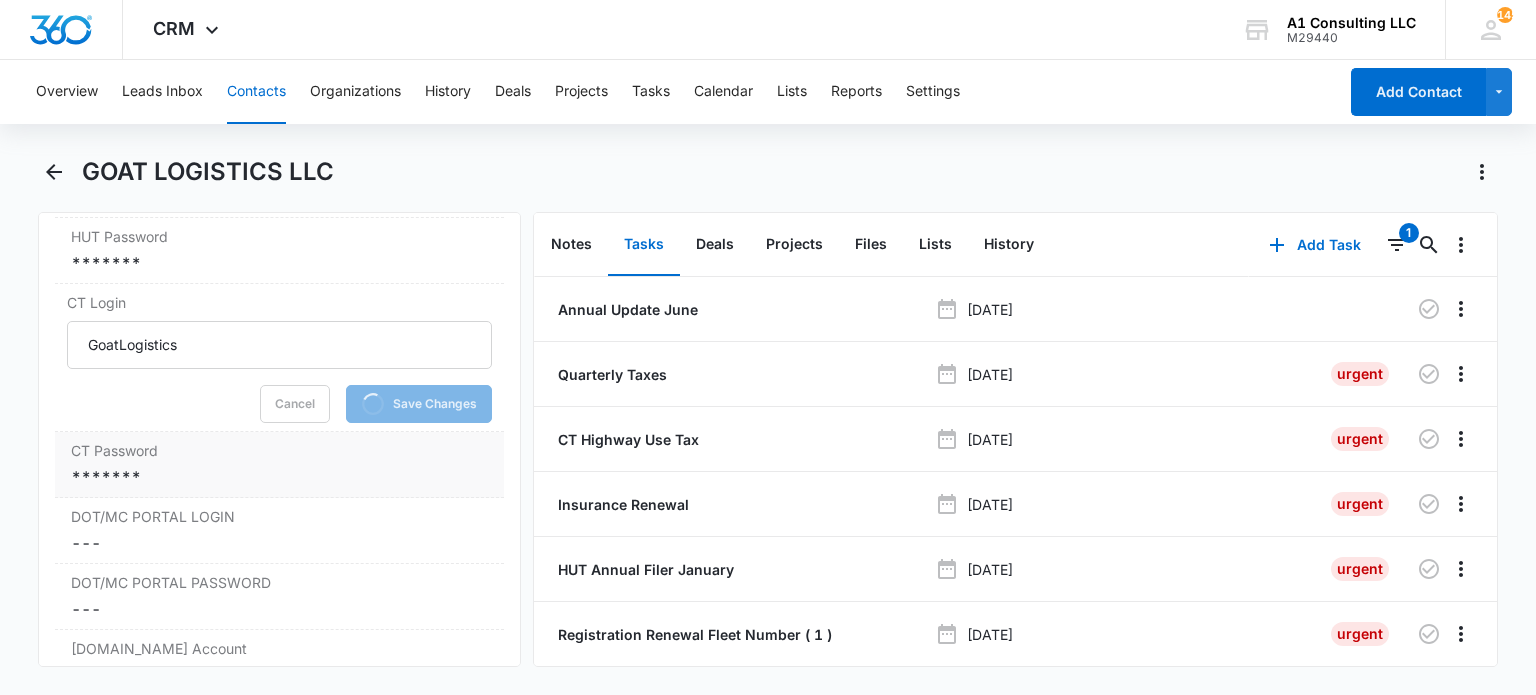 click on "*******" at bounding box center [279, 477] 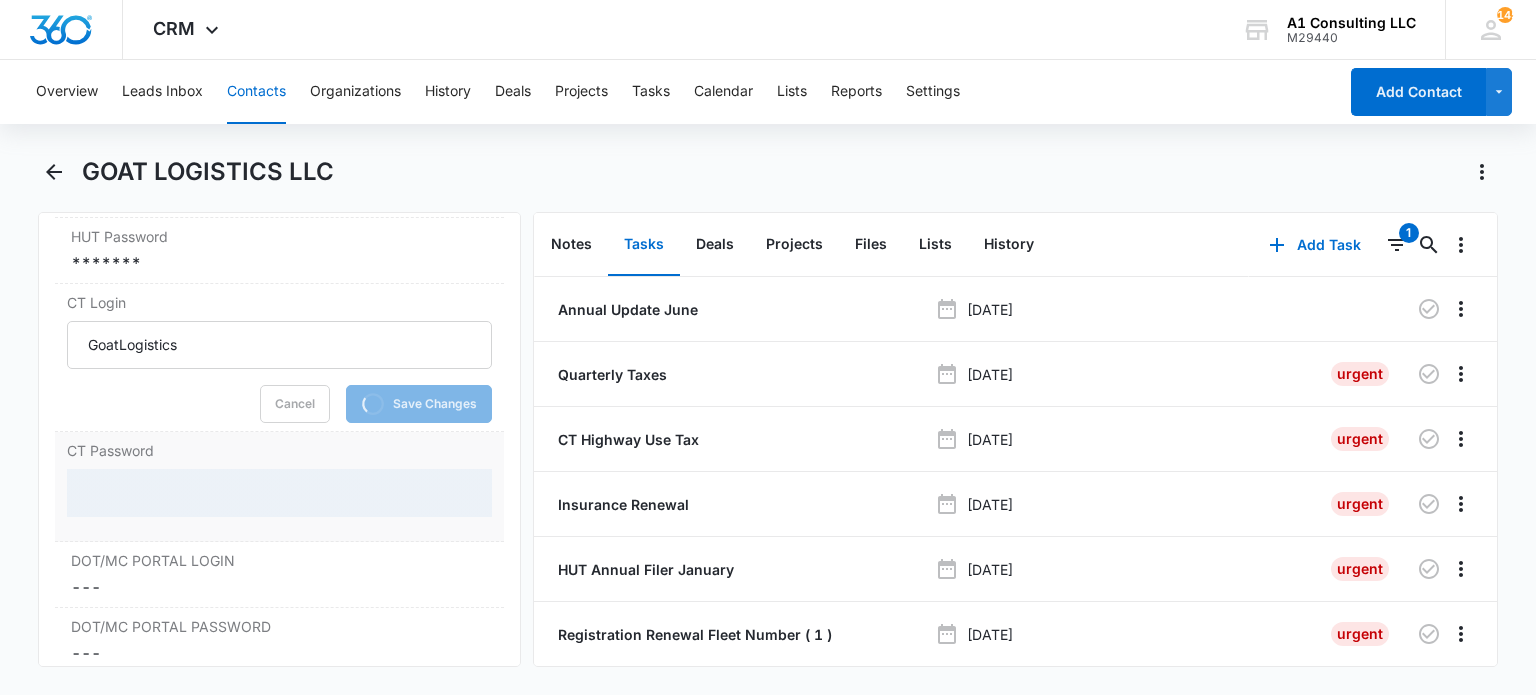 scroll, scrollTop: 3600, scrollLeft: 0, axis: vertical 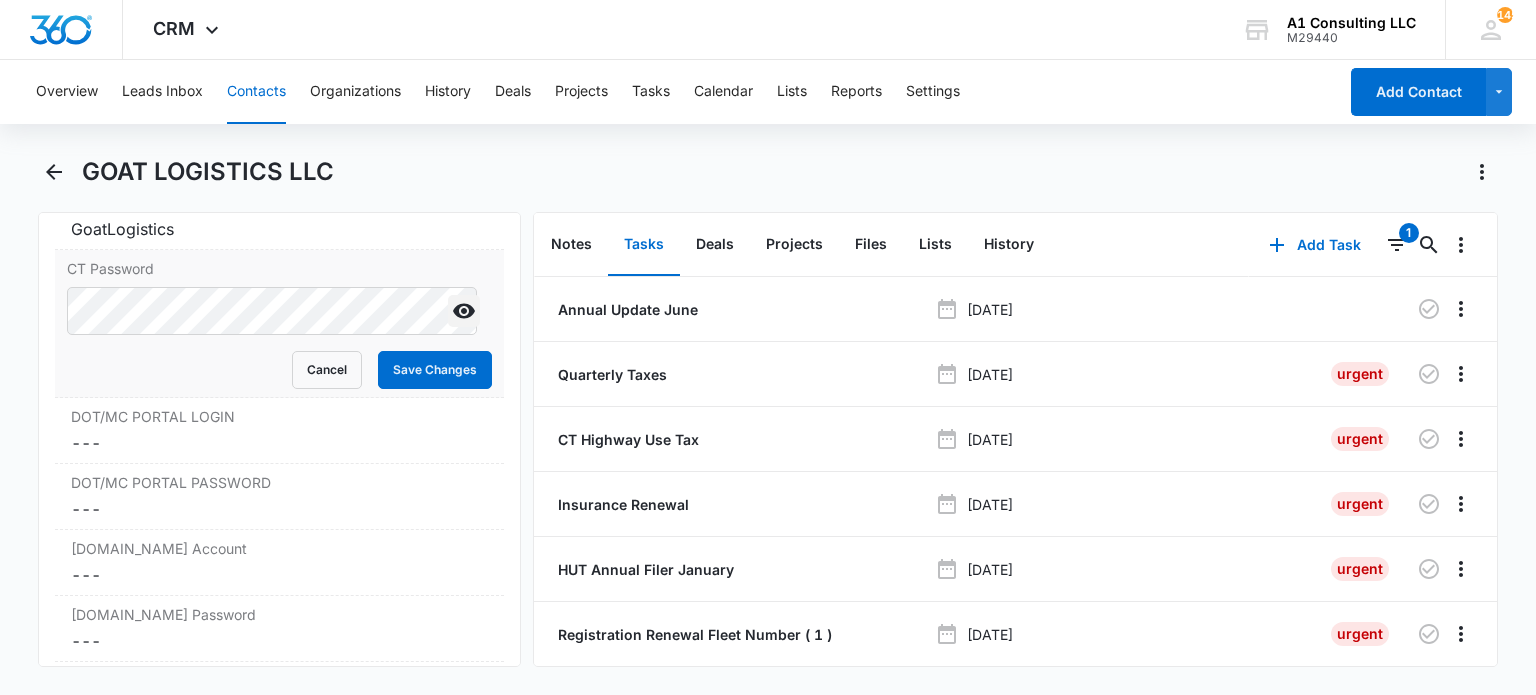 click 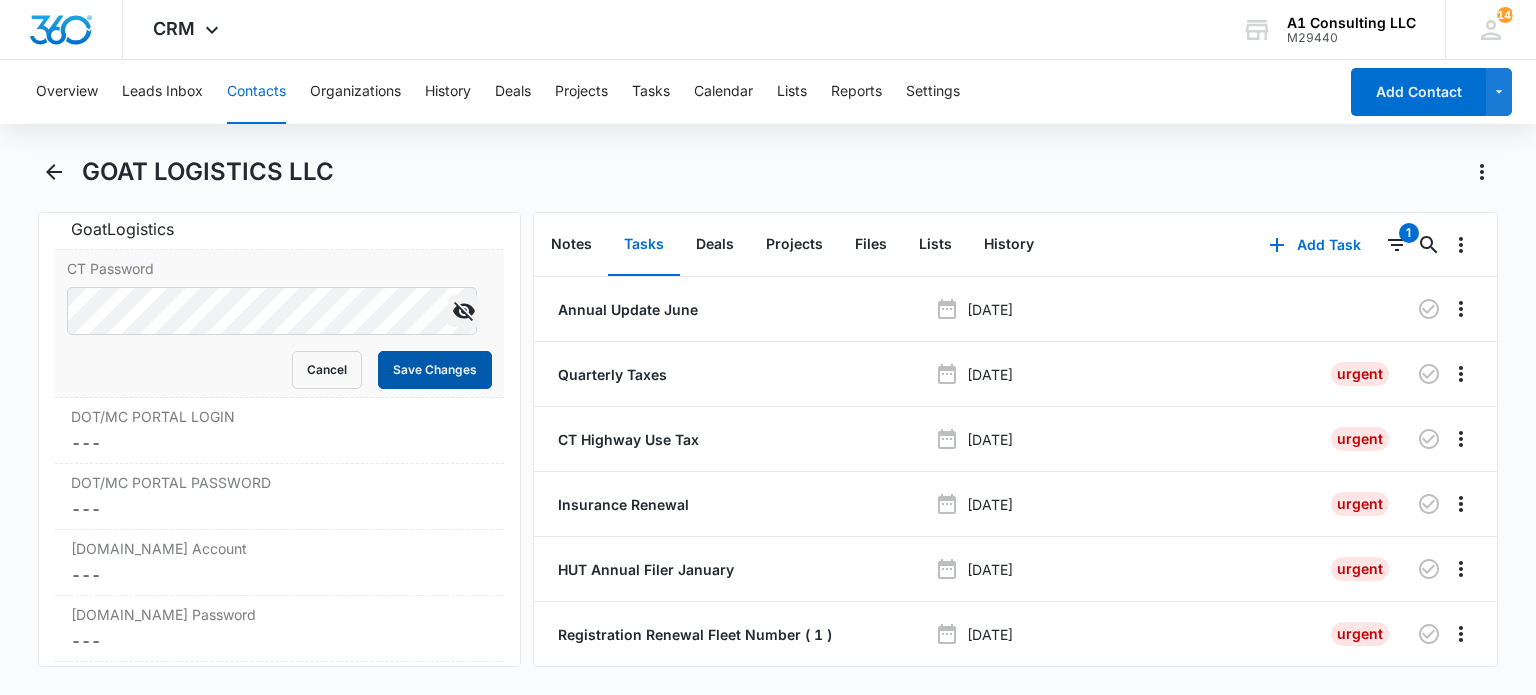 click on "Save Changes" at bounding box center [435, 370] 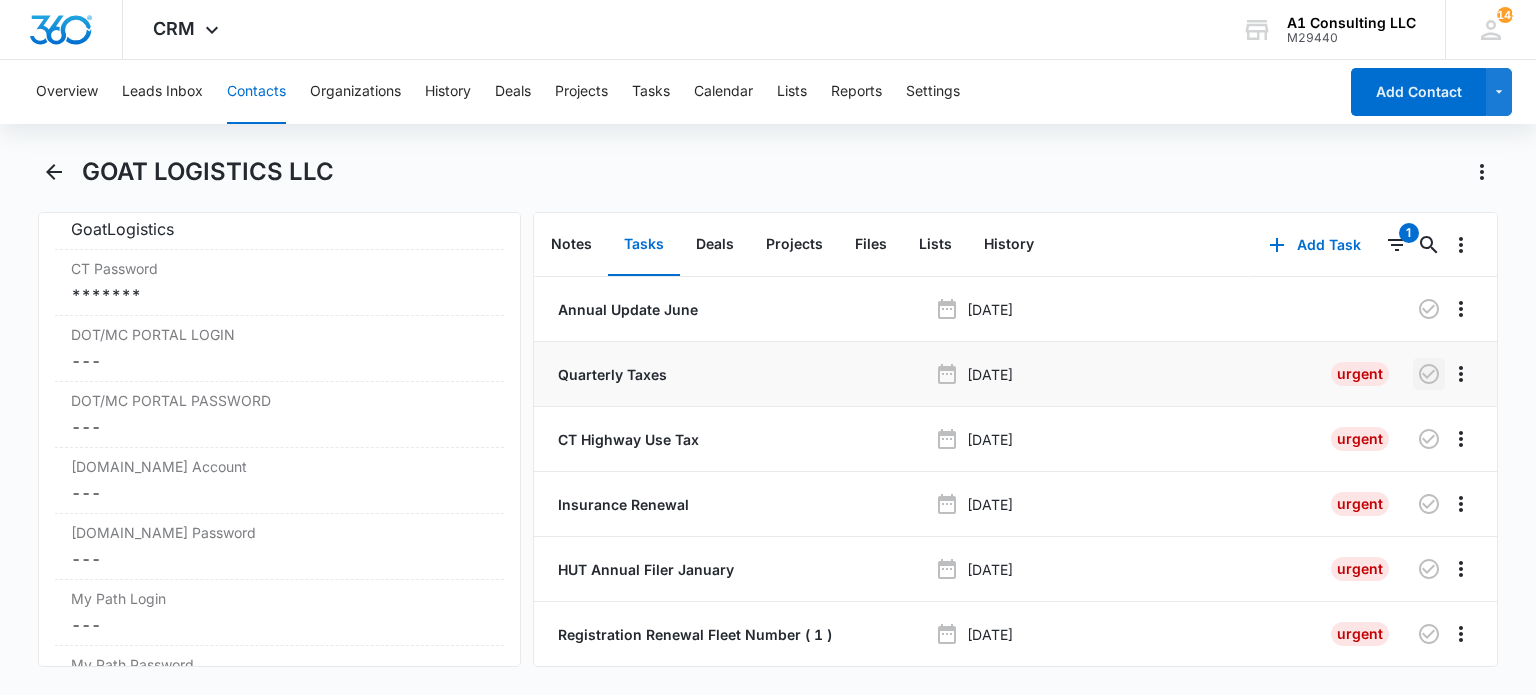 click 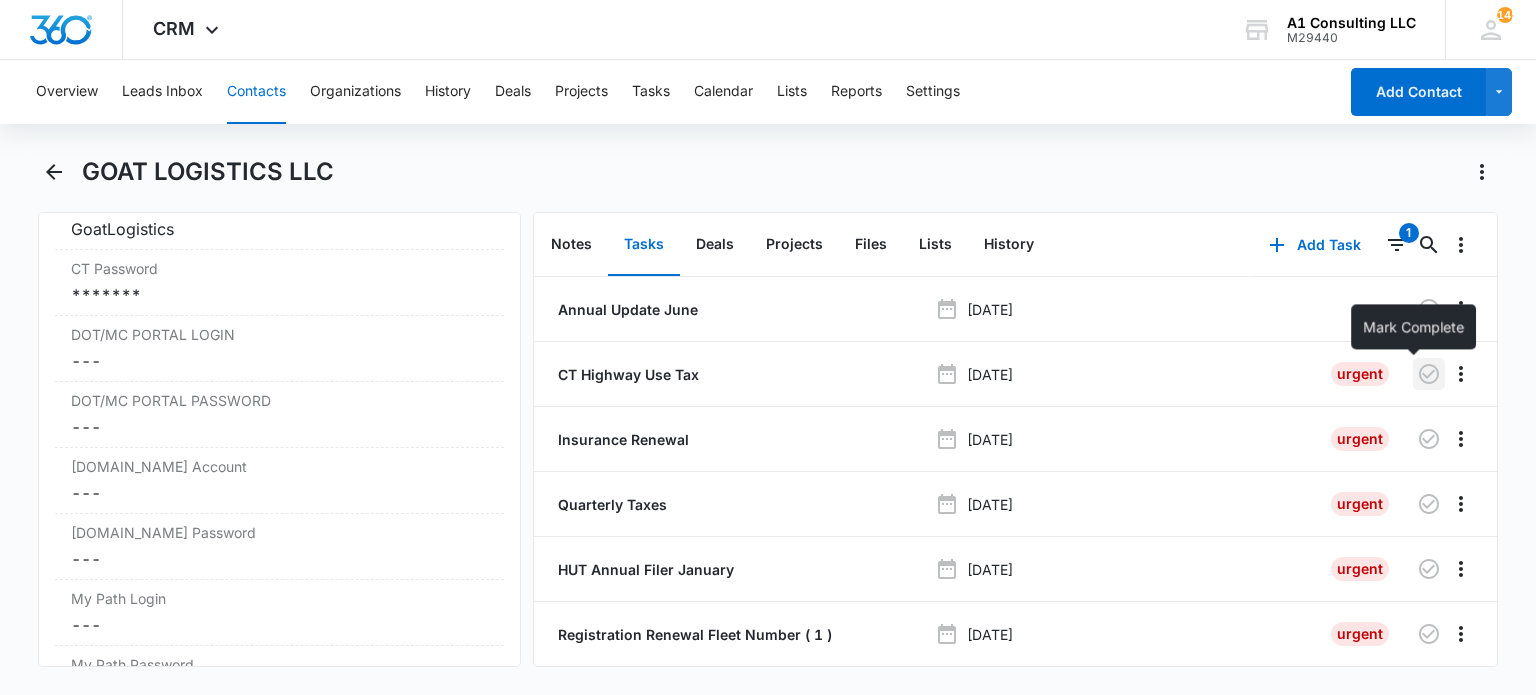 click 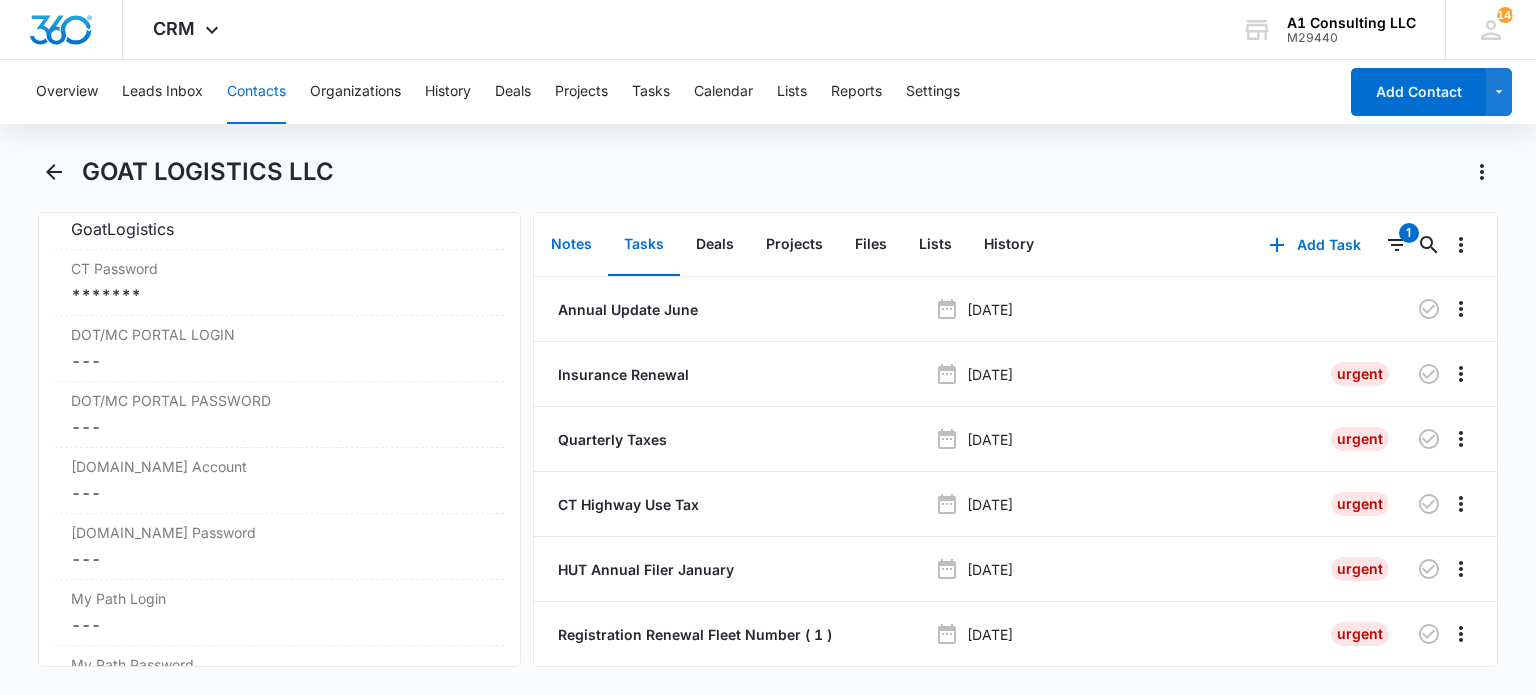click on "Notes" at bounding box center (571, 245) 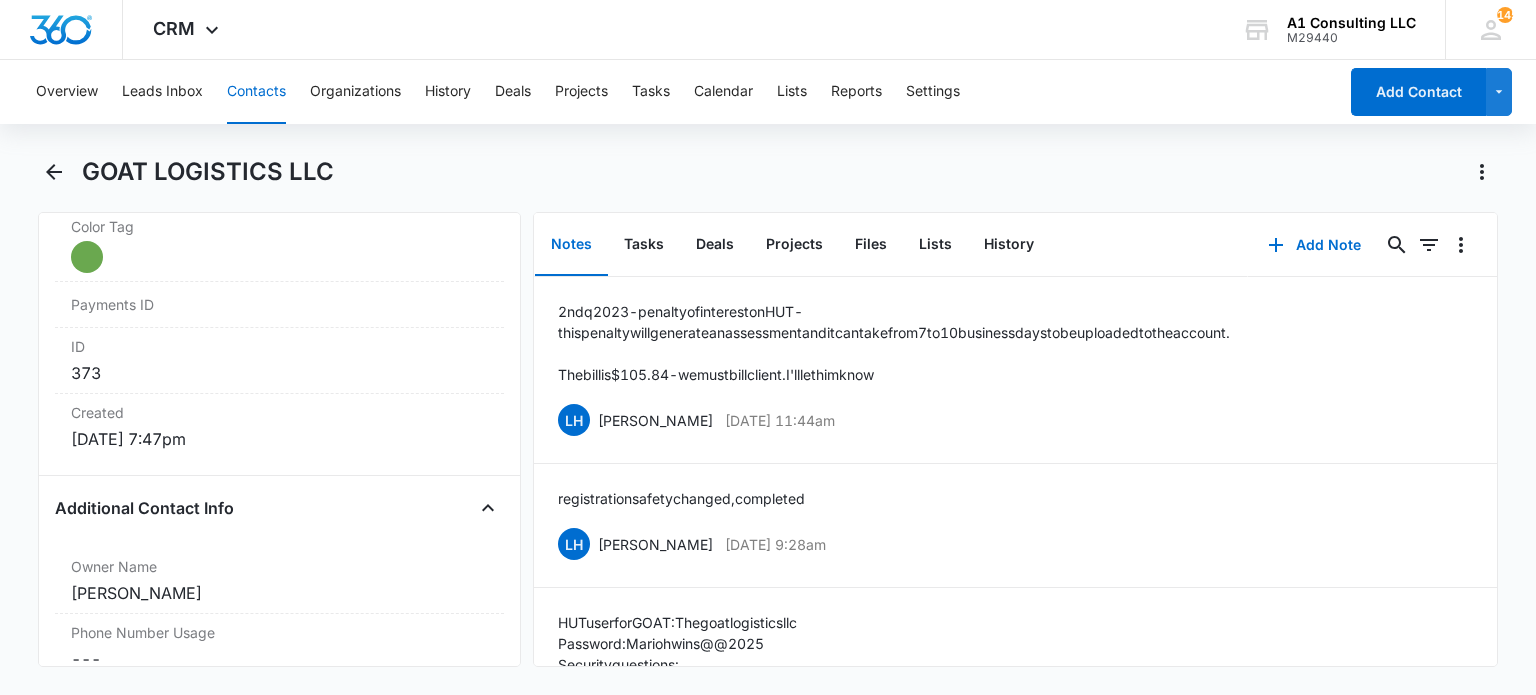 scroll, scrollTop: 1100, scrollLeft: 0, axis: vertical 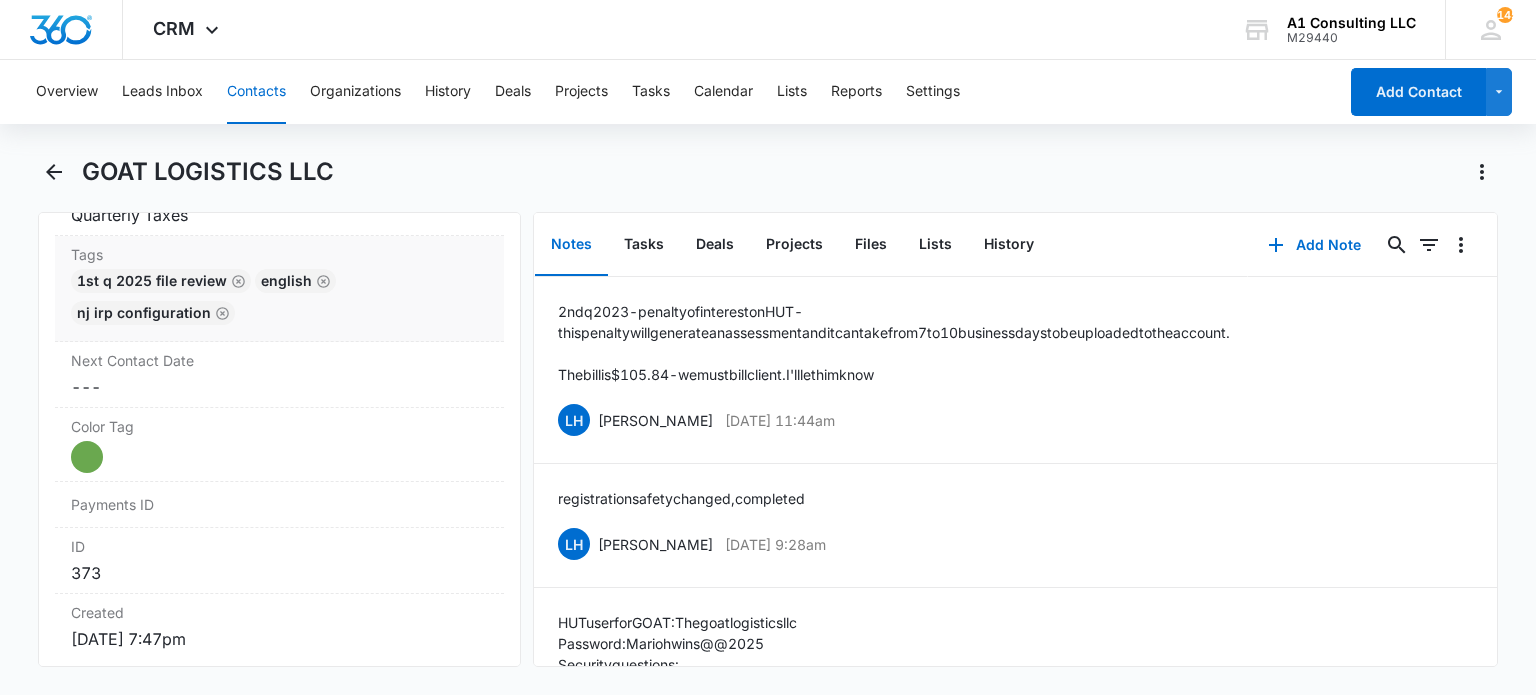 click on "1st Q 2025 File Review English  [GEOGRAPHIC_DATA] IRP CONFIGURATION" at bounding box center [279, 301] 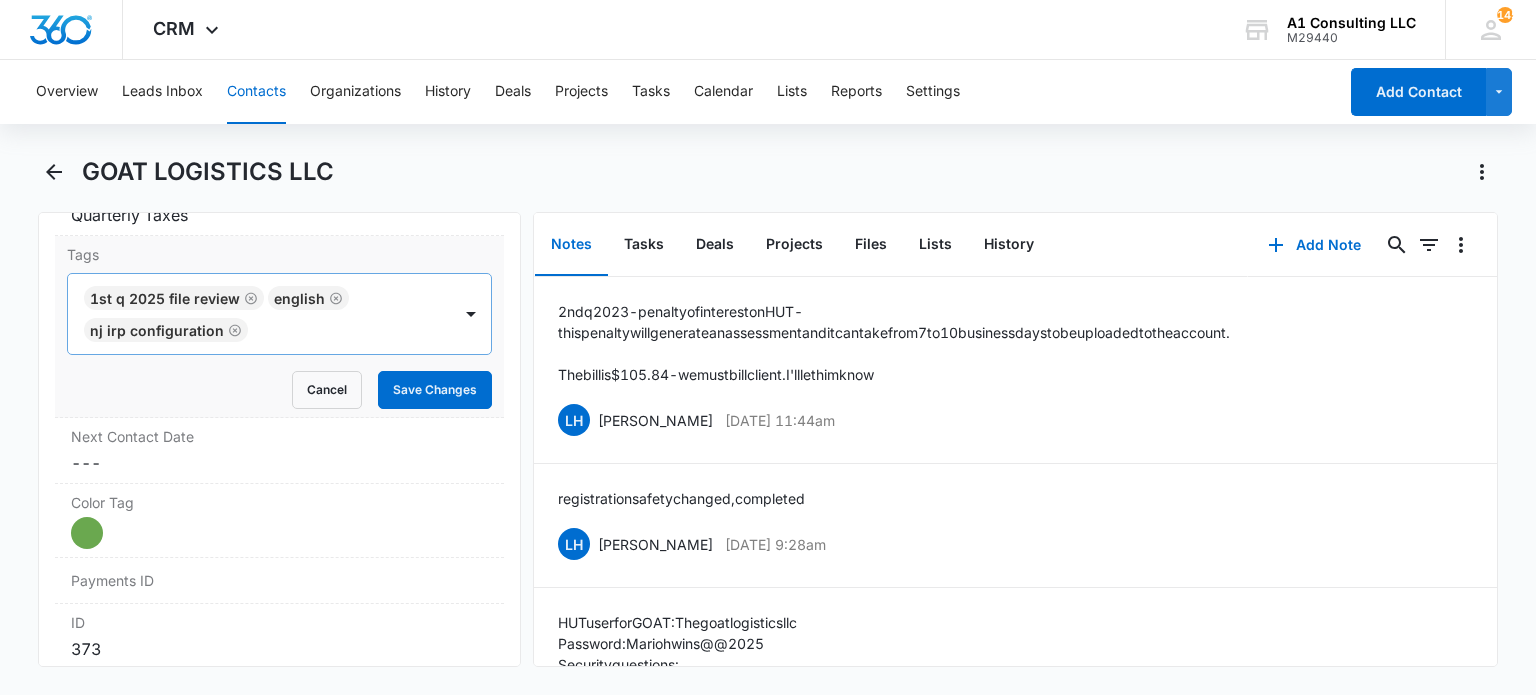 click 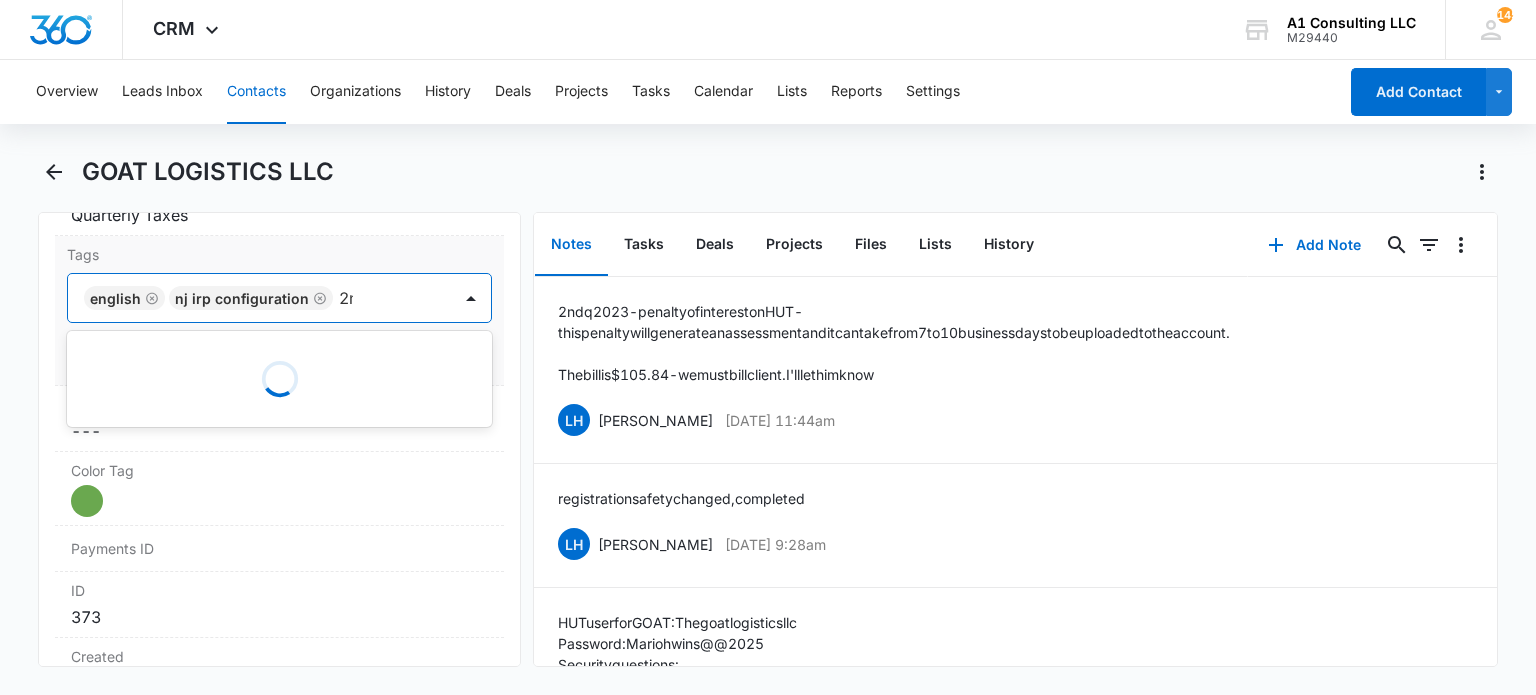 type on "2nd" 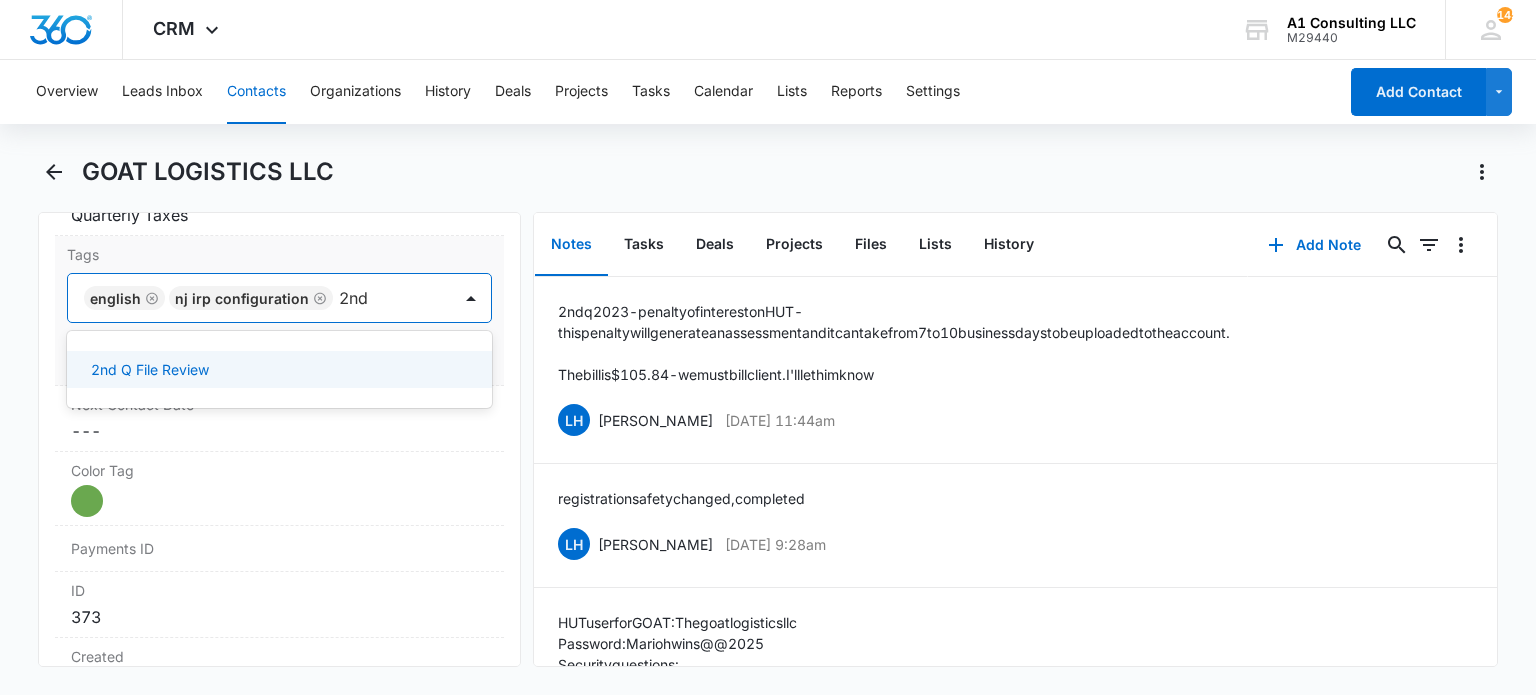 click on "2nd Q File Review" at bounding box center [277, 369] 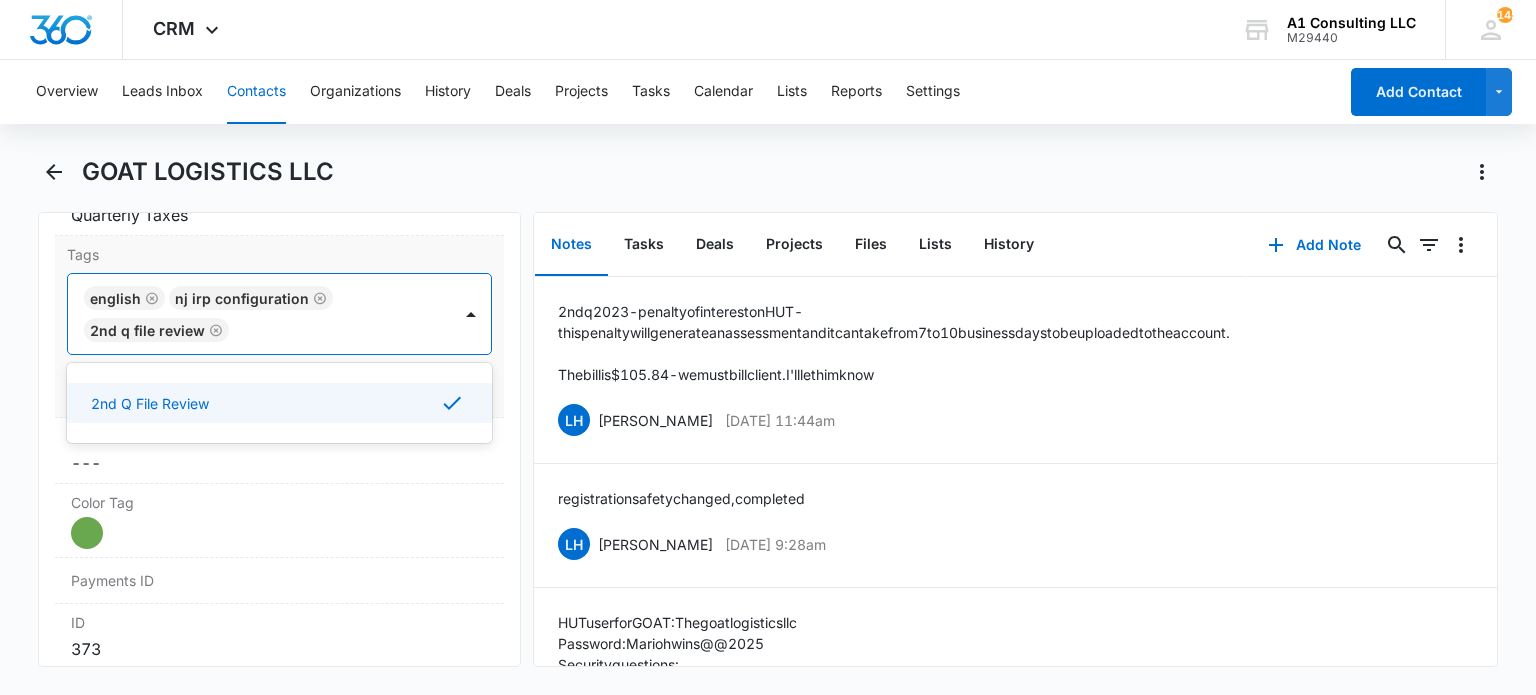drag, startPoint x: 481, startPoint y: 356, endPoint x: 479, endPoint y: 370, distance: 14.142136 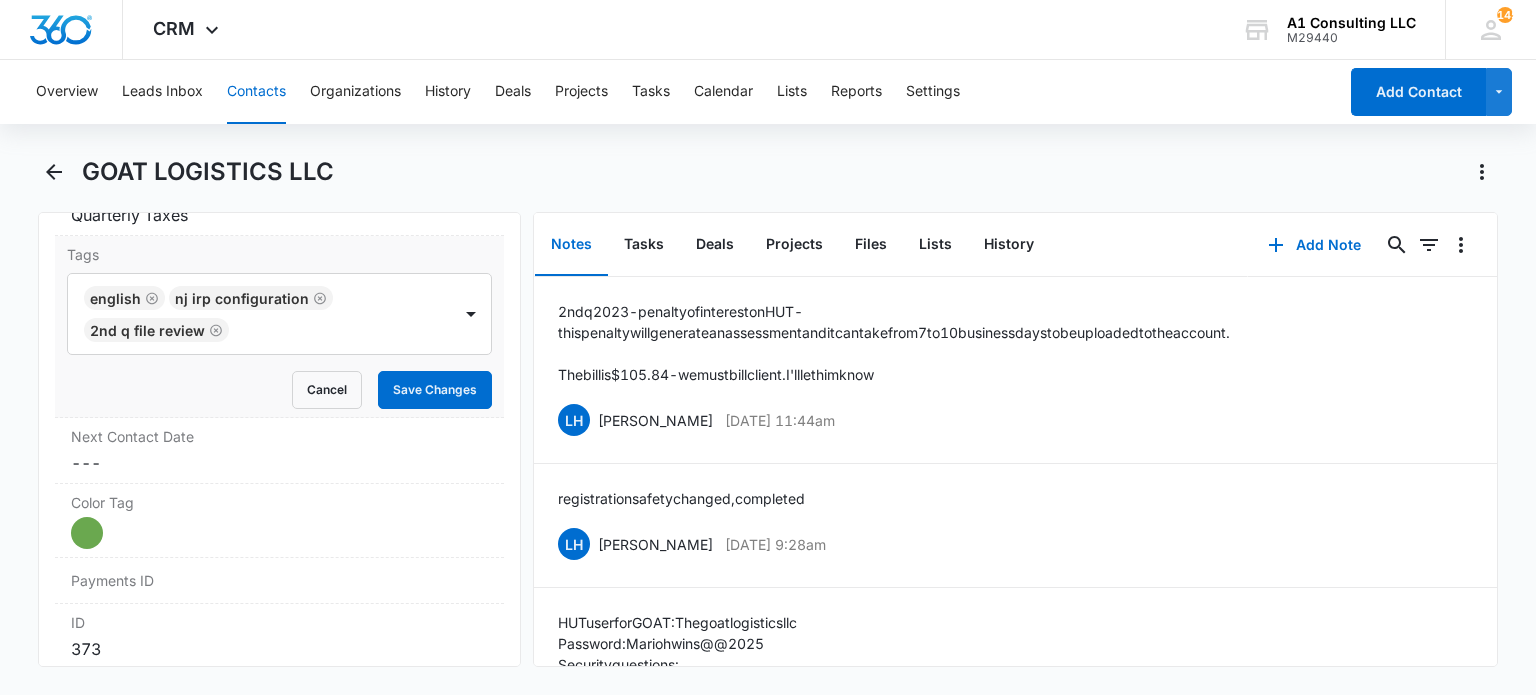 click on "Tags English  NJ IRP CONFIGURATION 2nd Q File Review Cancel Save Changes" at bounding box center (279, 327) 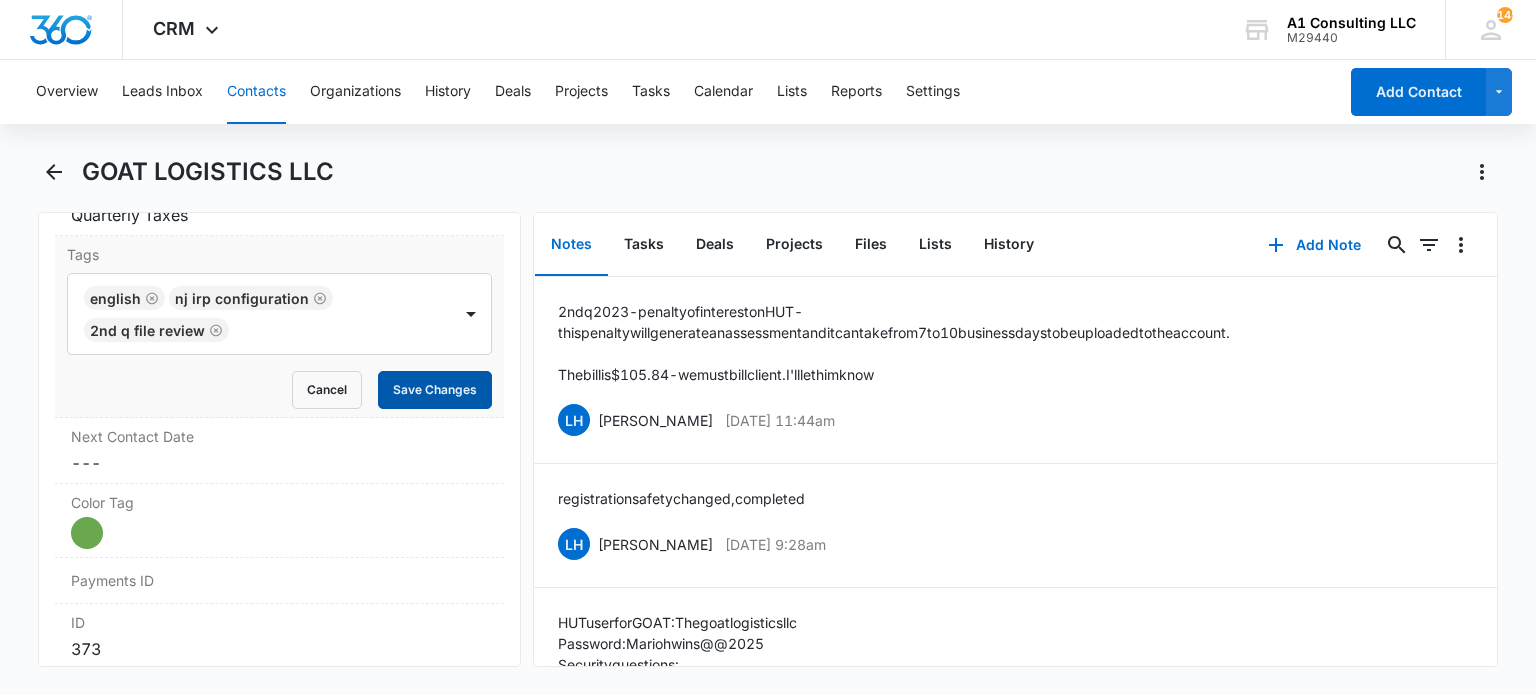 click on "Save Changes" at bounding box center [435, 390] 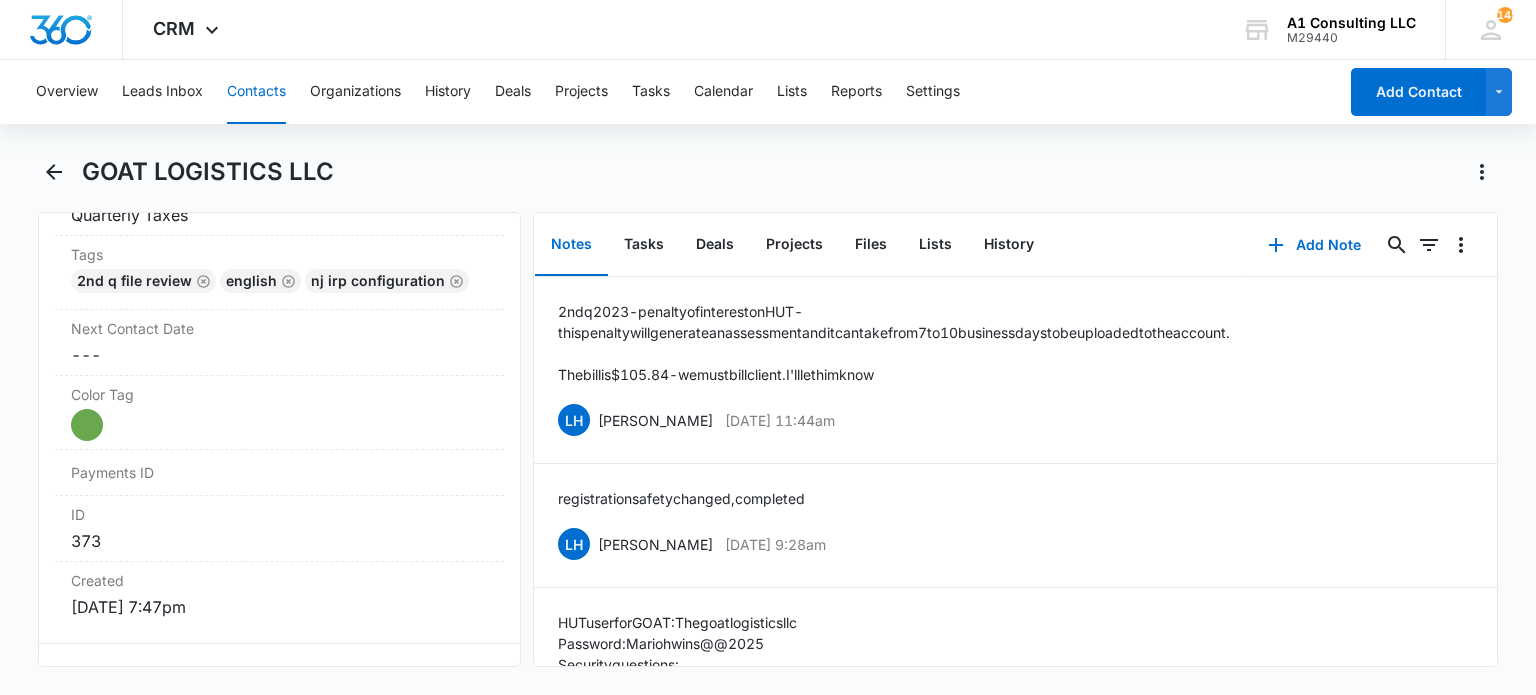 click on "Contacts" at bounding box center (256, 92) 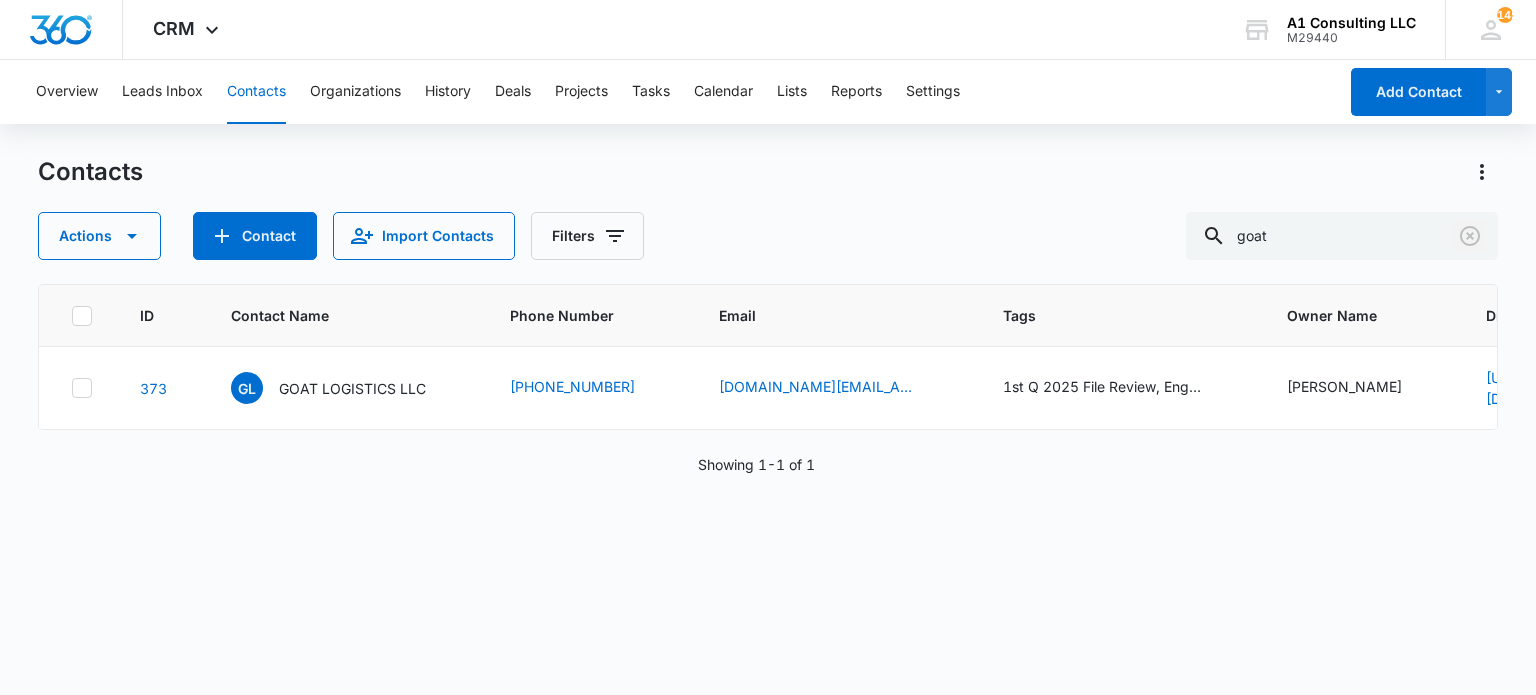 drag, startPoint x: 1476, startPoint y: 241, endPoint x: 1112, endPoint y: 601, distance: 511.95312 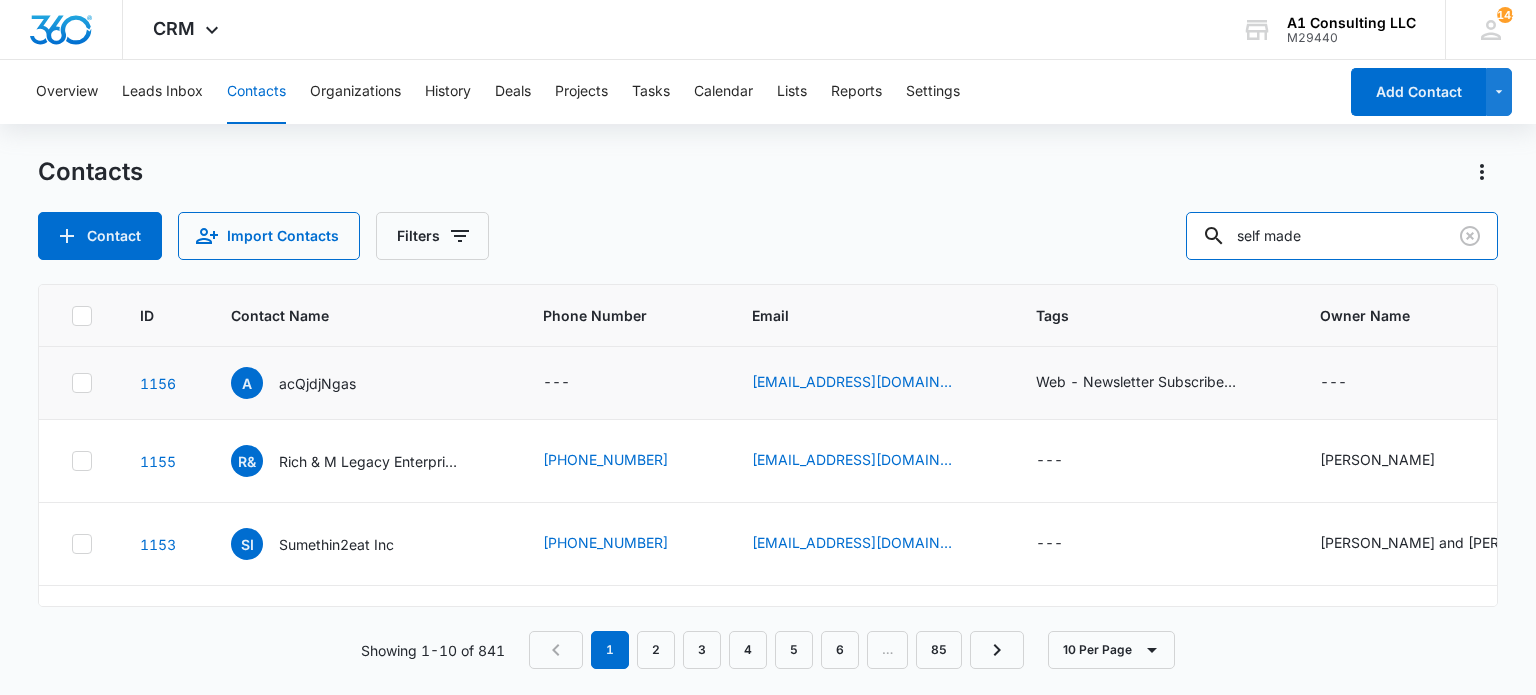 type on "self made" 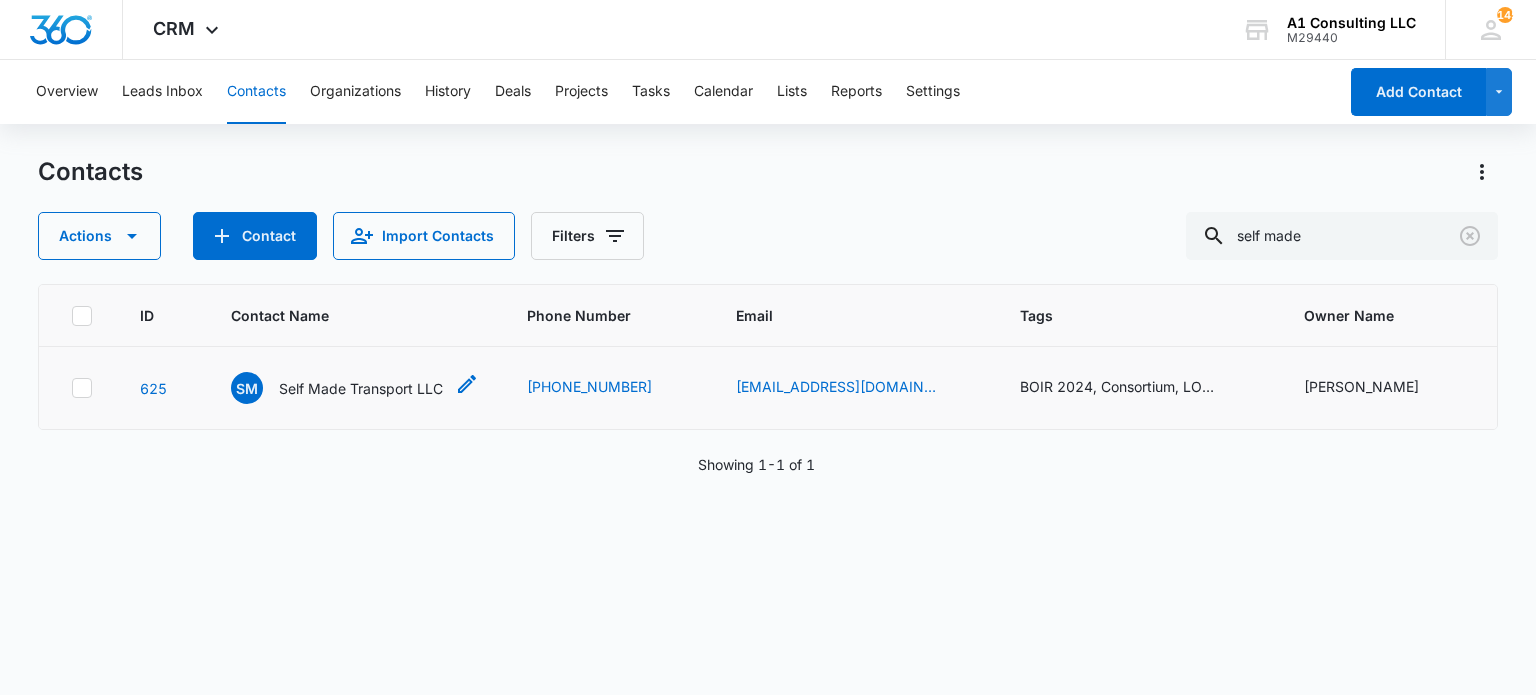 click on "Self Made Transport LLC" at bounding box center (361, 388) 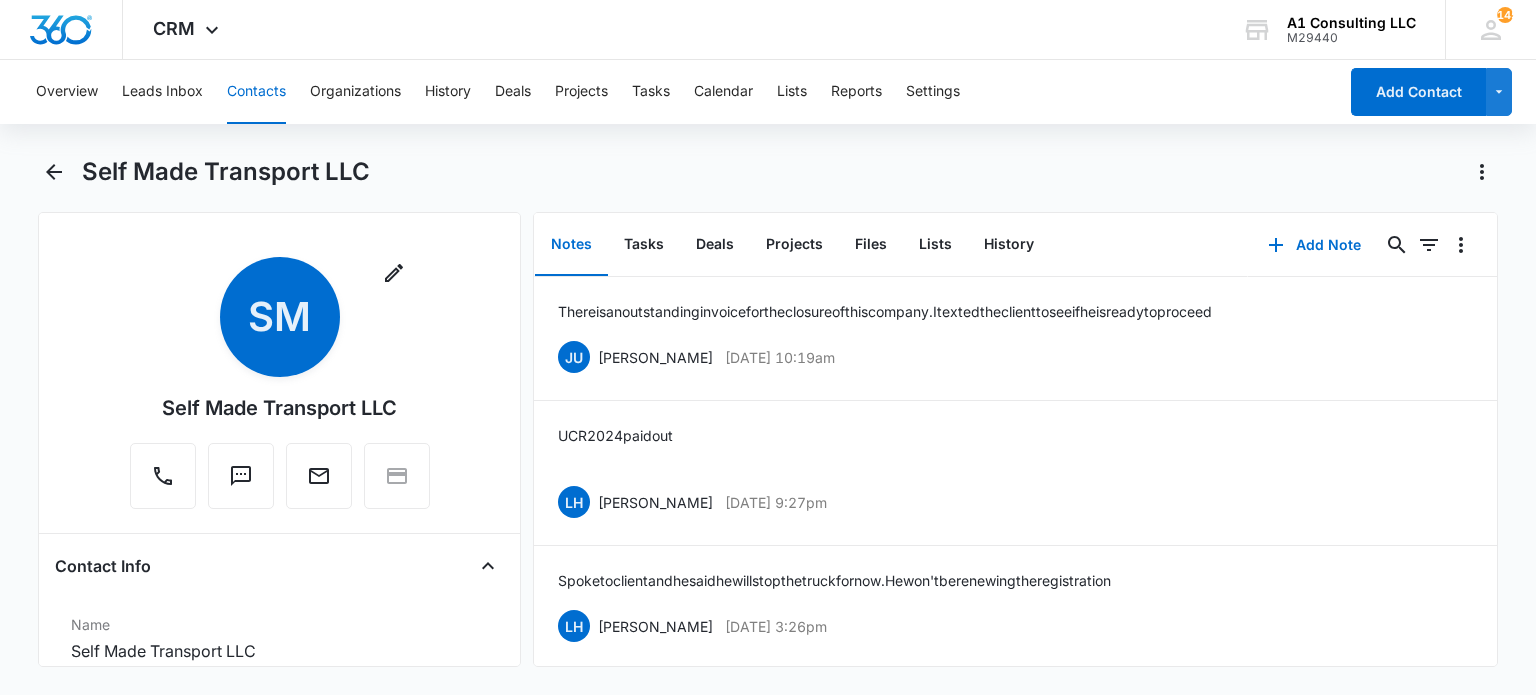 click on "Contacts" at bounding box center (256, 92) 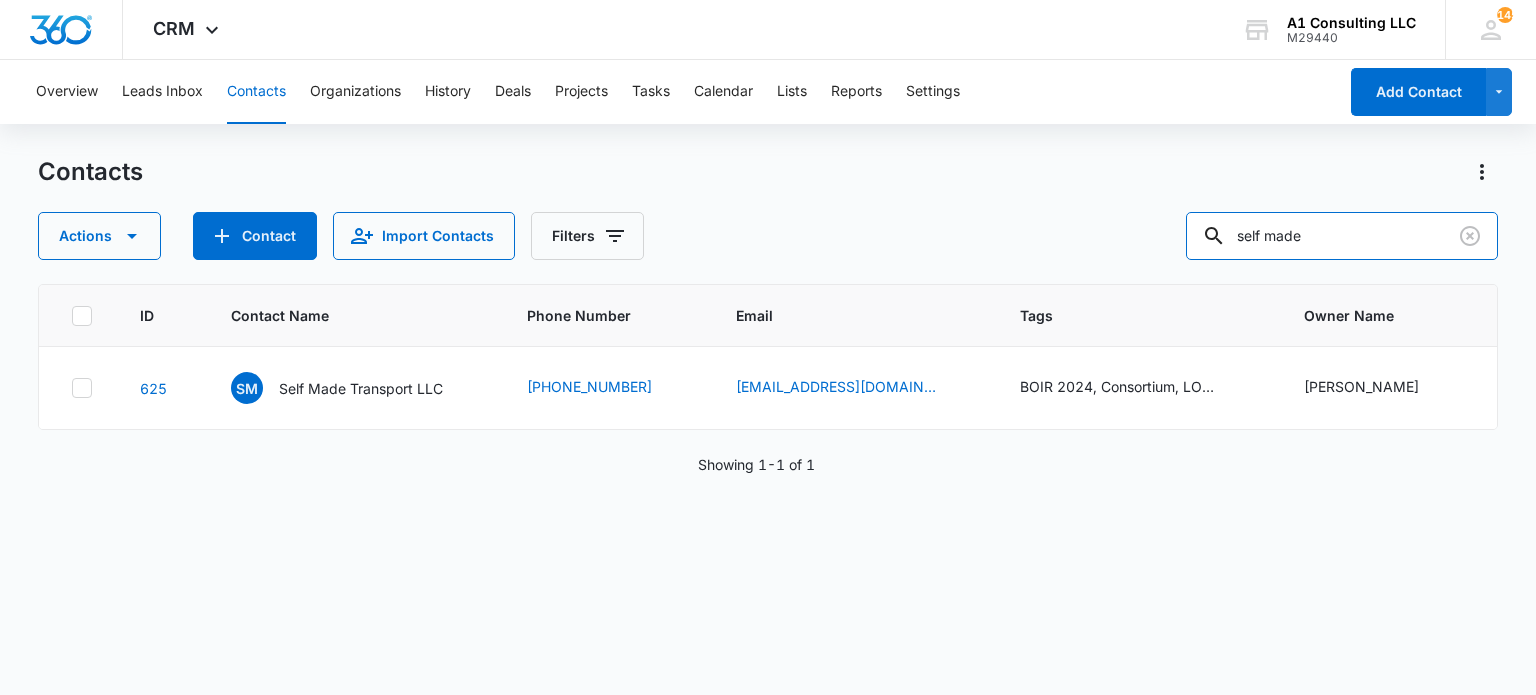 drag, startPoint x: 1372, startPoint y: 243, endPoint x: 1106, endPoint y: 215, distance: 267.46964 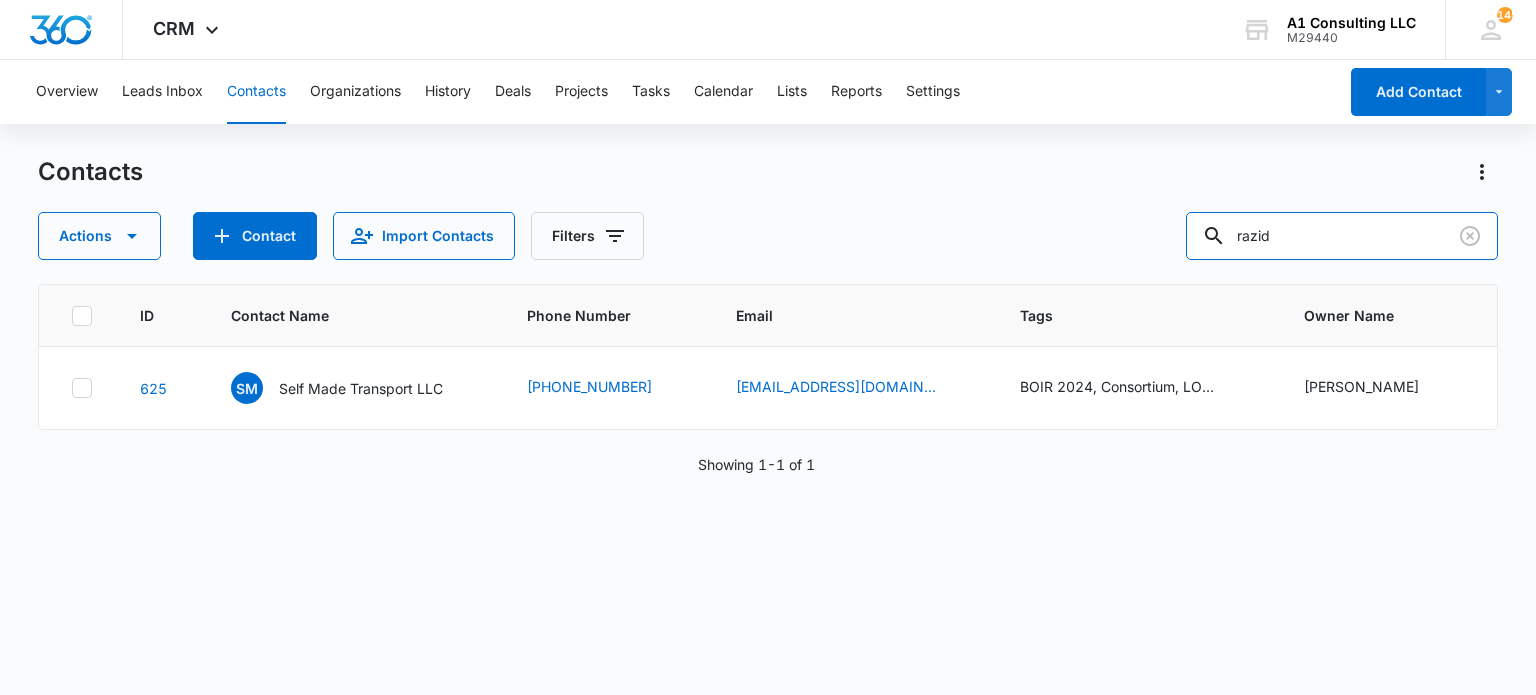 type on "razid" 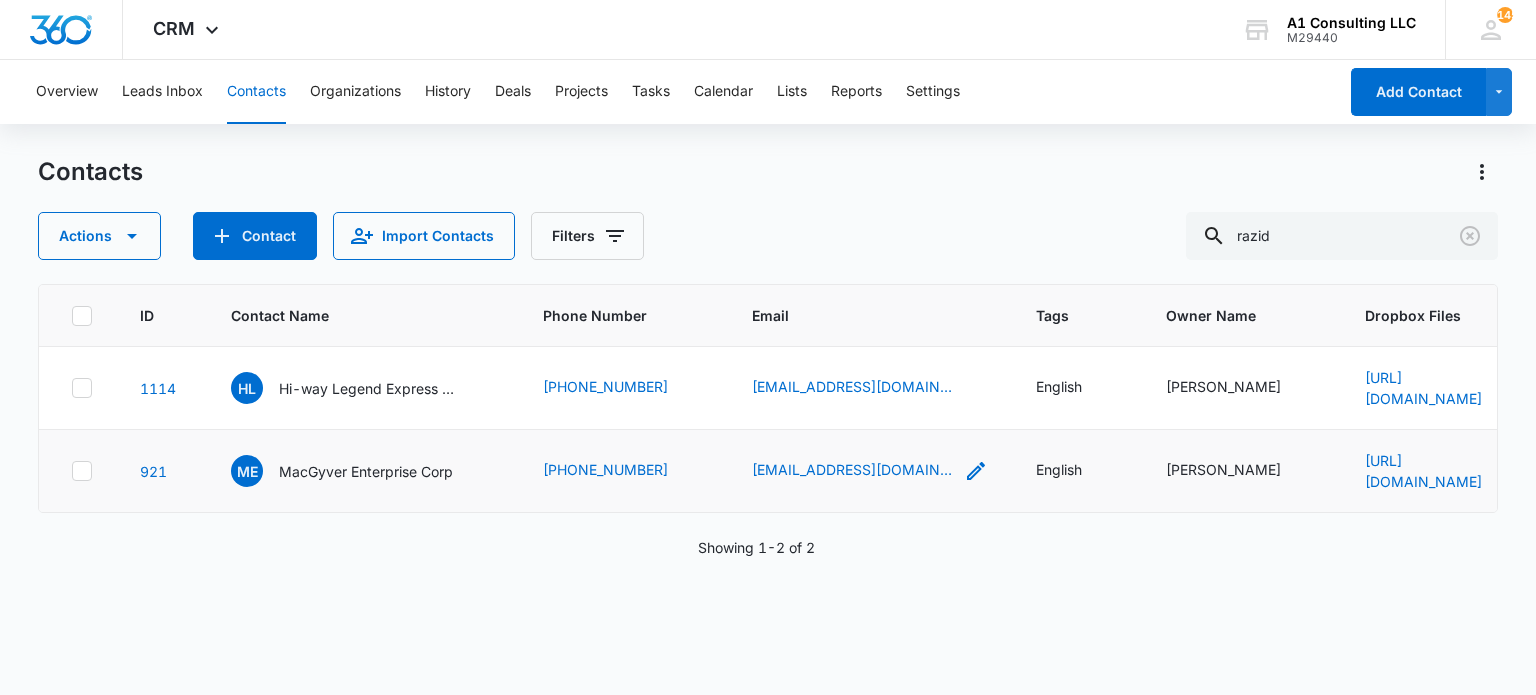 click 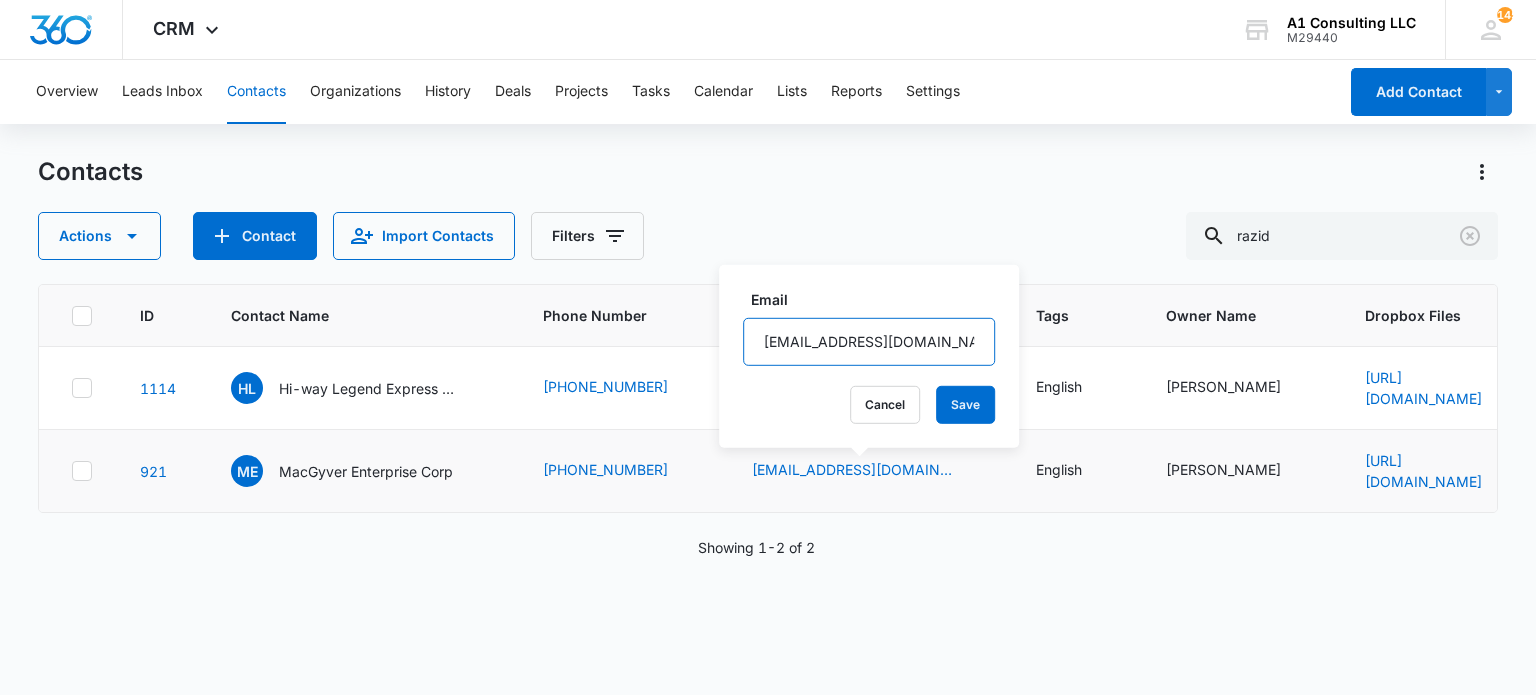 click on "[EMAIL_ADDRESS][DOMAIN_NAME]" at bounding box center [869, 342] 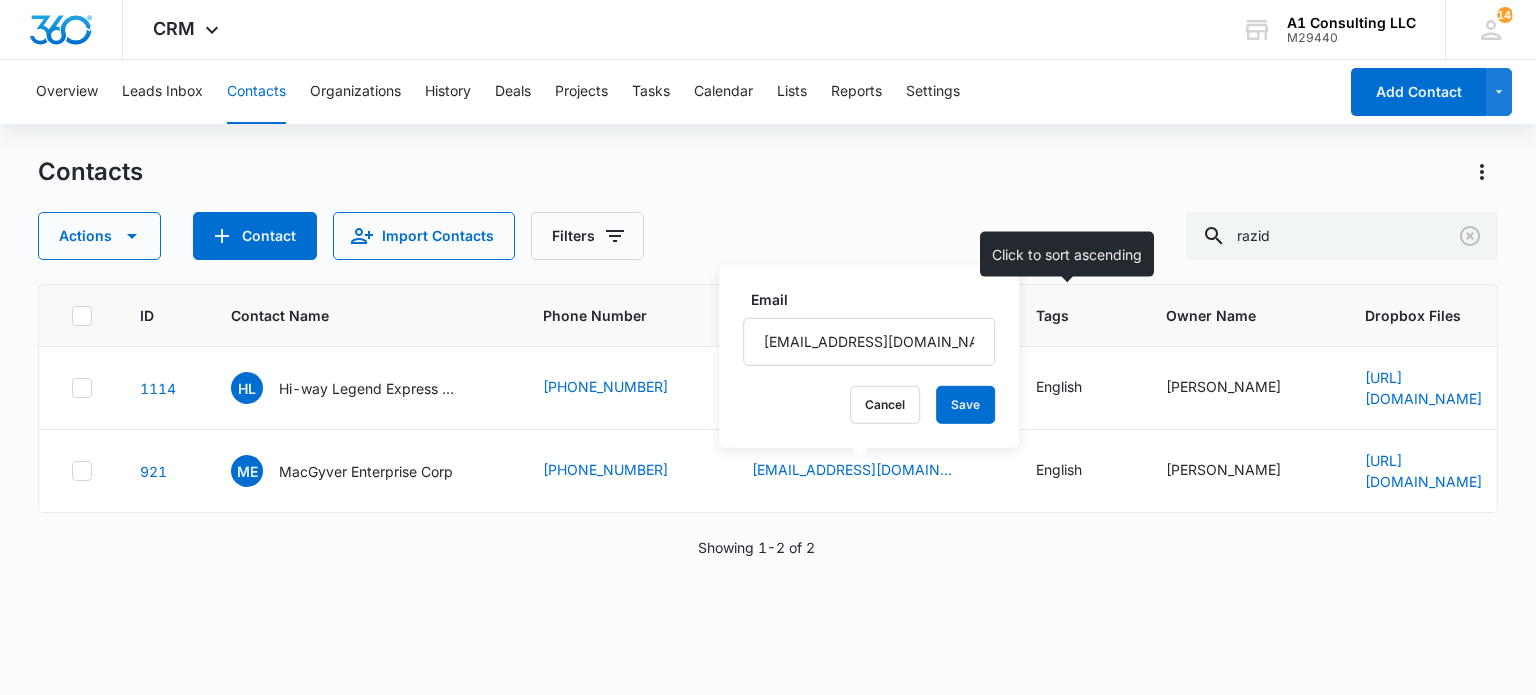 drag, startPoint x: 1022, startPoint y: 279, endPoint x: 1018, endPoint y: 339, distance: 60.133186 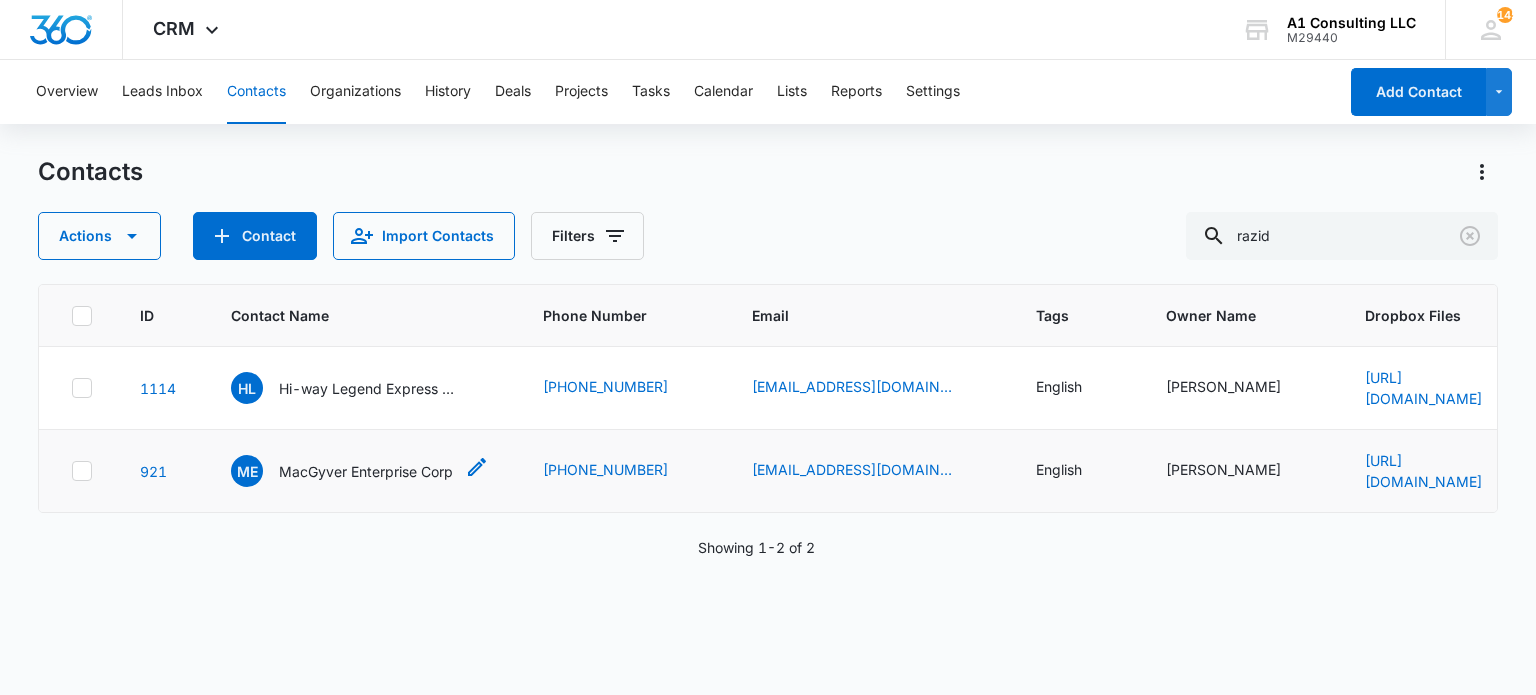 click on "MacGyver Enterprise Corp" at bounding box center (366, 471) 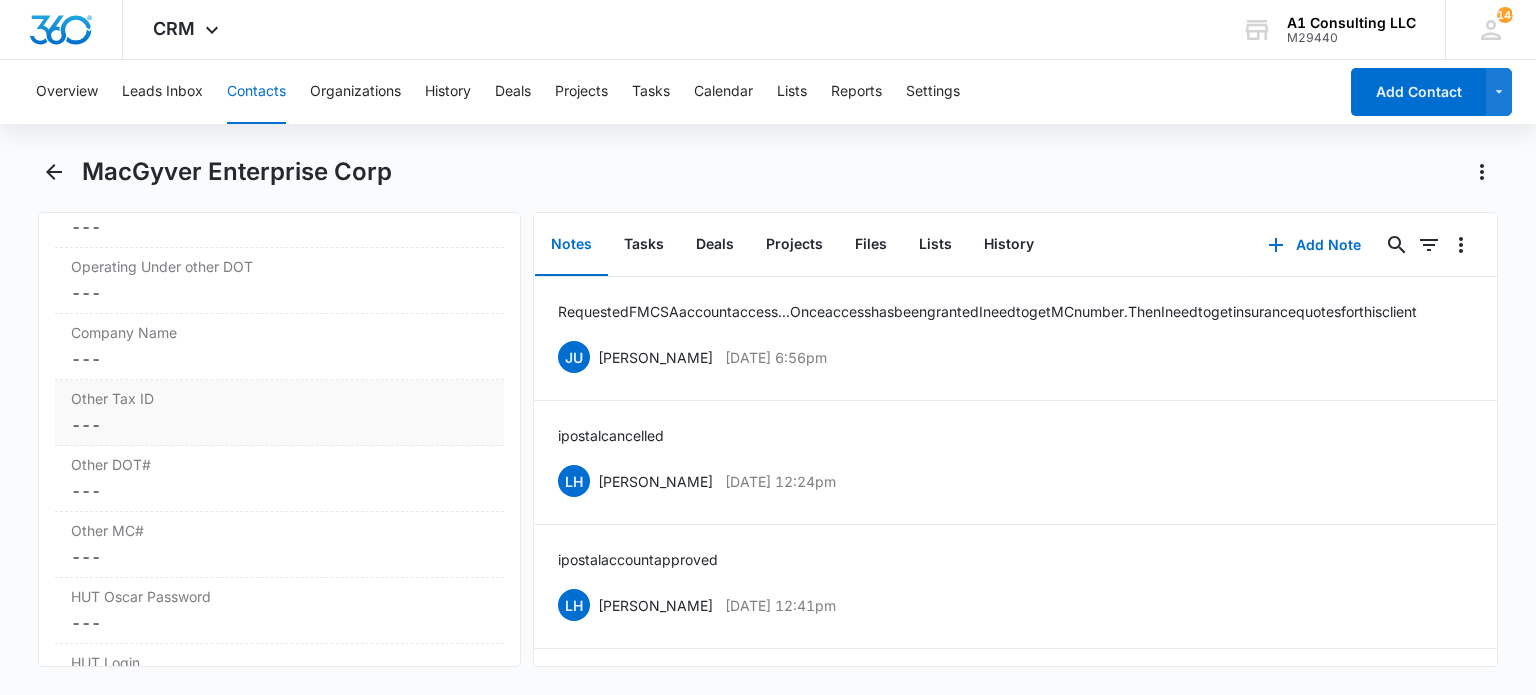 scroll, scrollTop: 2900, scrollLeft: 0, axis: vertical 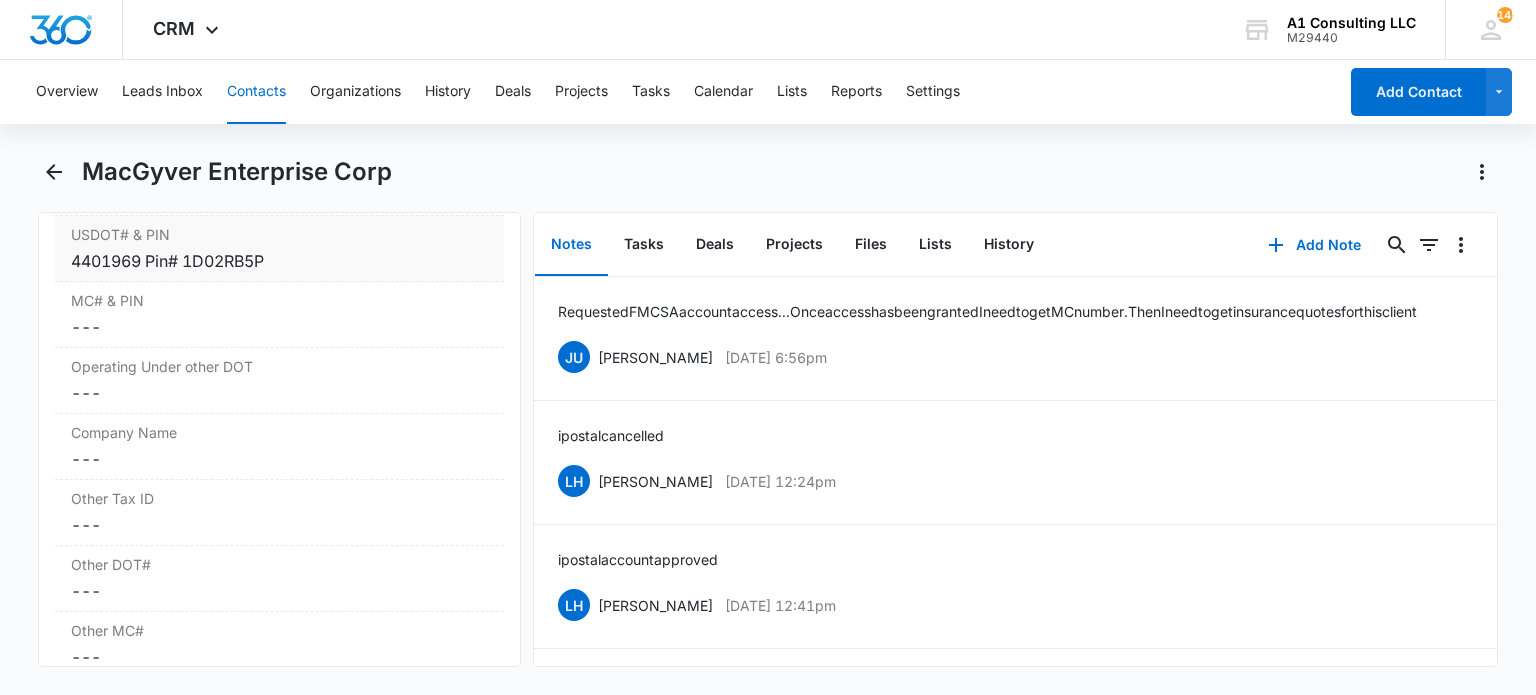 click on "4401969 Pin# 1D02RB5P" at bounding box center [279, 261] 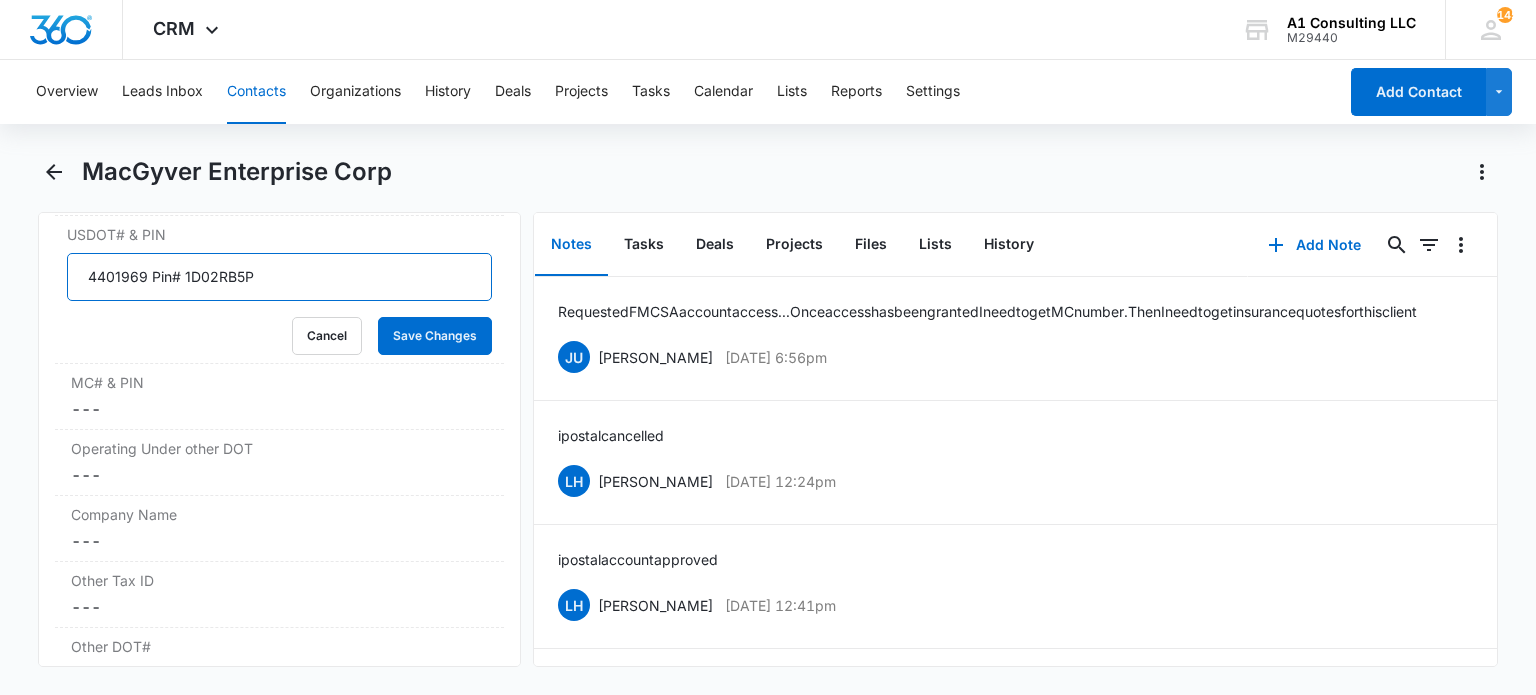 drag, startPoint x: 109, startPoint y: 322, endPoint x: 0, endPoint y: 322, distance: 109 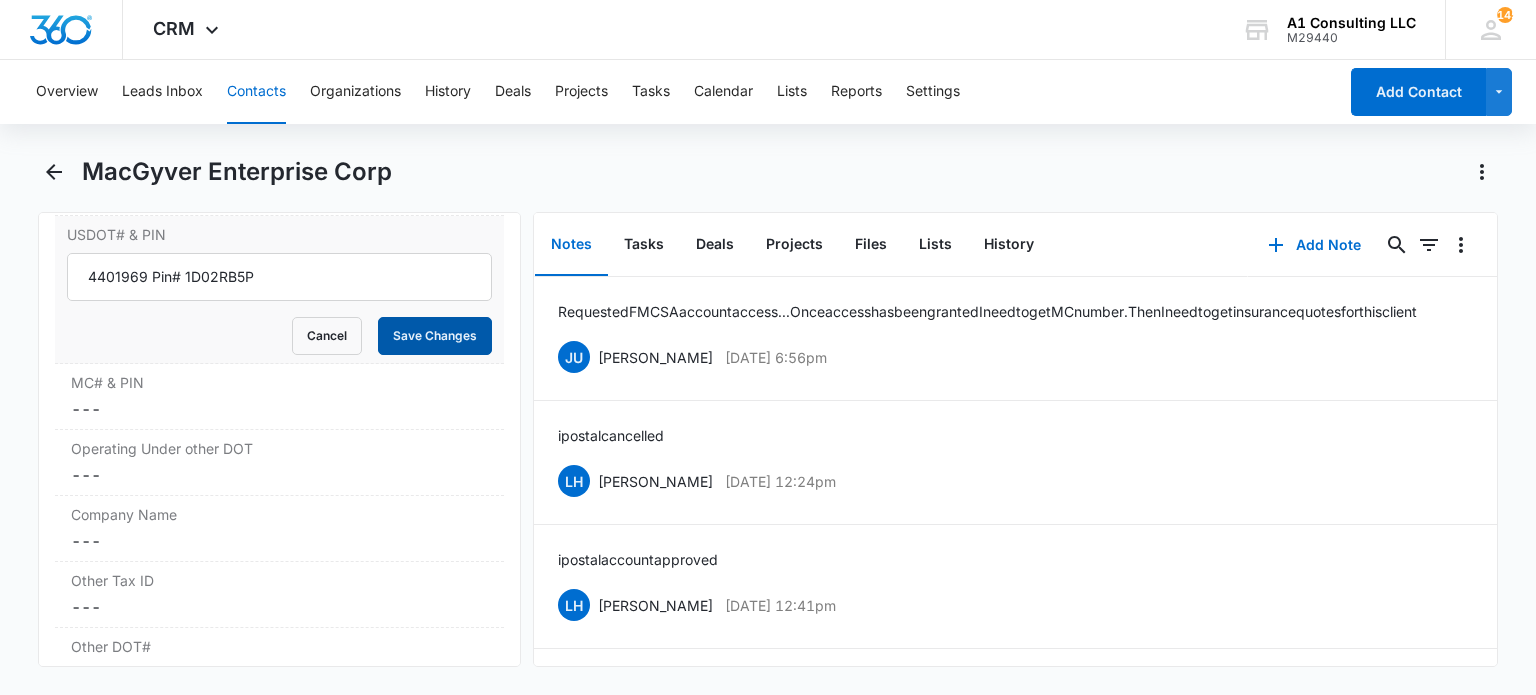 click on "Save Changes" at bounding box center (435, 336) 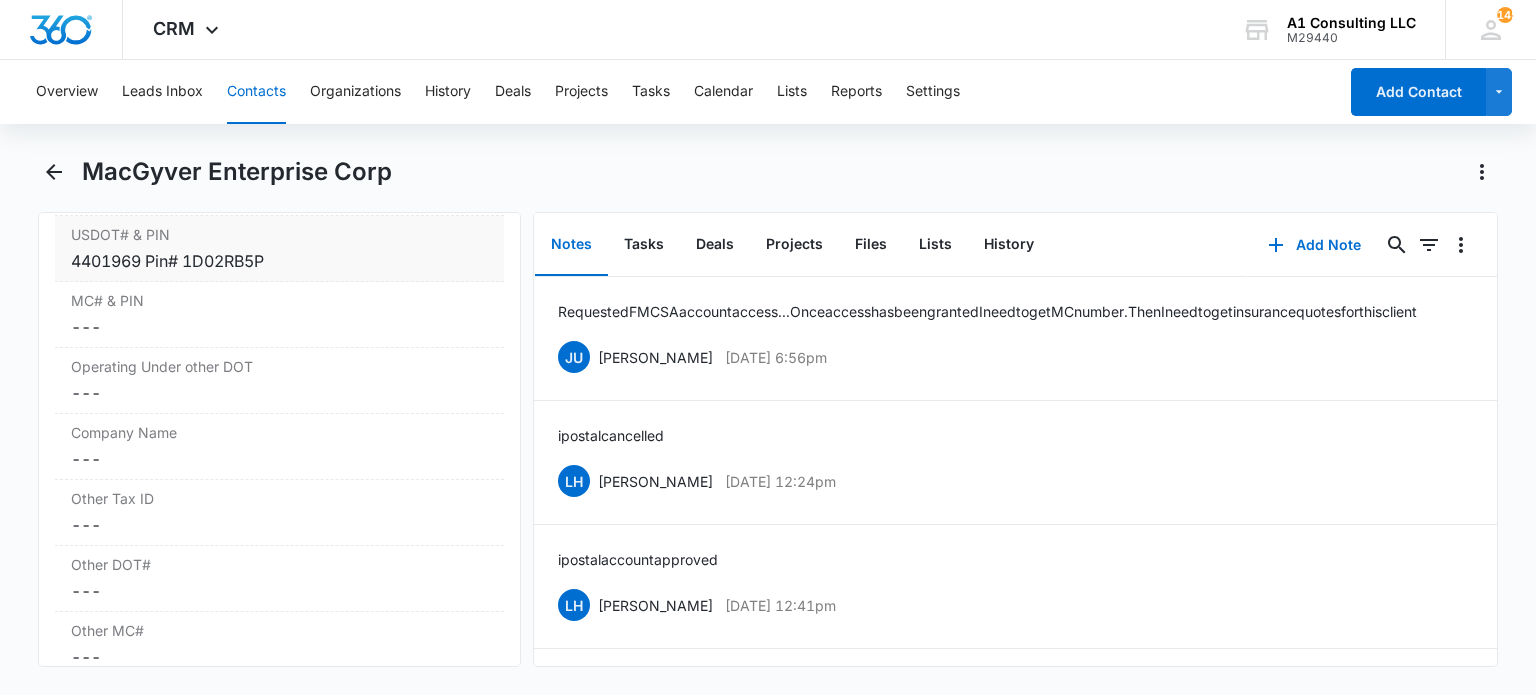 click on "4401969 Pin# 1D02RB5P" at bounding box center [279, 261] 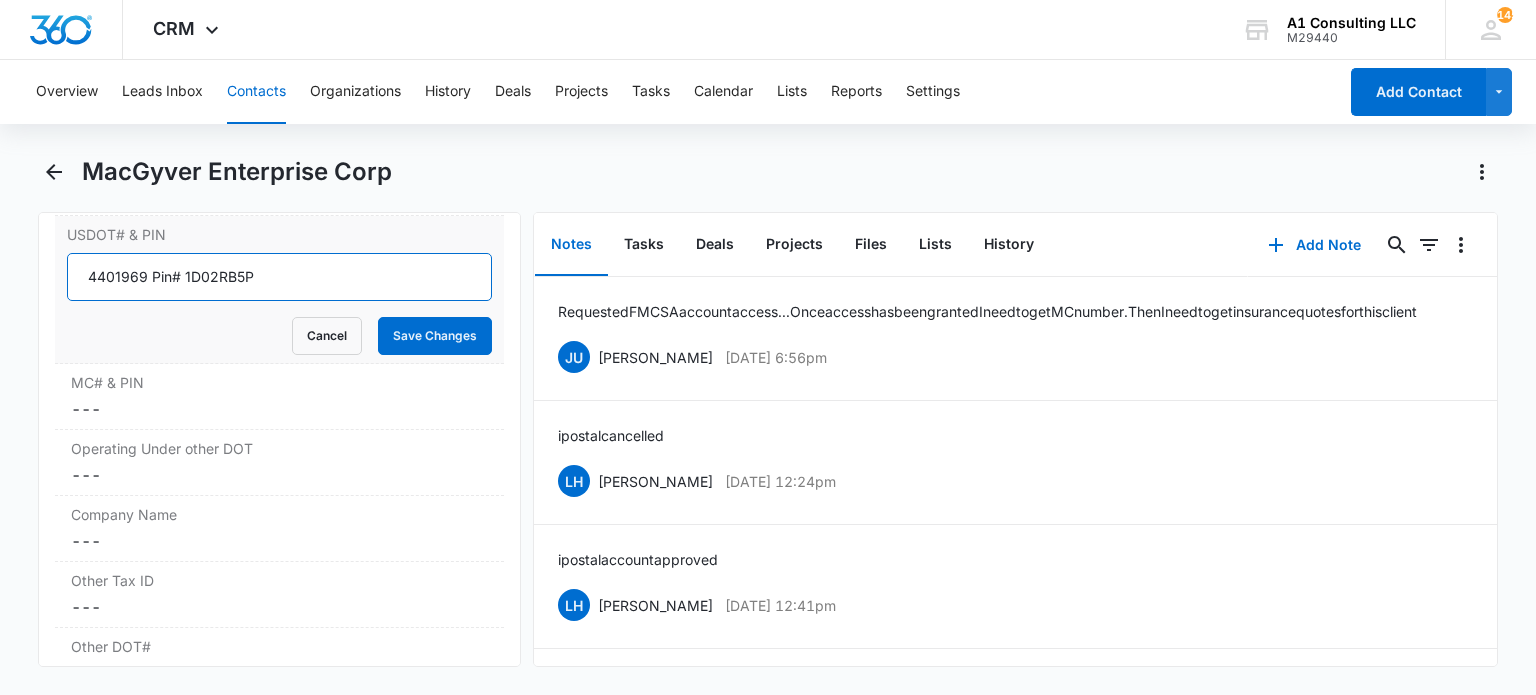 drag, startPoint x: 141, startPoint y: 315, endPoint x: 96, endPoint y: 317, distance: 45.044422 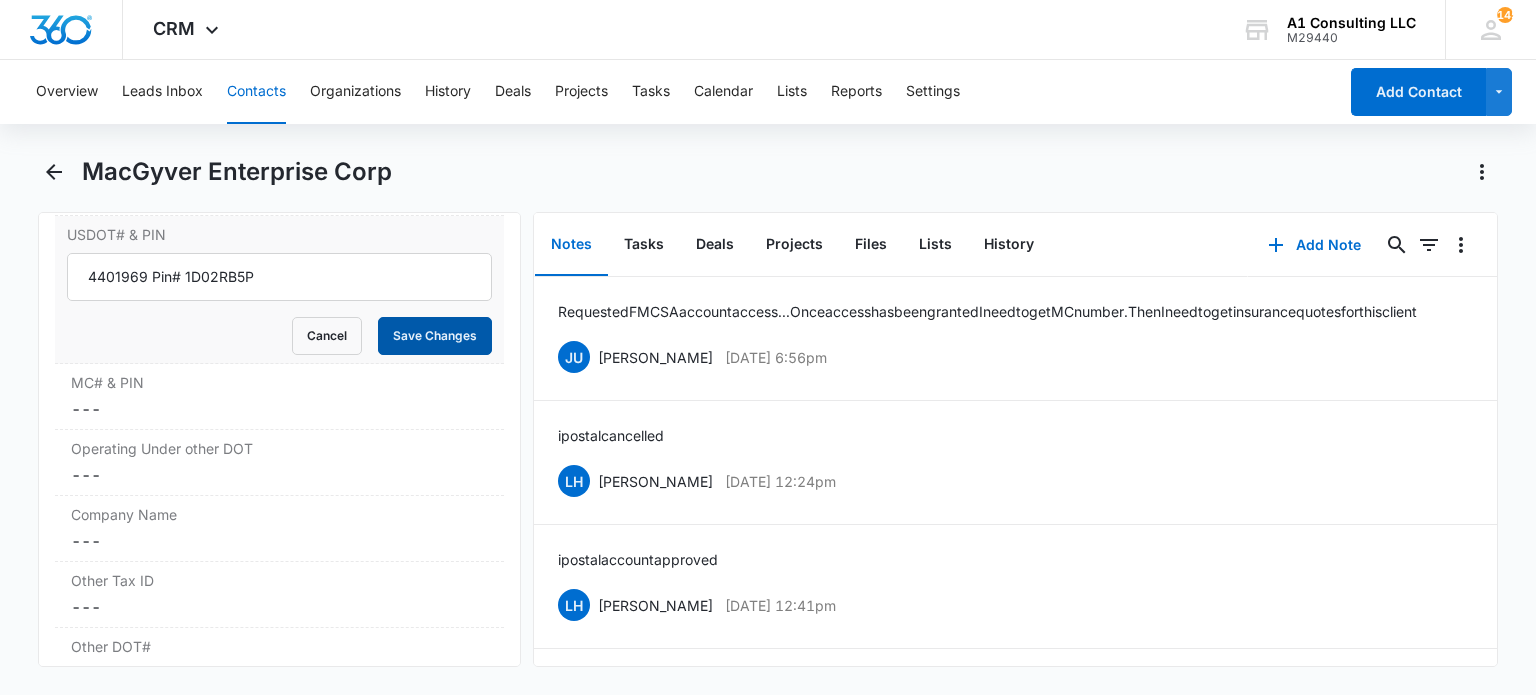click on "Save Changes" at bounding box center [435, 336] 